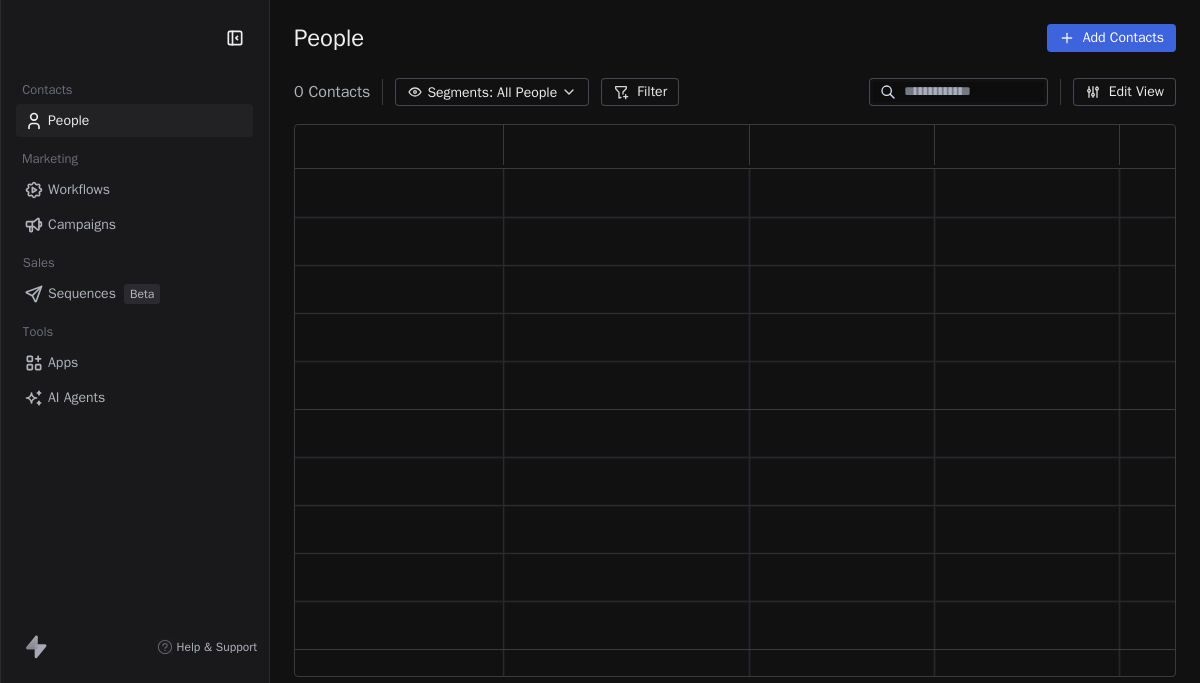 scroll, scrollTop: 0, scrollLeft: 0, axis: both 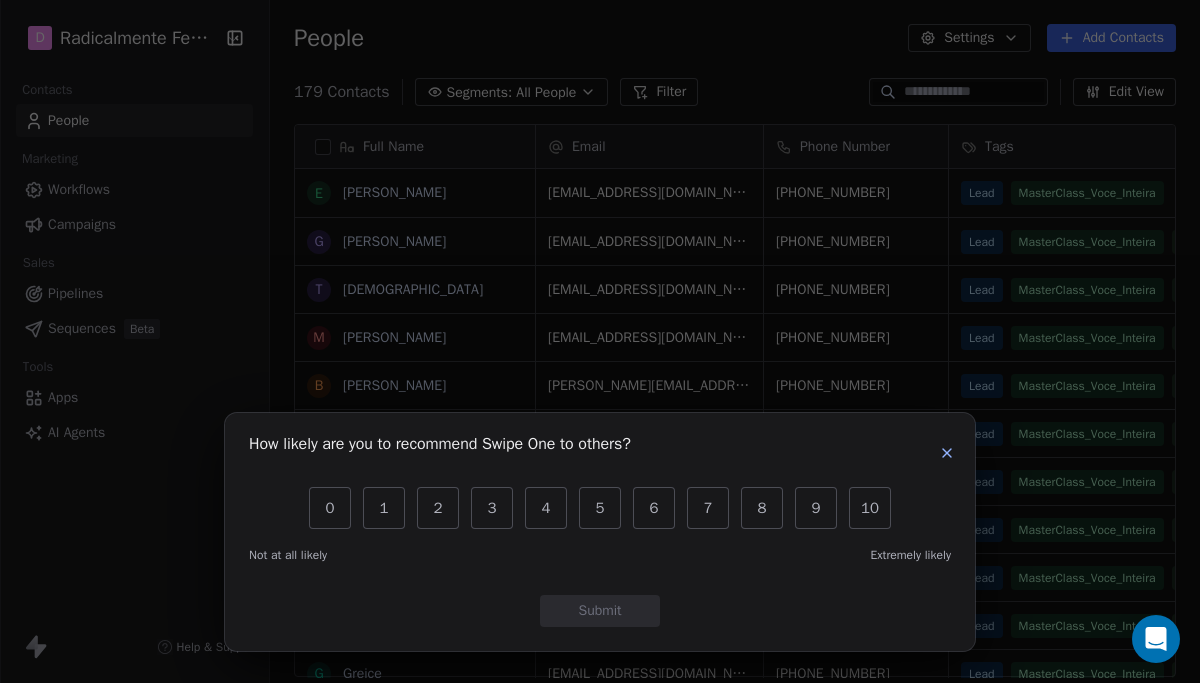 click 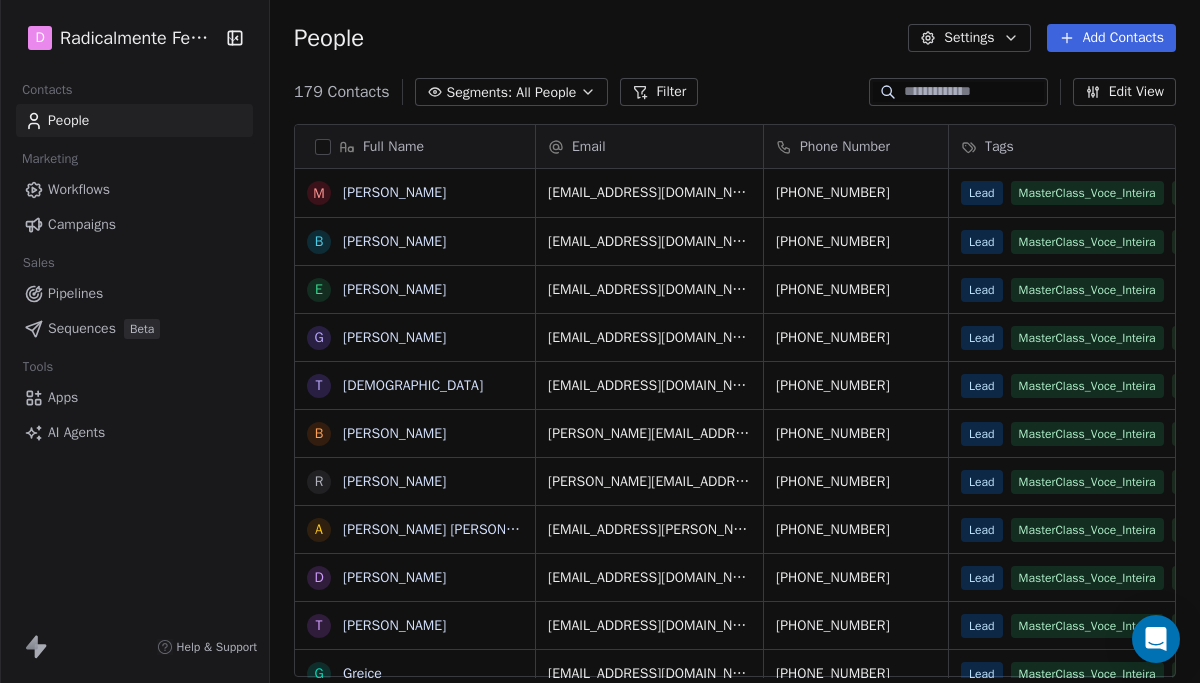 click on "Campaigns" at bounding box center [82, 224] 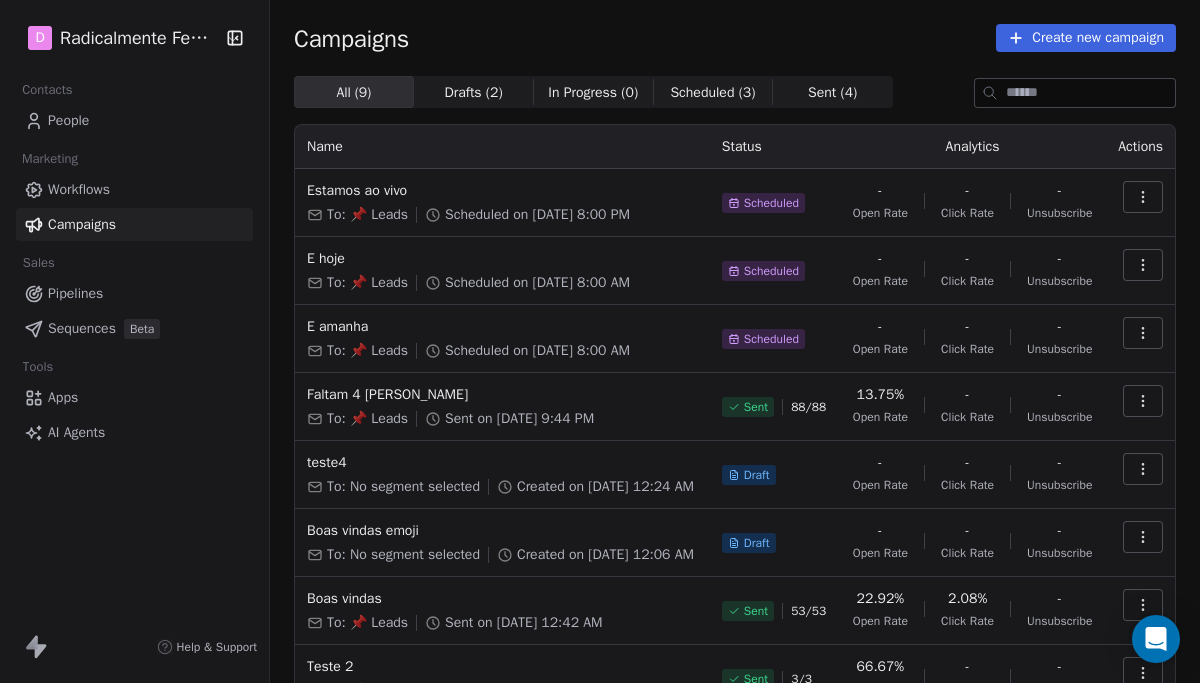 click 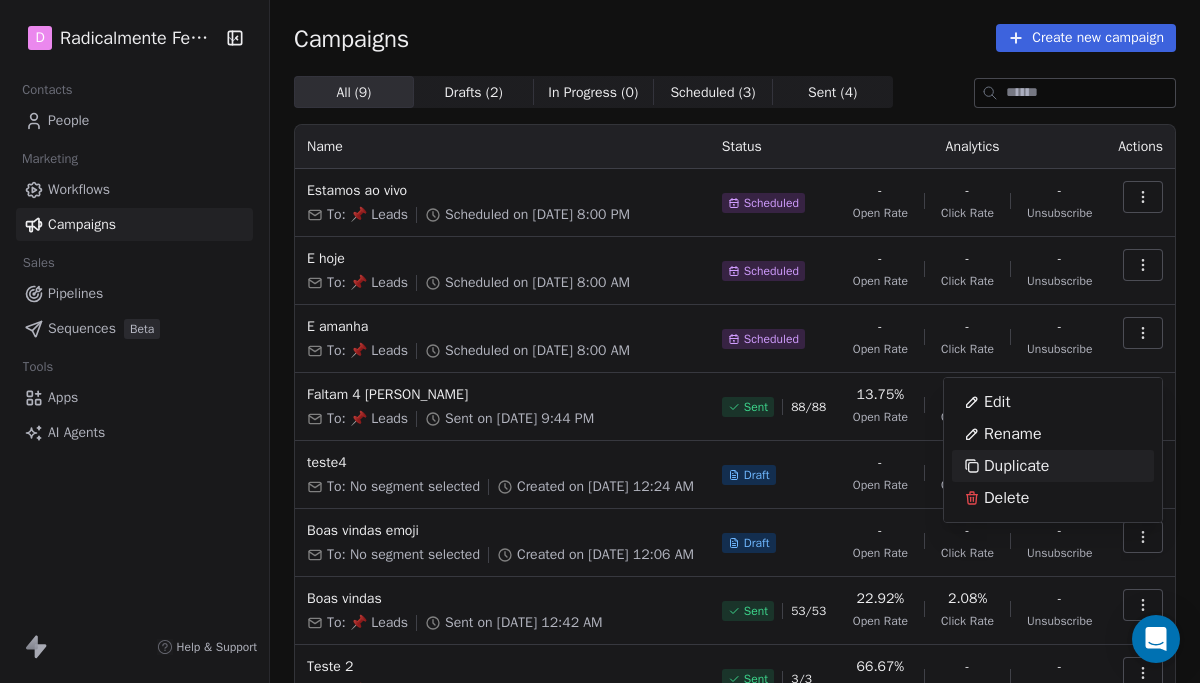 click on "Duplicate" at bounding box center (1016, 466) 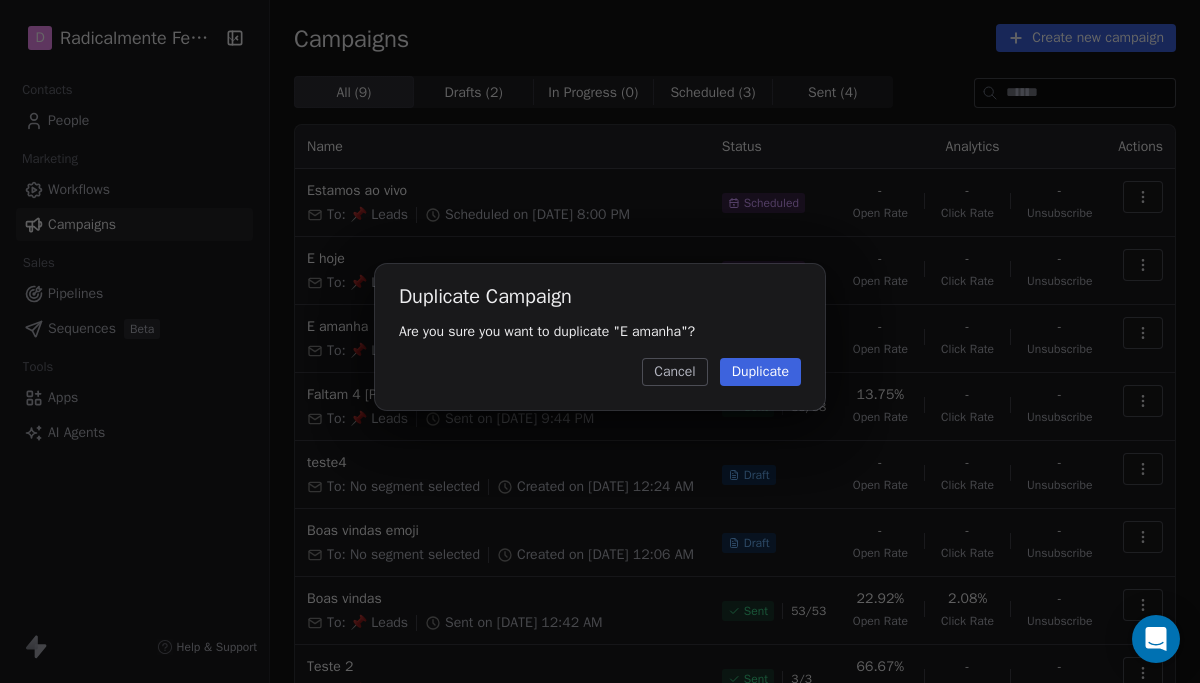 click on "Duplicate" at bounding box center [760, 372] 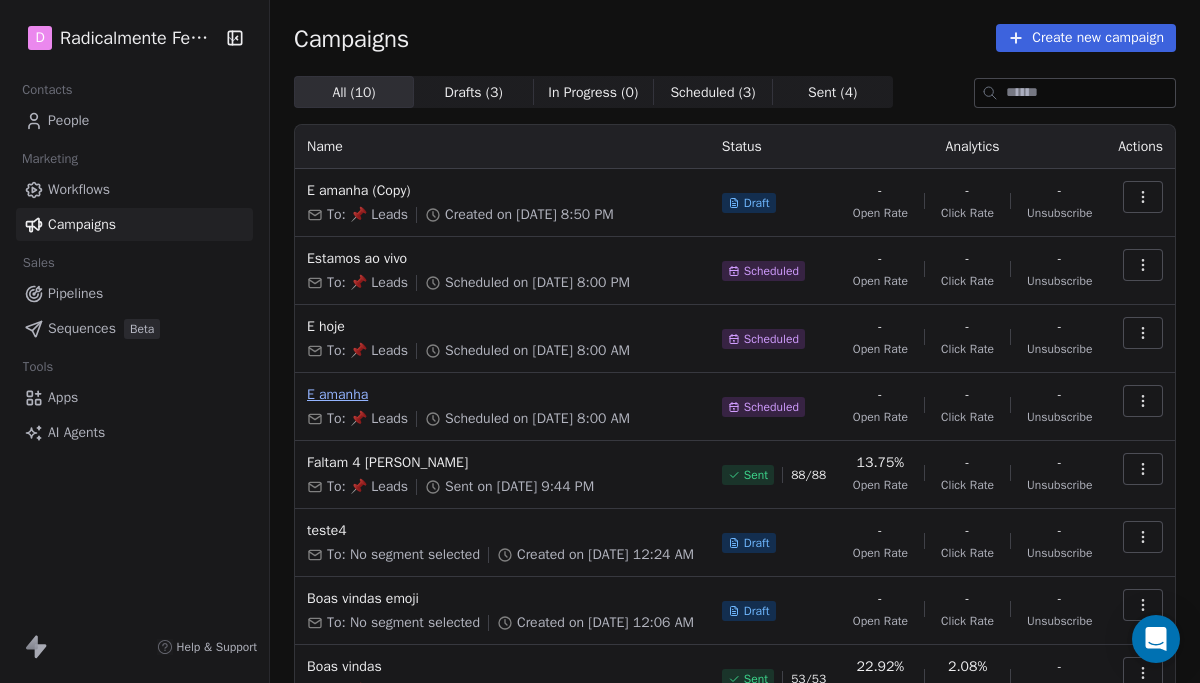 click on "E amanha" at bounding box center (502, 395) 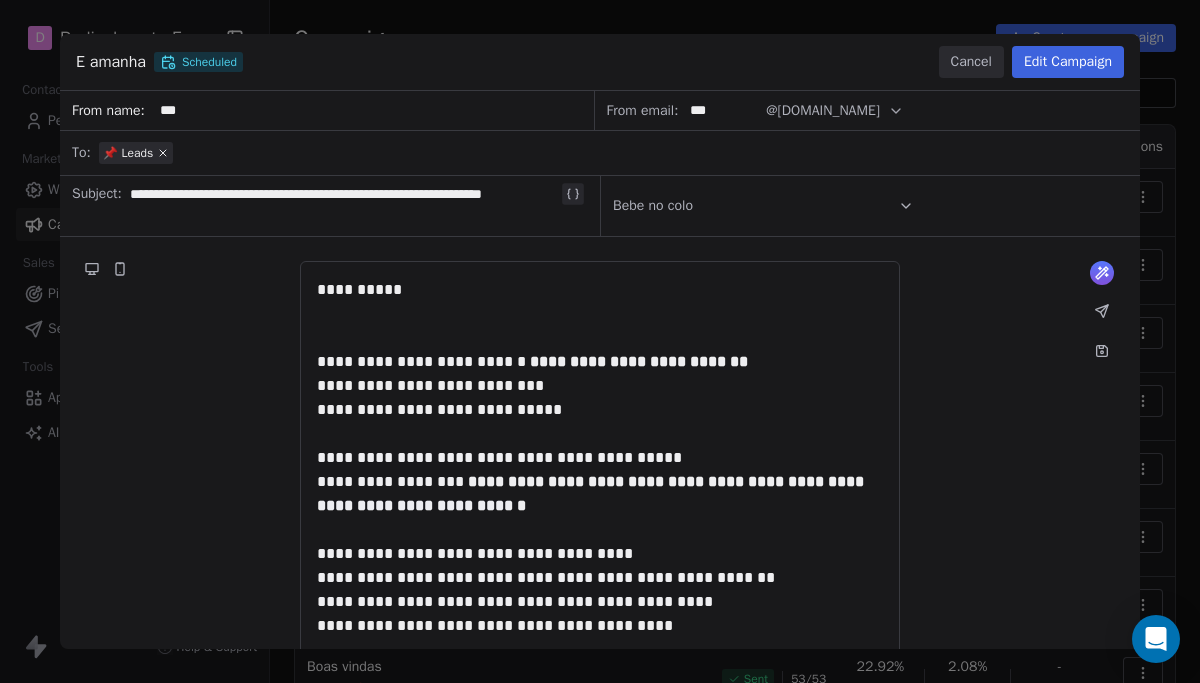 click on "Edit Campaign" at bounding box center [1068, 62] 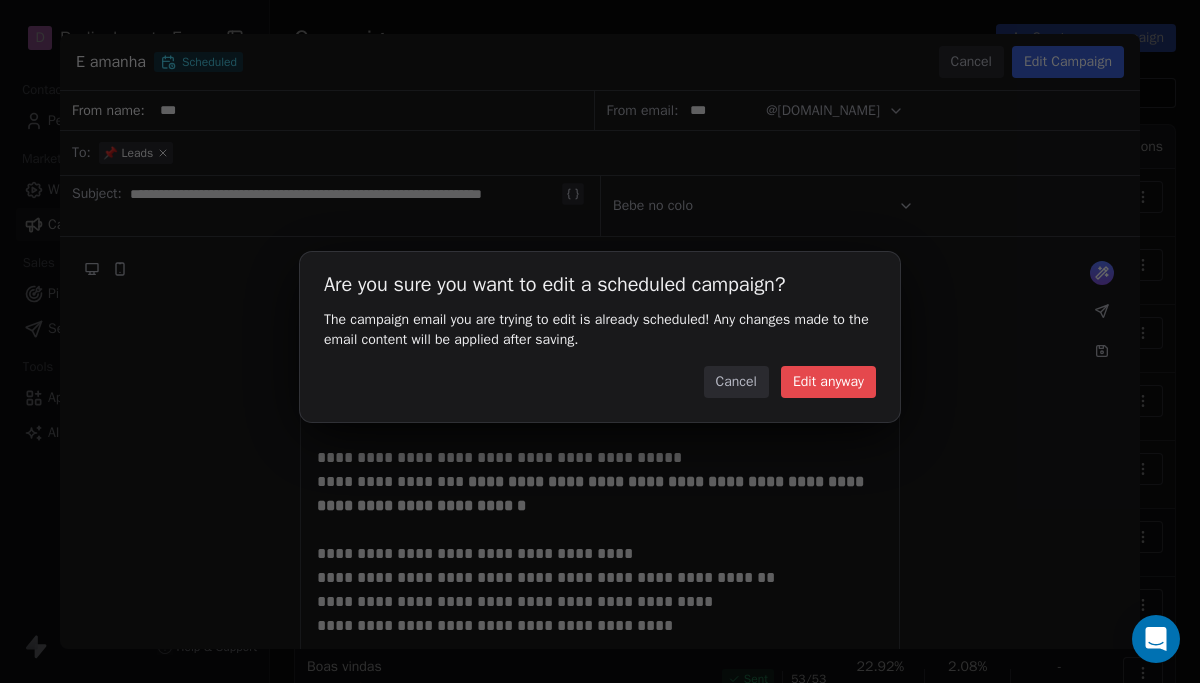 click on "Edit anyway" at bounding box center [828, 382] 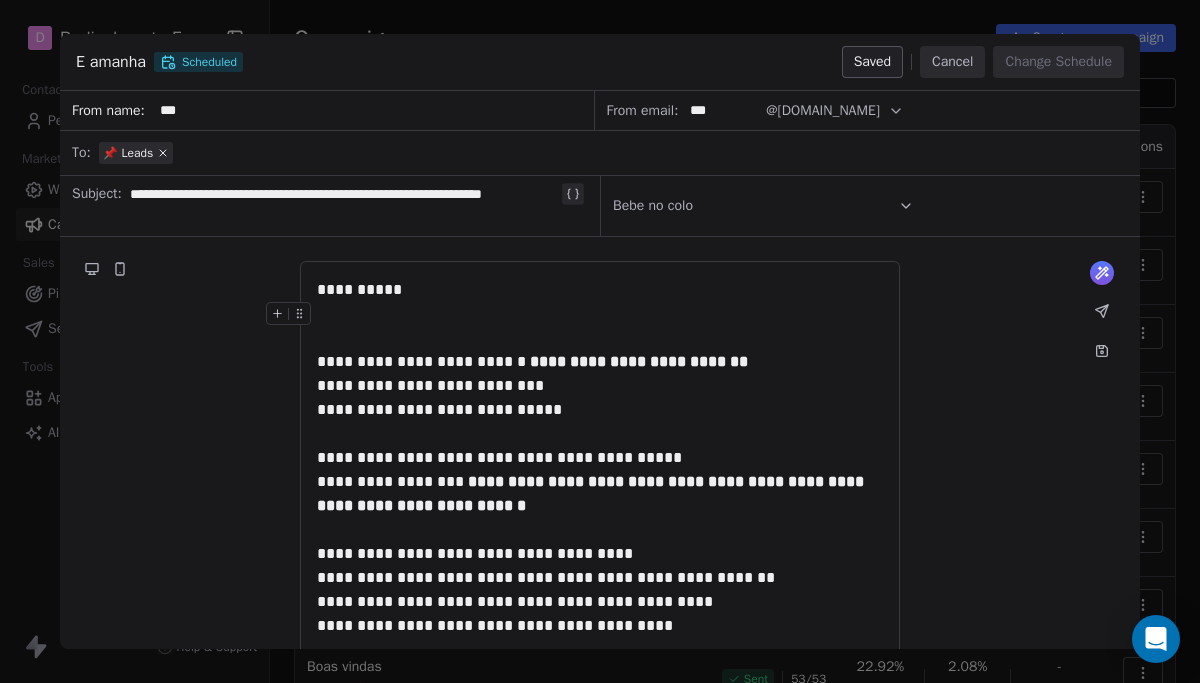 click on "**********" at bounding box center (343, 206) 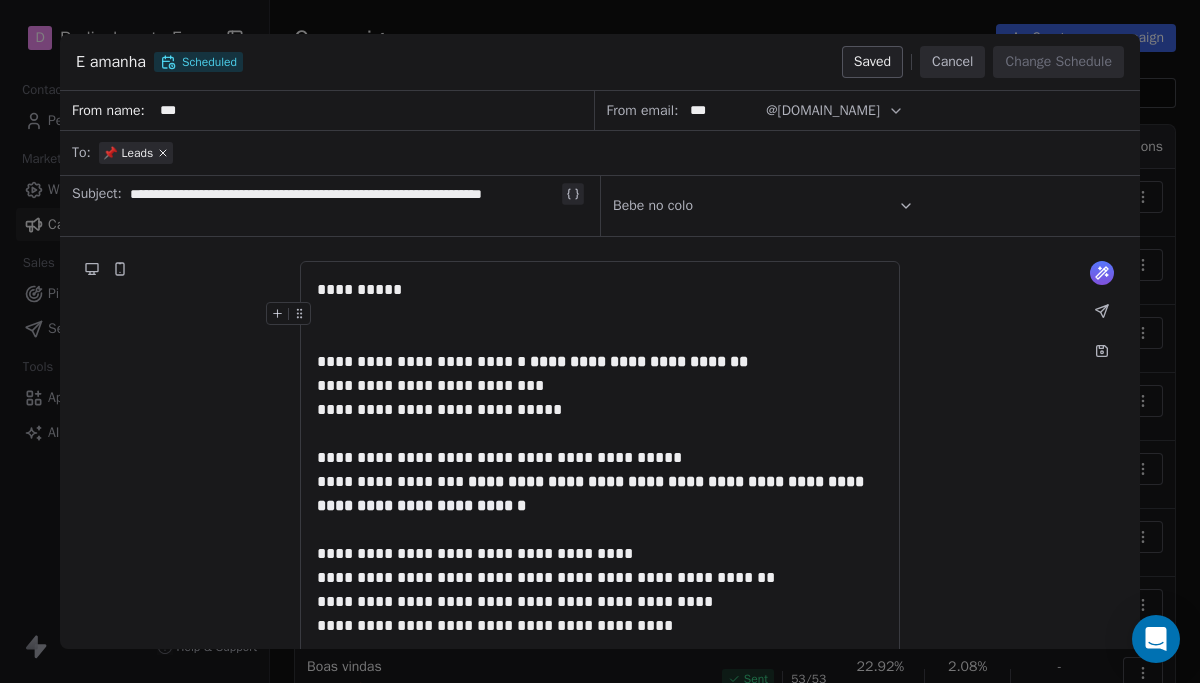 click on "**********" at bounding box center [343, 206] 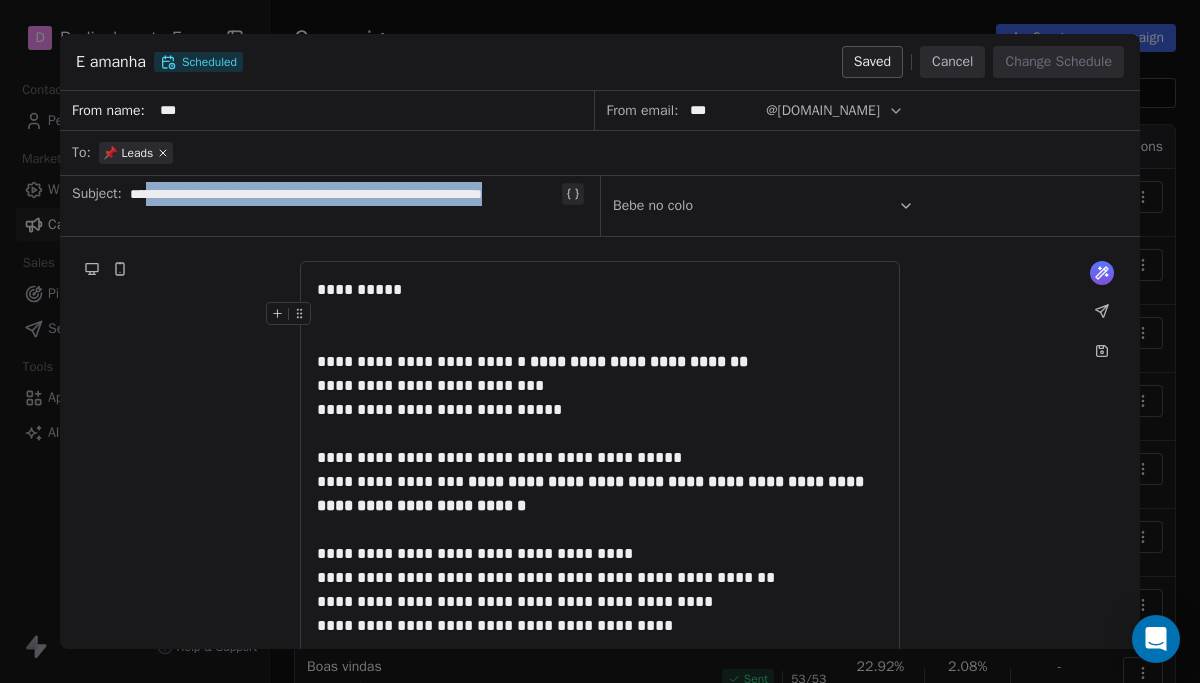 click on "**********" at bounding box center (343, 206) 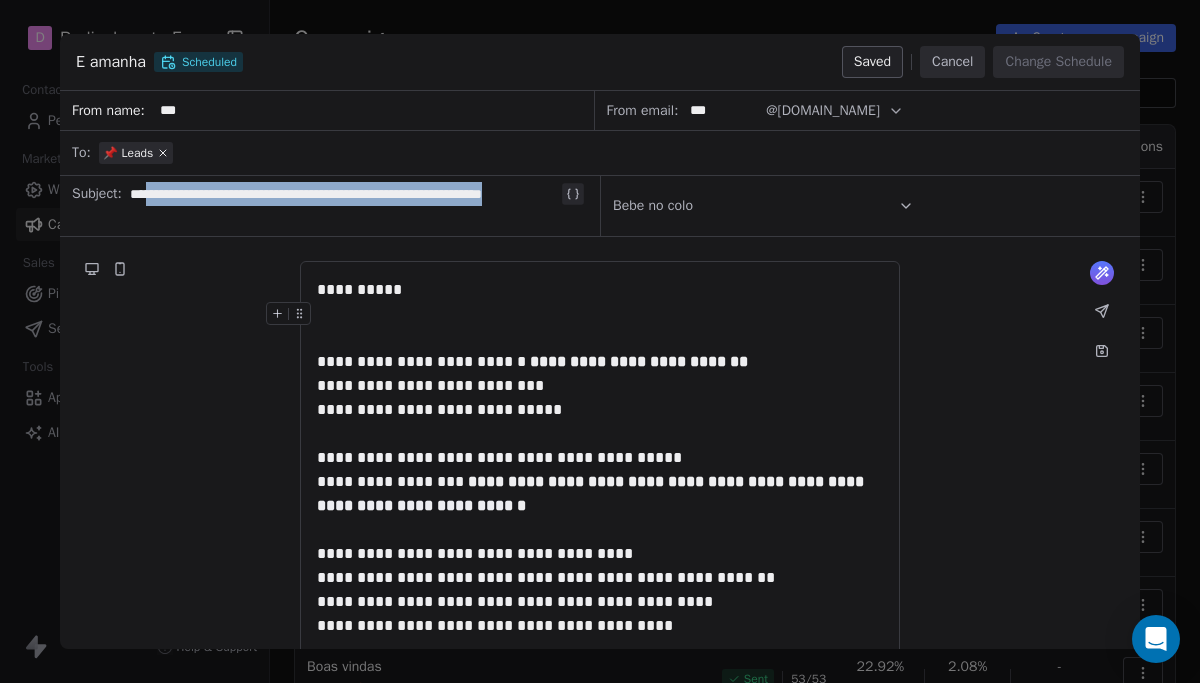 paste 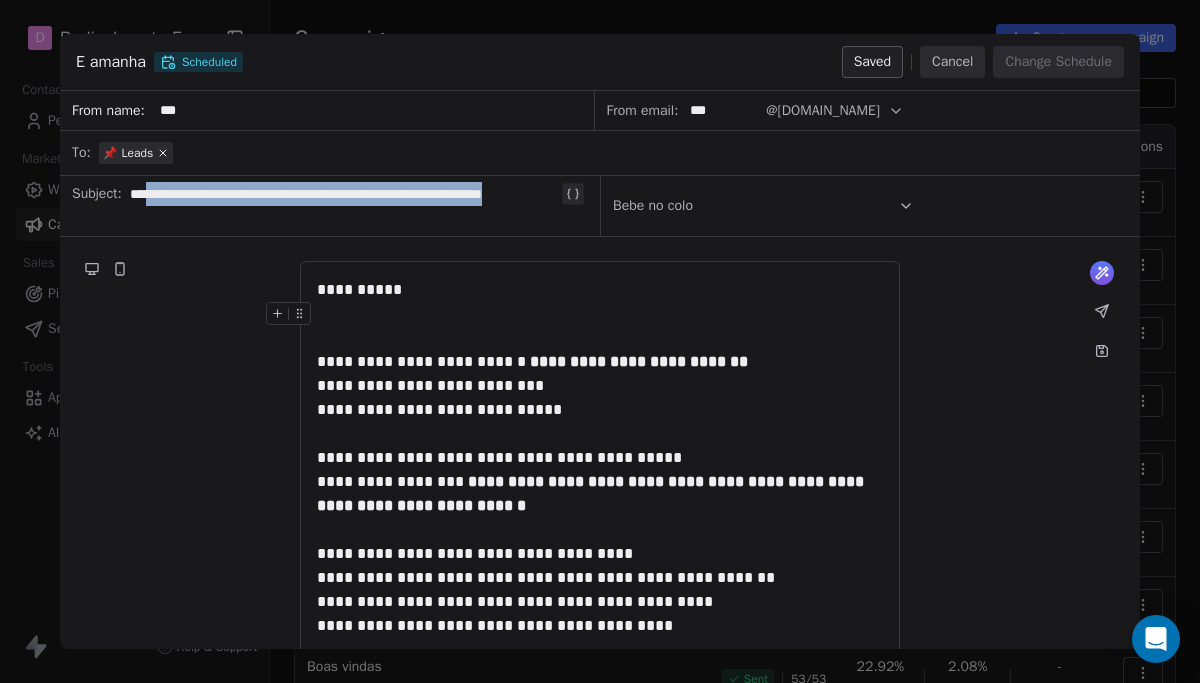 type 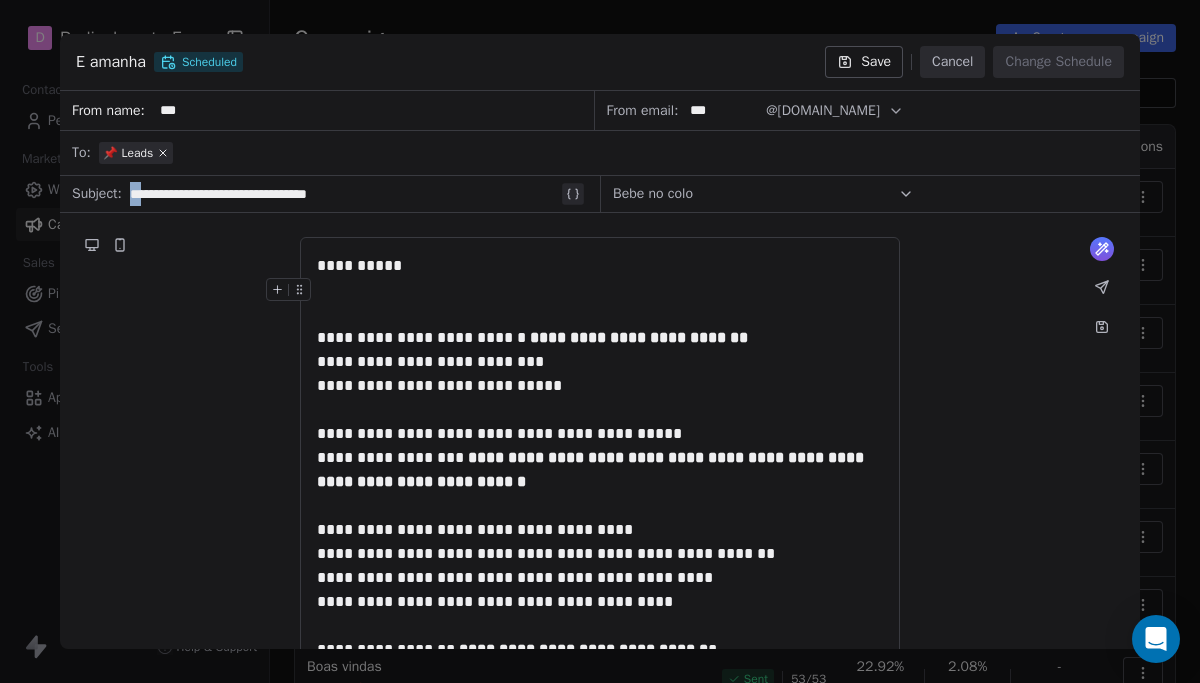 drag, startPoint x: 149, startPoint y: 190, endPoint x: 137, endPoint y: 192, distance: 12.165525 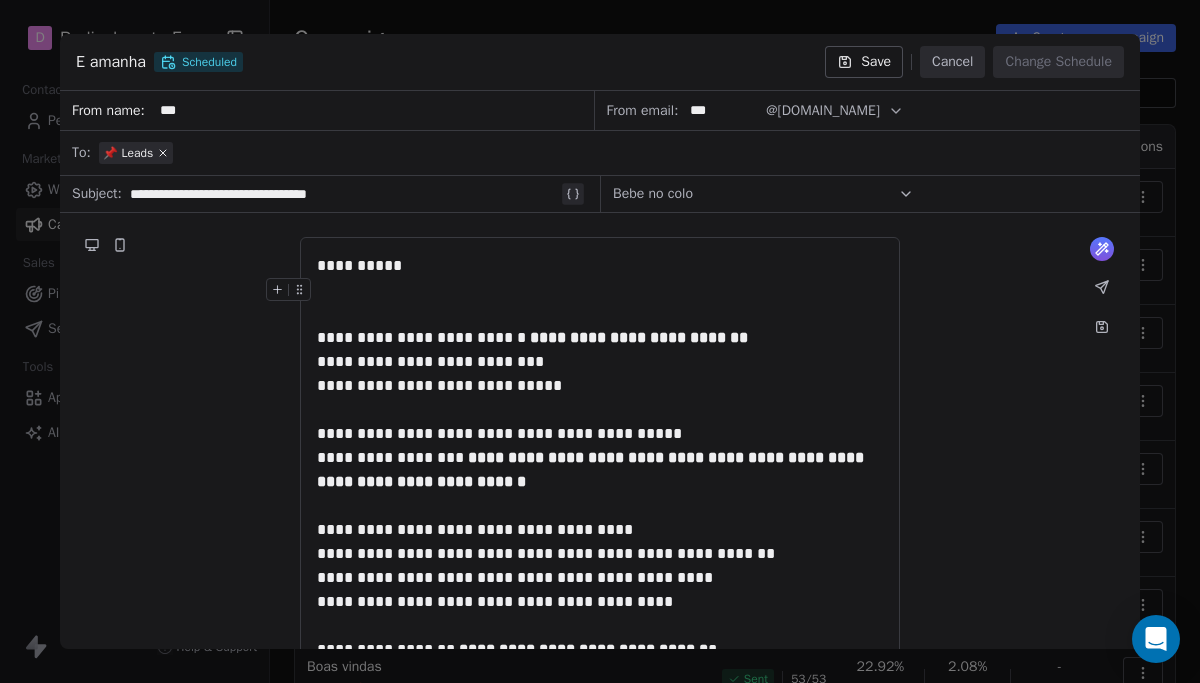 drag, startPoint x: 147, startPoint y: 196, endPoint x: 432, endPoint y: 1, distance: 345.32593 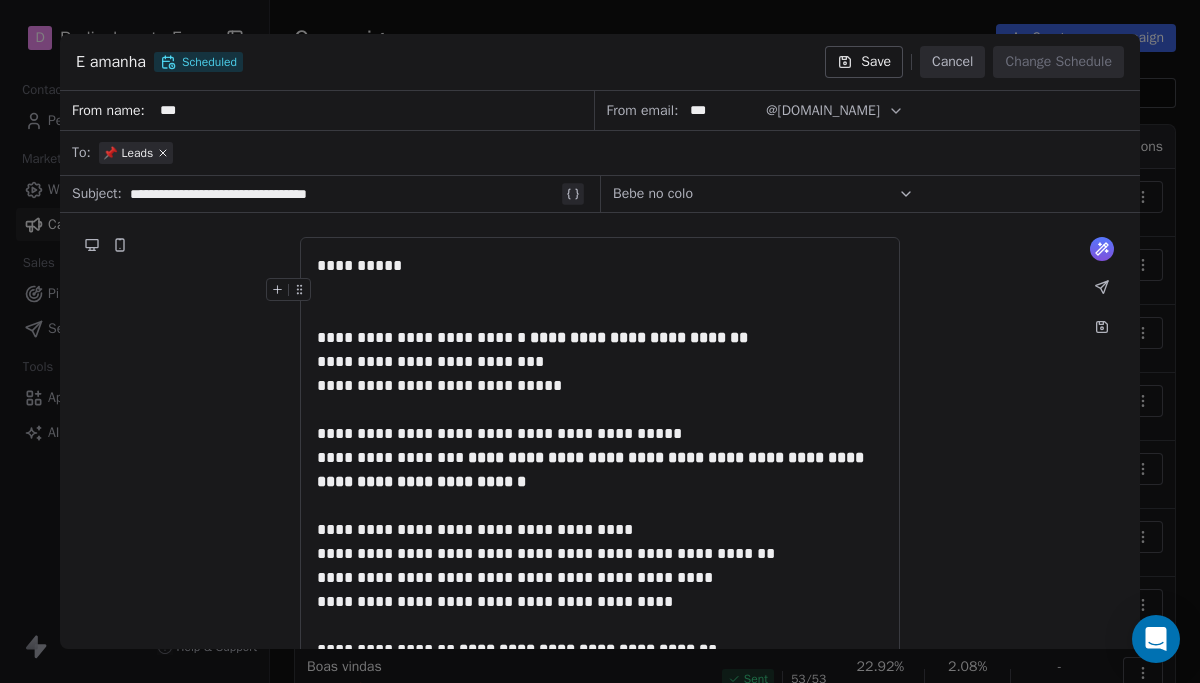 click on "**********" at bounding box center (600, 341) 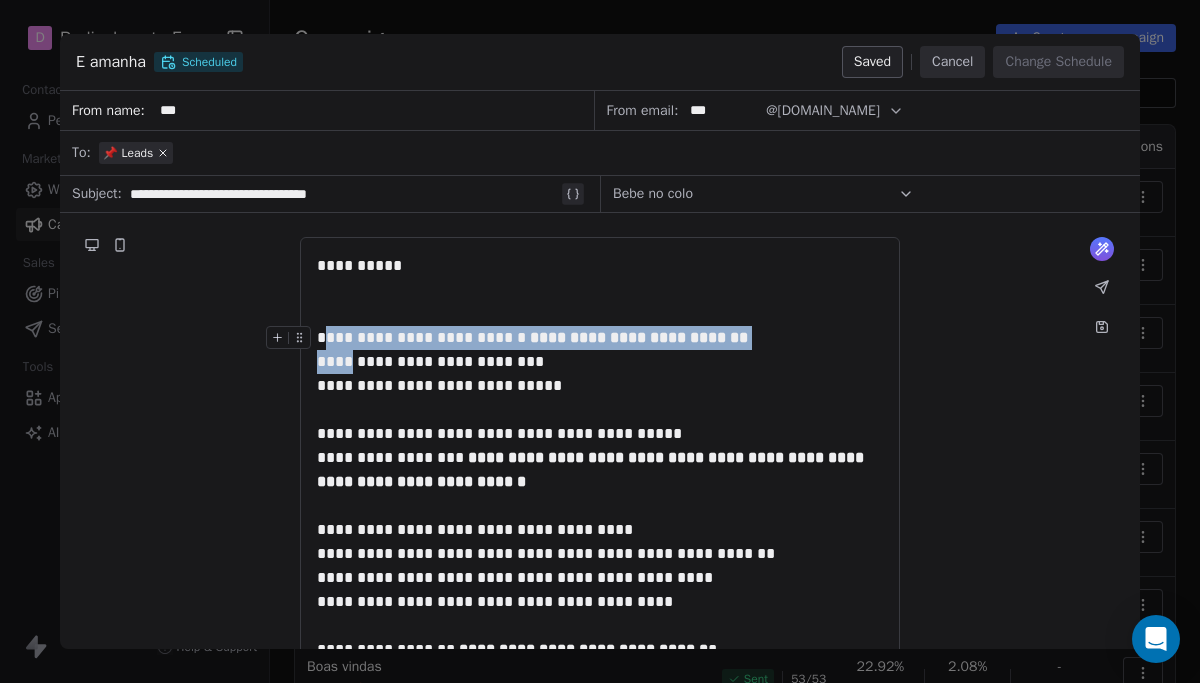 drag, startPoint x: 322, startPoint y: 332, endPoint x: 357, endPoint y: 360, distance: 44.82187 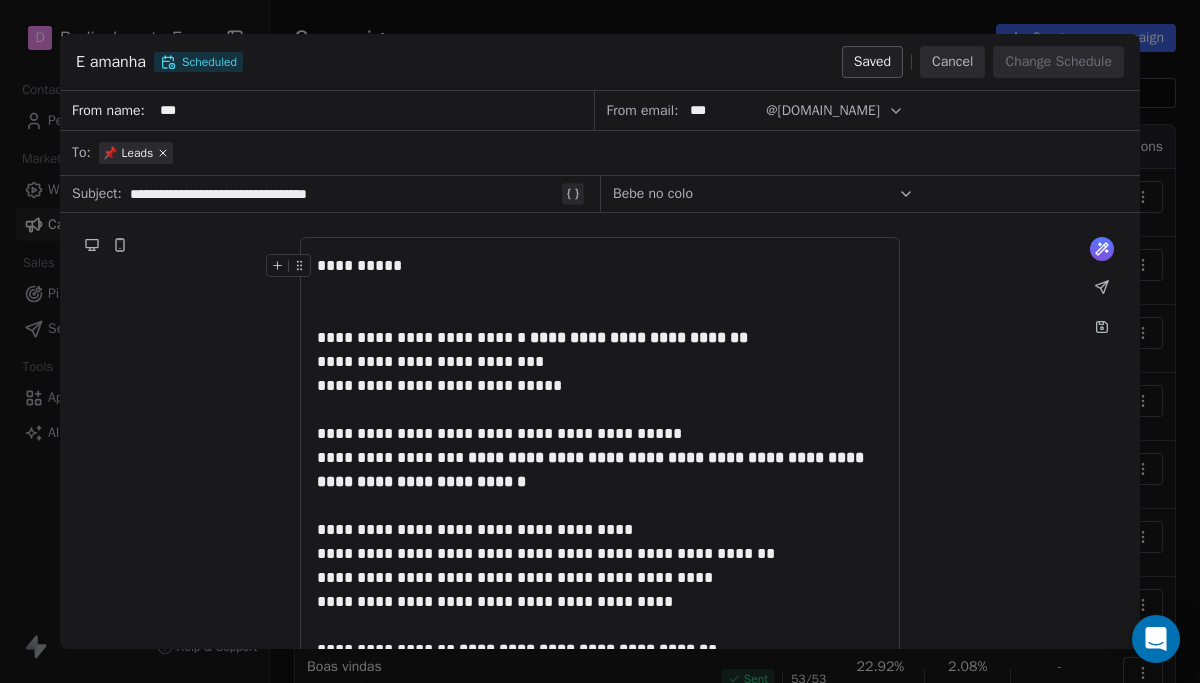 click on "**********" at bounding box center (600, 266) 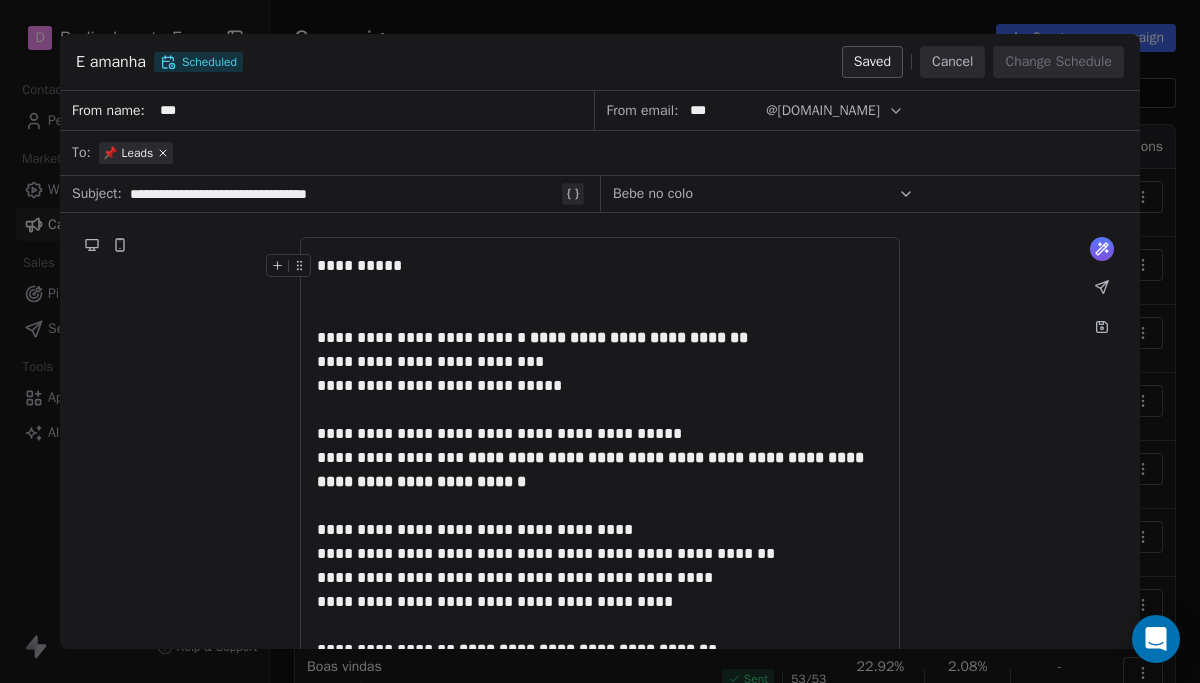 click on "**********" at bounding box center (600, 266) 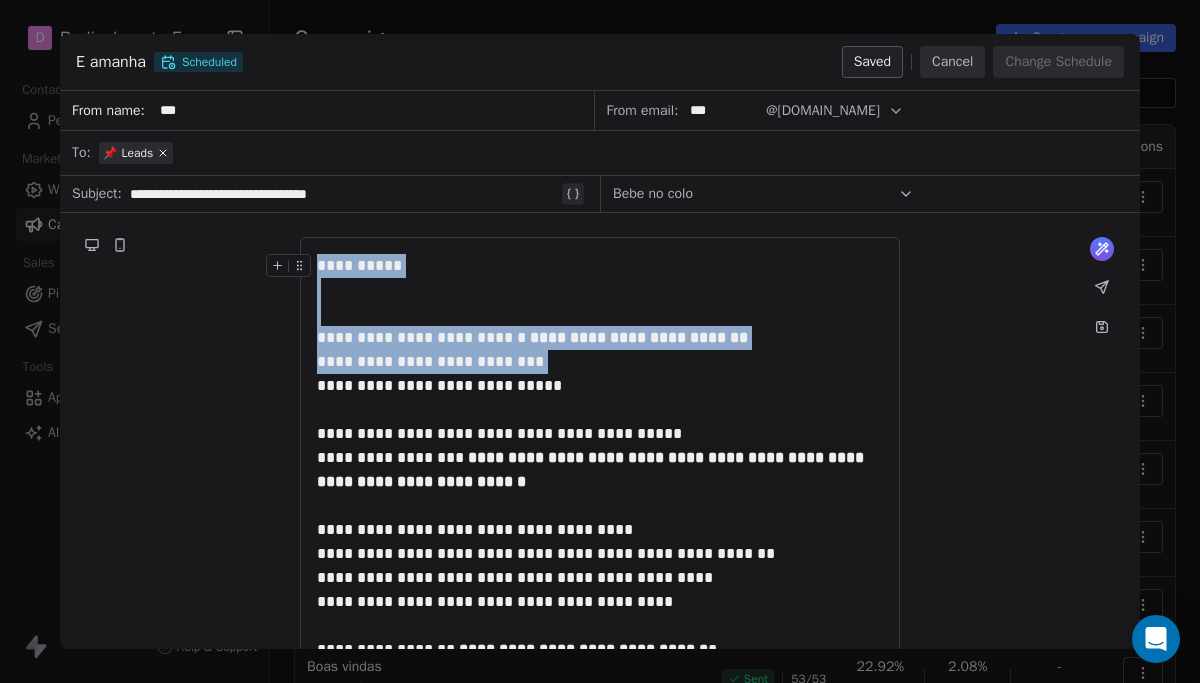 click on "**********" at bounding box center (600, 266) 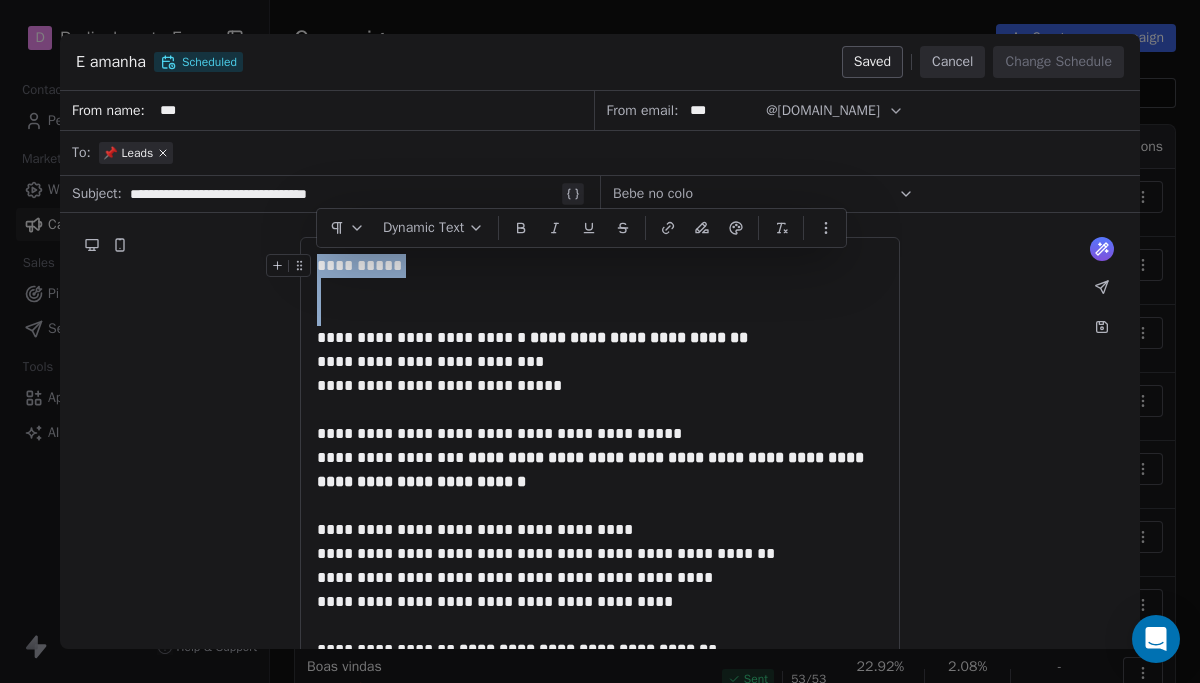 click on "**********" at bounding box center [600, 266] 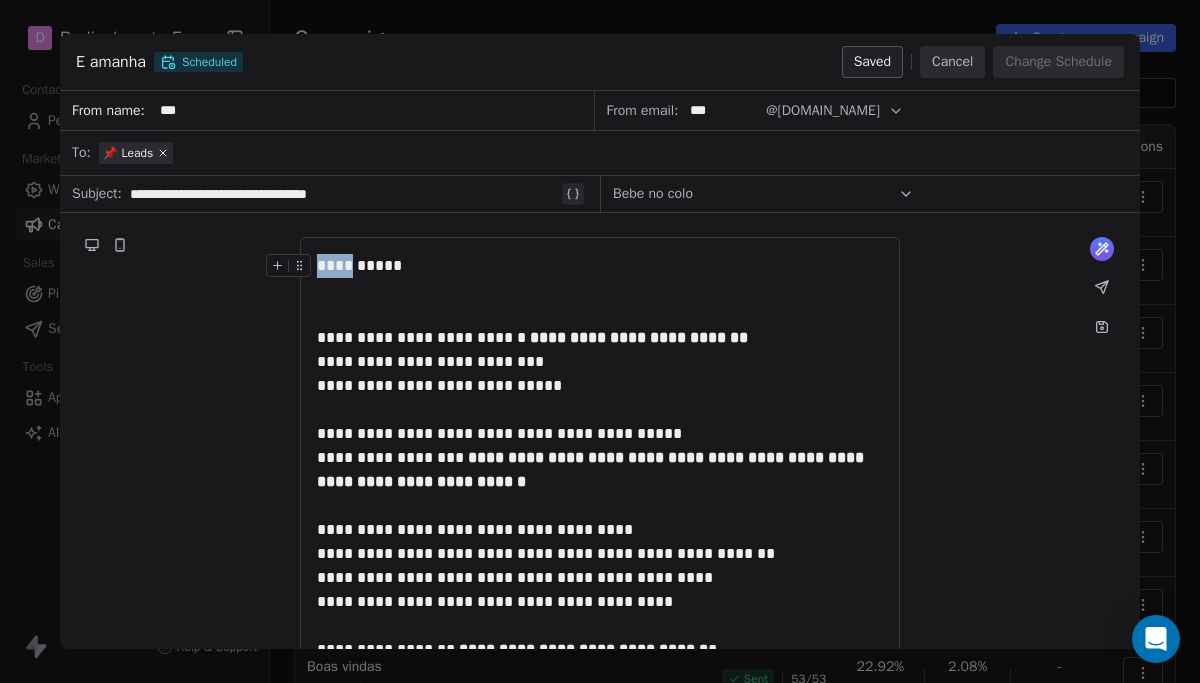 drag, startPoint x: 319, startPoint y: 270, endPoint x: 335, endPoint y: 267, distance: 16.27882 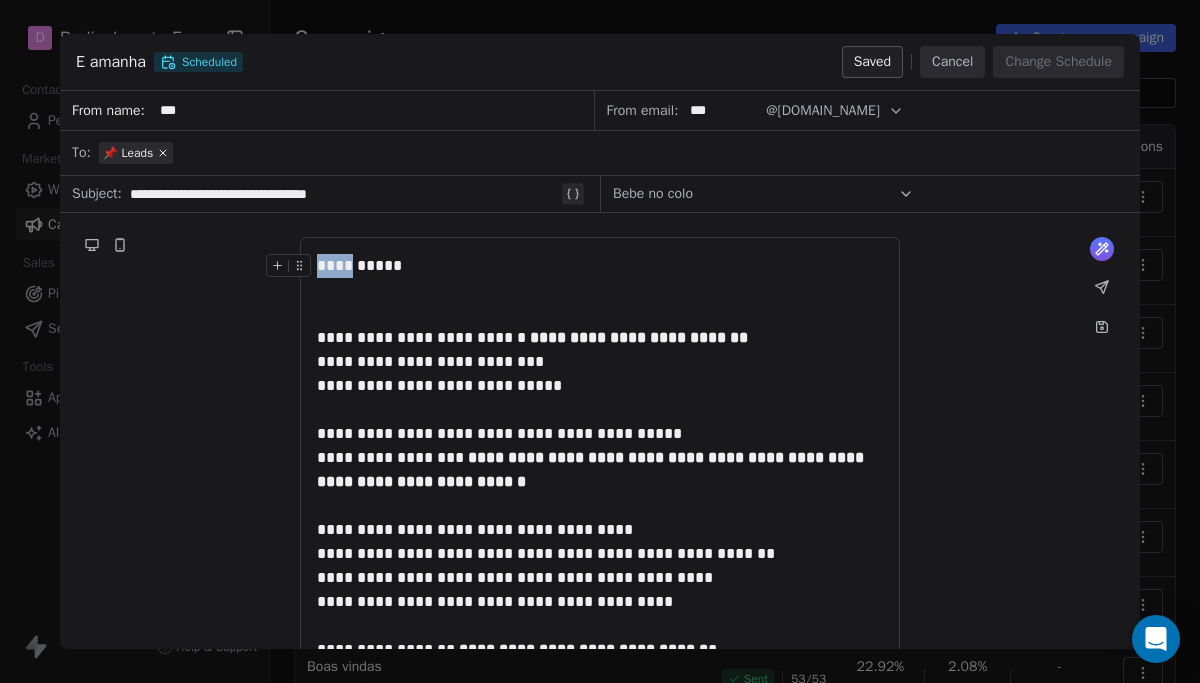 click on "**********" at bounding box center [600, 266] 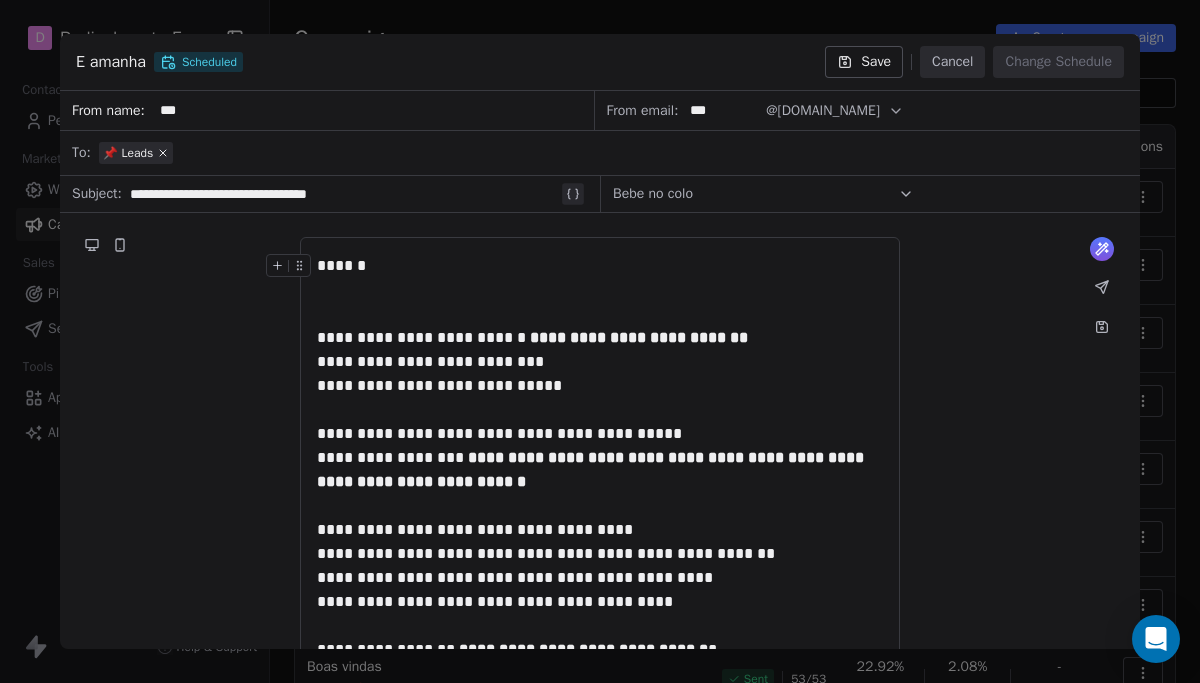 click on "******" at bounding box center [600, 266] 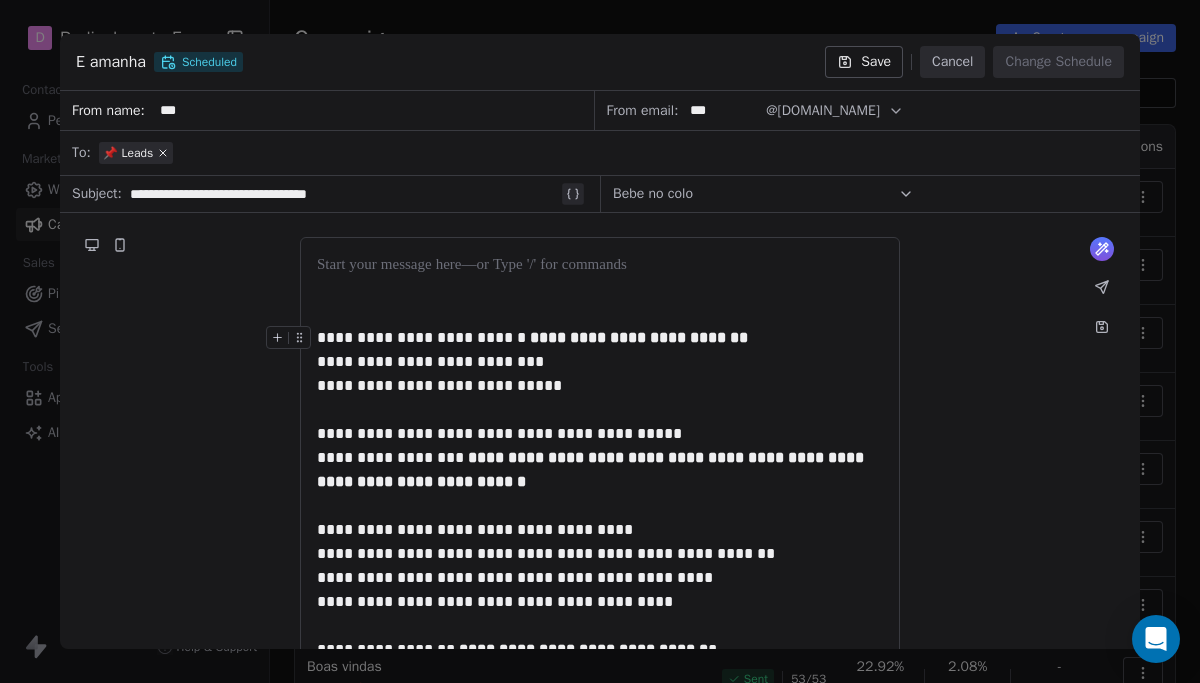 click at bounding box center [292, 343] 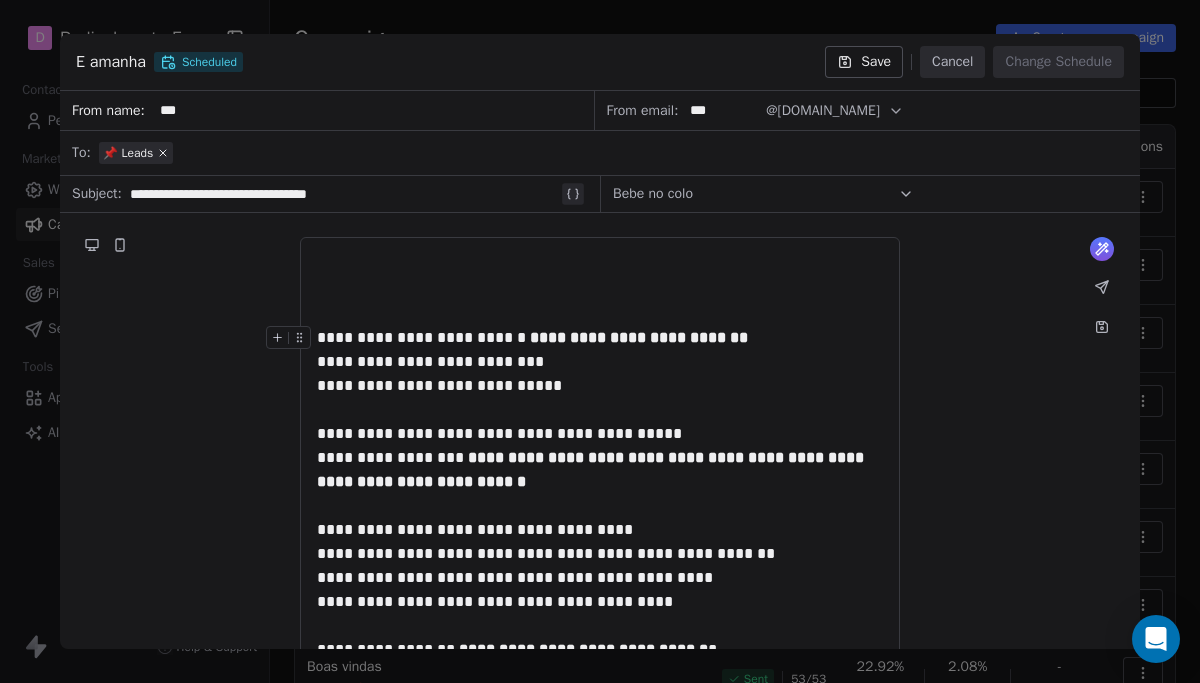 drag, startPoint x: 321, startPoint y: 333, endPoint x: 424, endPoint y: 330, distance: 103.04368 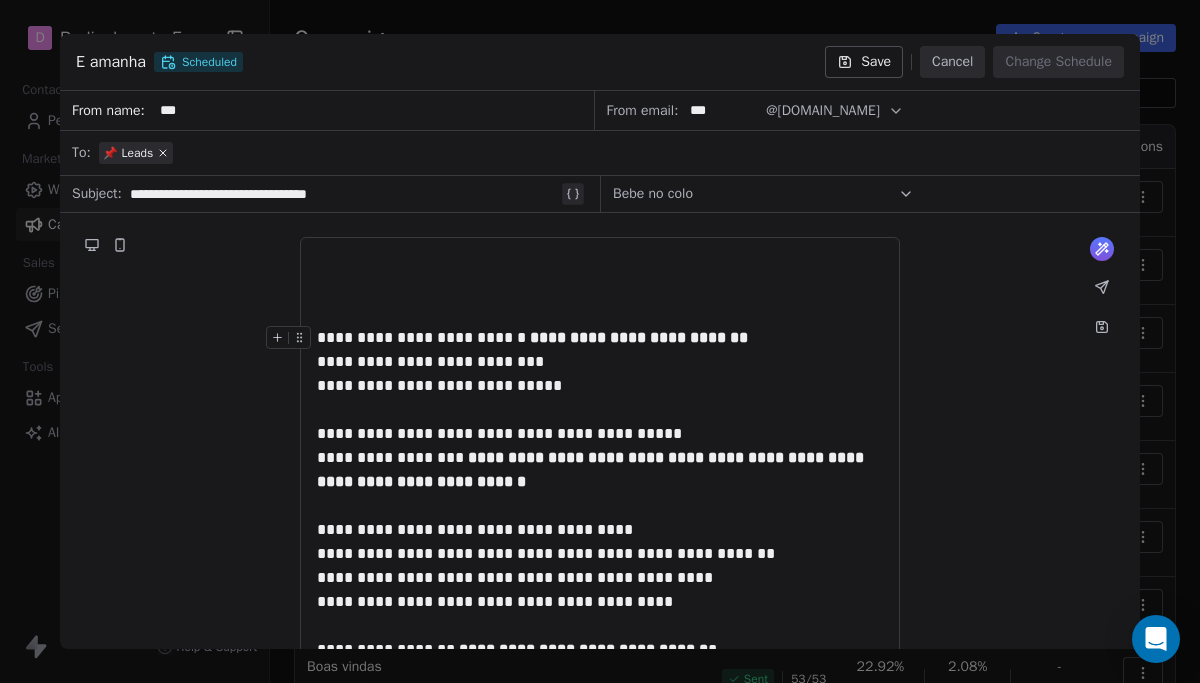 click on "**********" at bounding box center [600, 362] 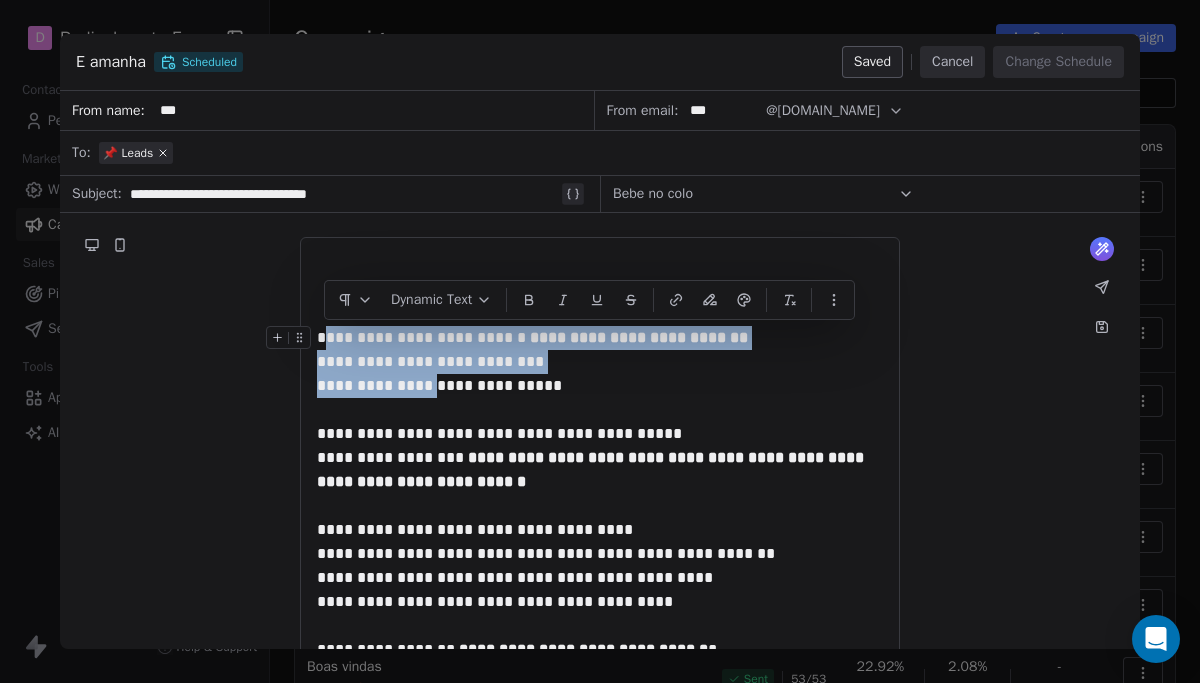 drag, startPoint x: 324, startPoint y: 335, endPoint x: 440, endPoint y: 390, distance: 128.37834 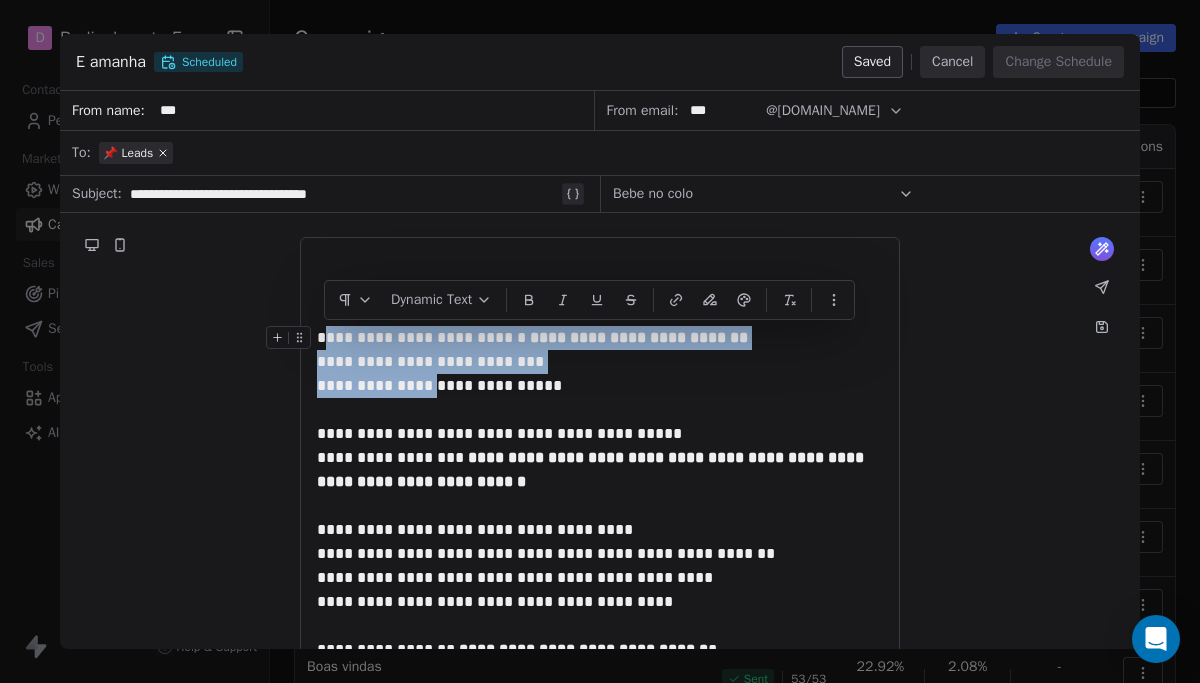 click on "**********" at bounding box center [600, 362] 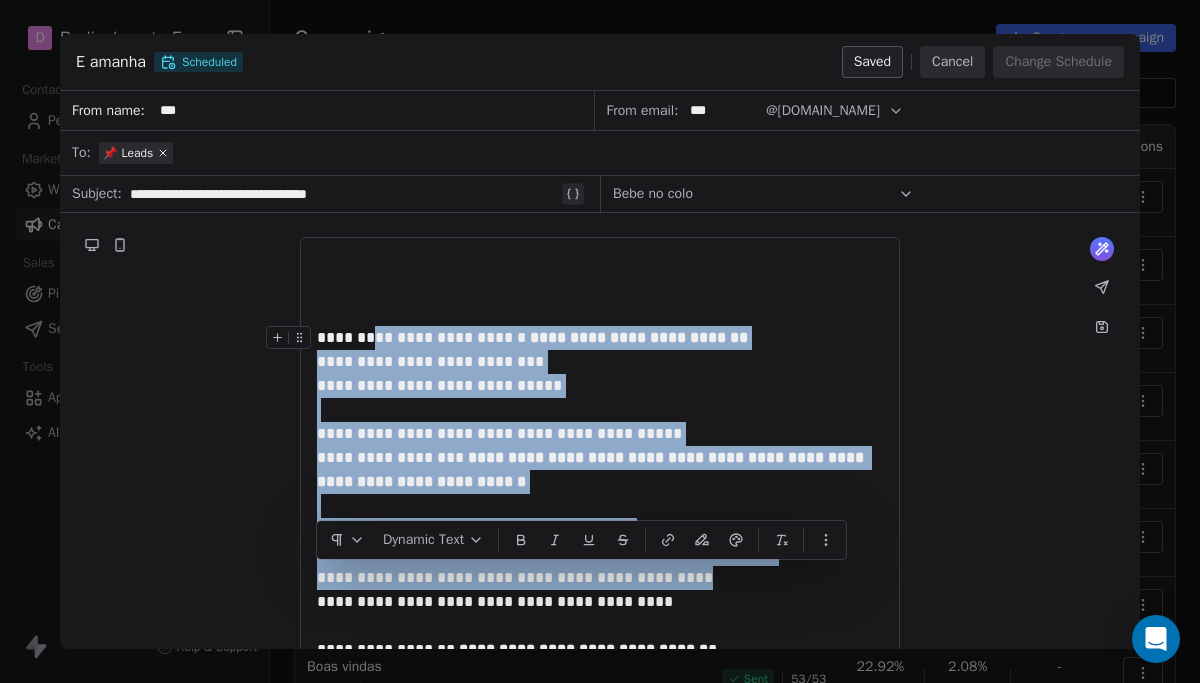 drag, startPoint x: 694, startPoint y: 586, endPoint x: 363, endPoint y: 343, distance: 410.6215 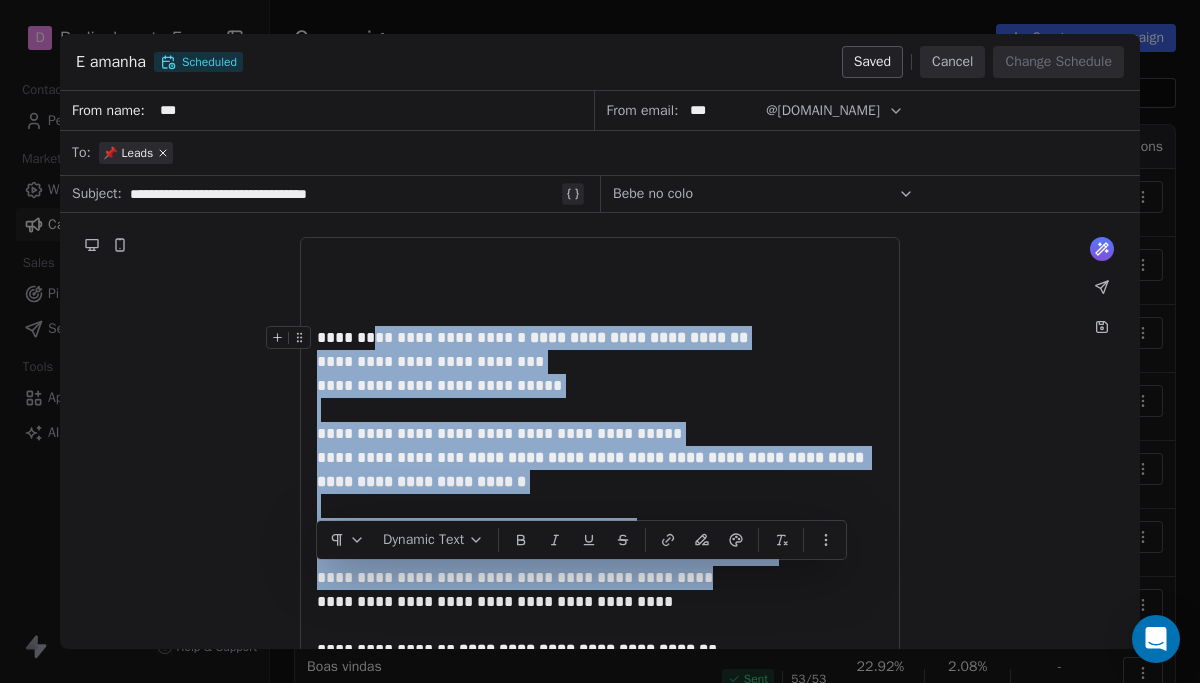 click on "**********" at bounding box center (600, 575) 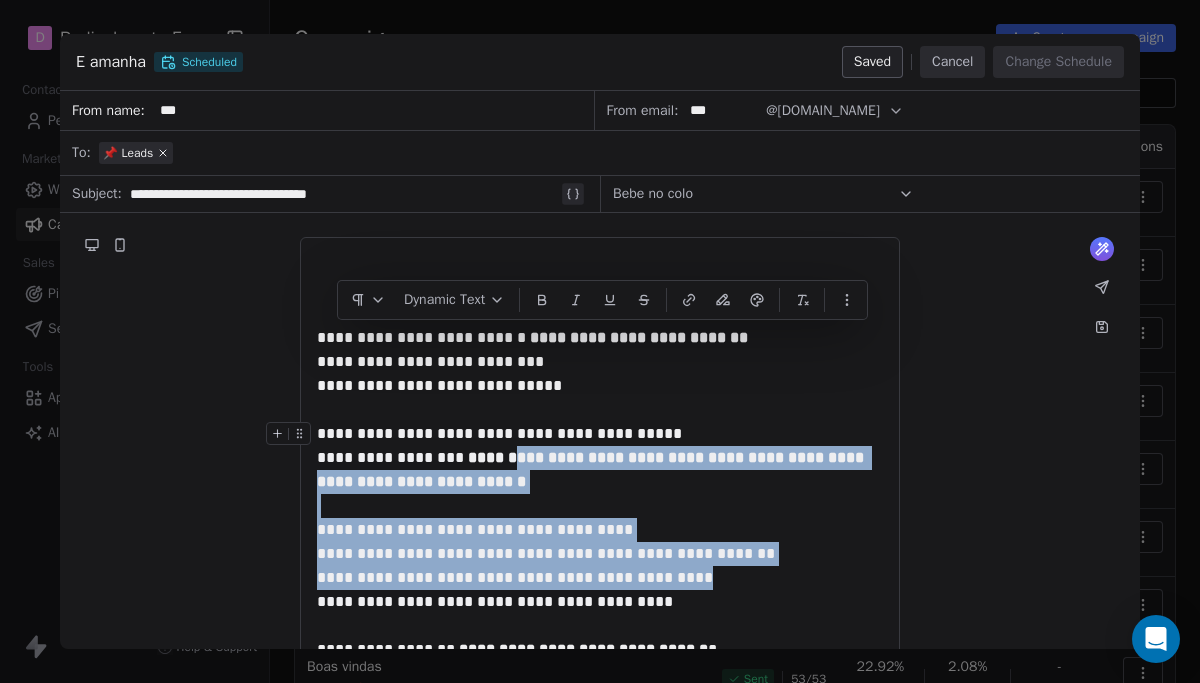 drag, startPoint x: 335, startPoint y: 345, endPoint x: 501, endPoint y: 458, distance: 200.81085 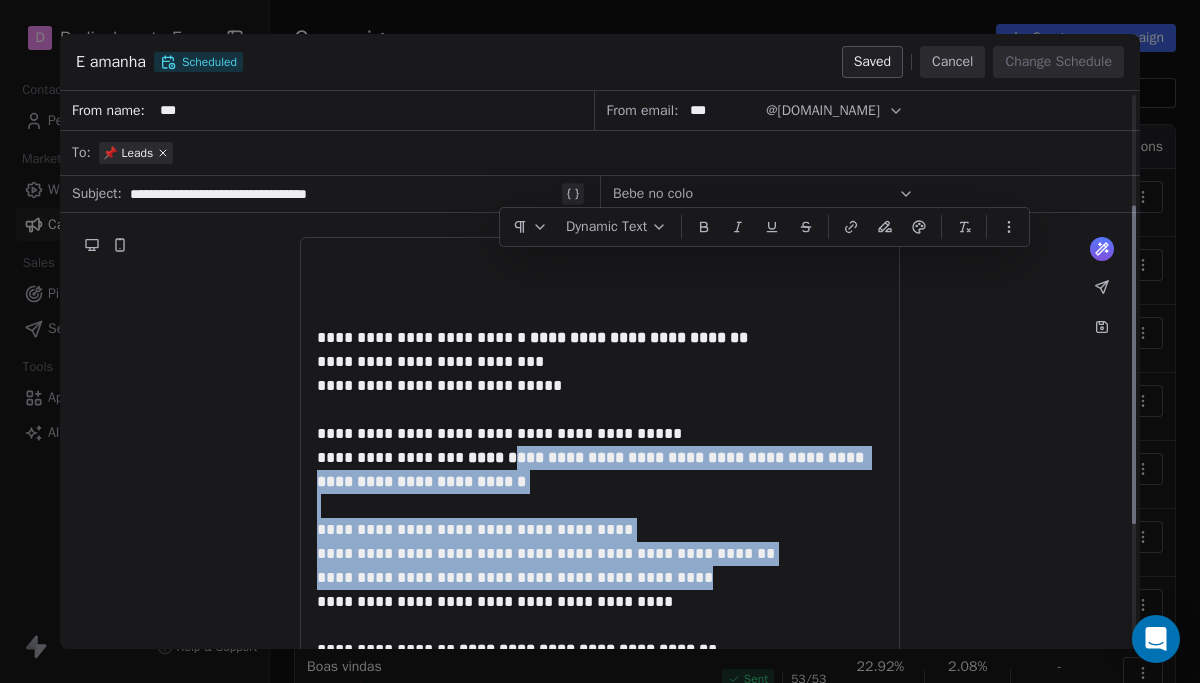 scroll, scrollTop: 404, scrollLeft: 0, axis: vertical 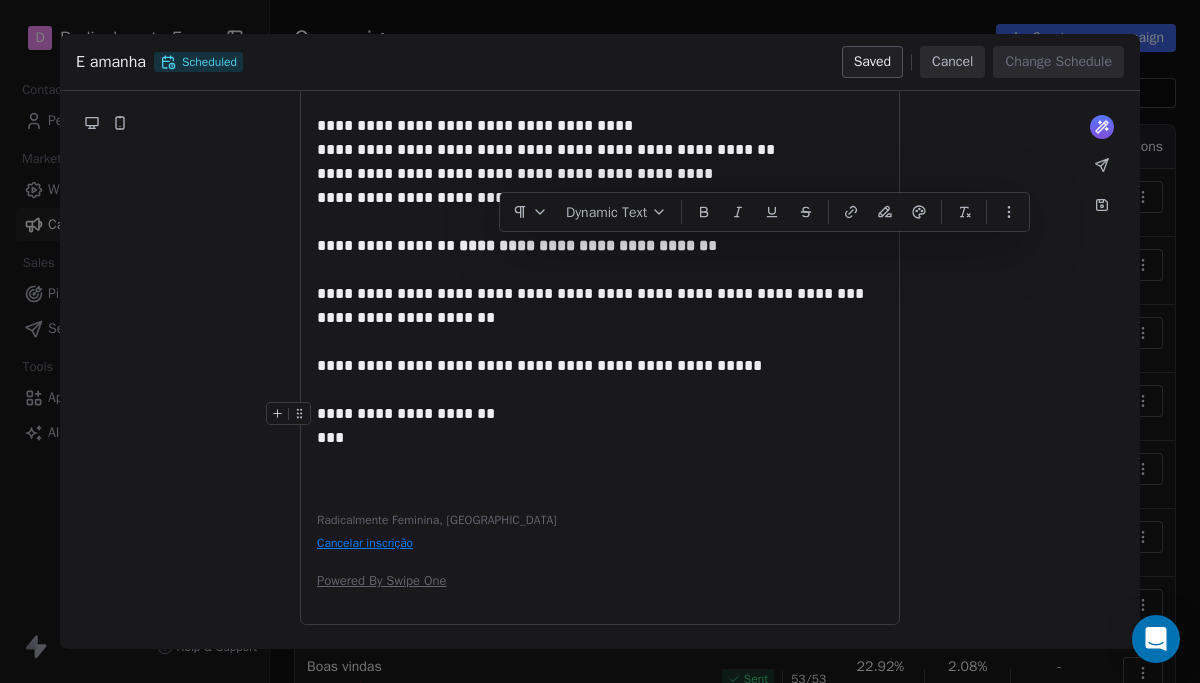 click on "**********" at bounding box center (600, 426) 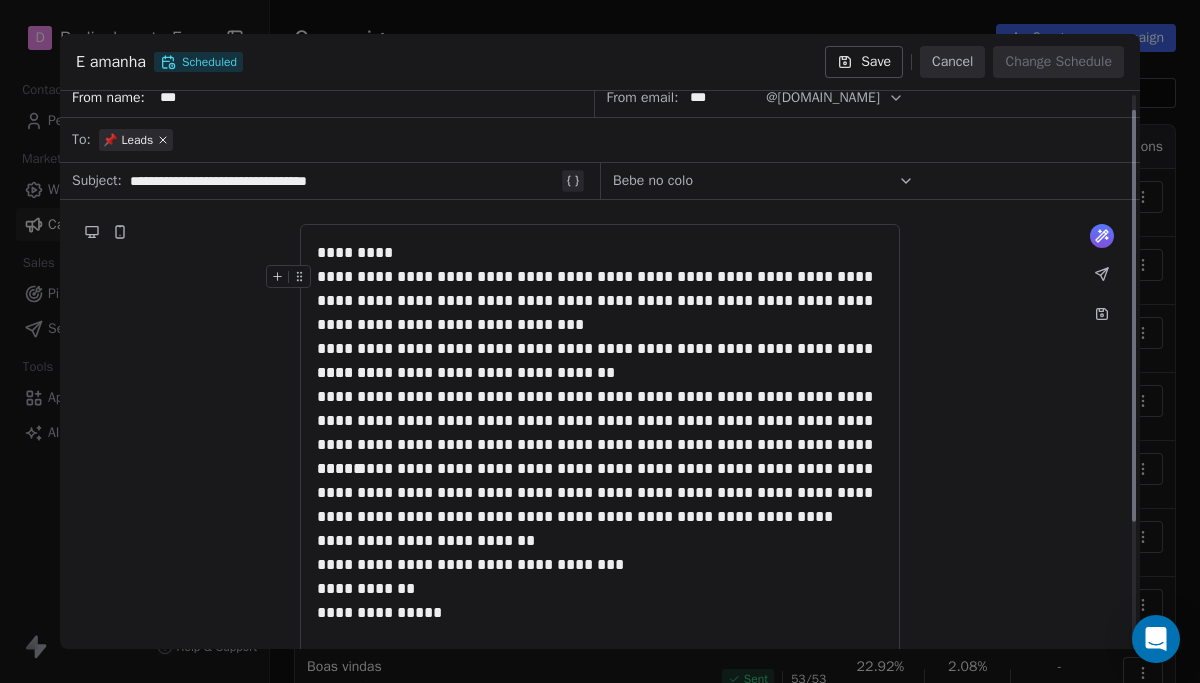 scroll, scrollTop: 0, scrollLeft: 0, axis: both 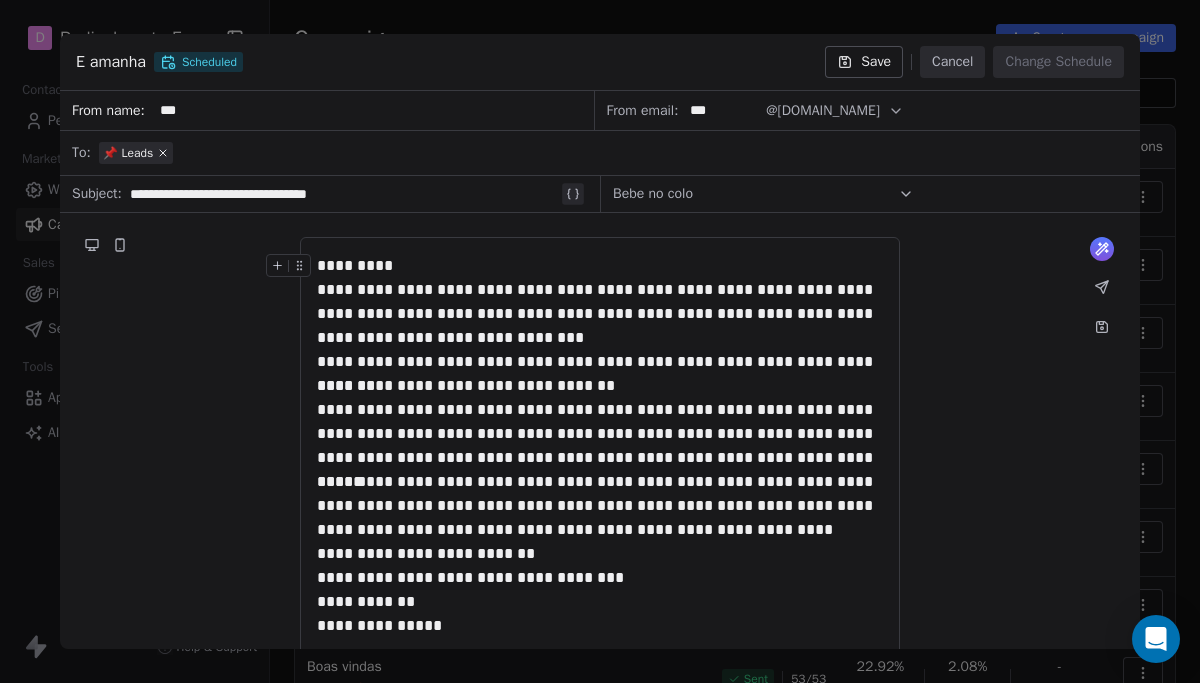 click on "*********" at bounding box center [600, 266] 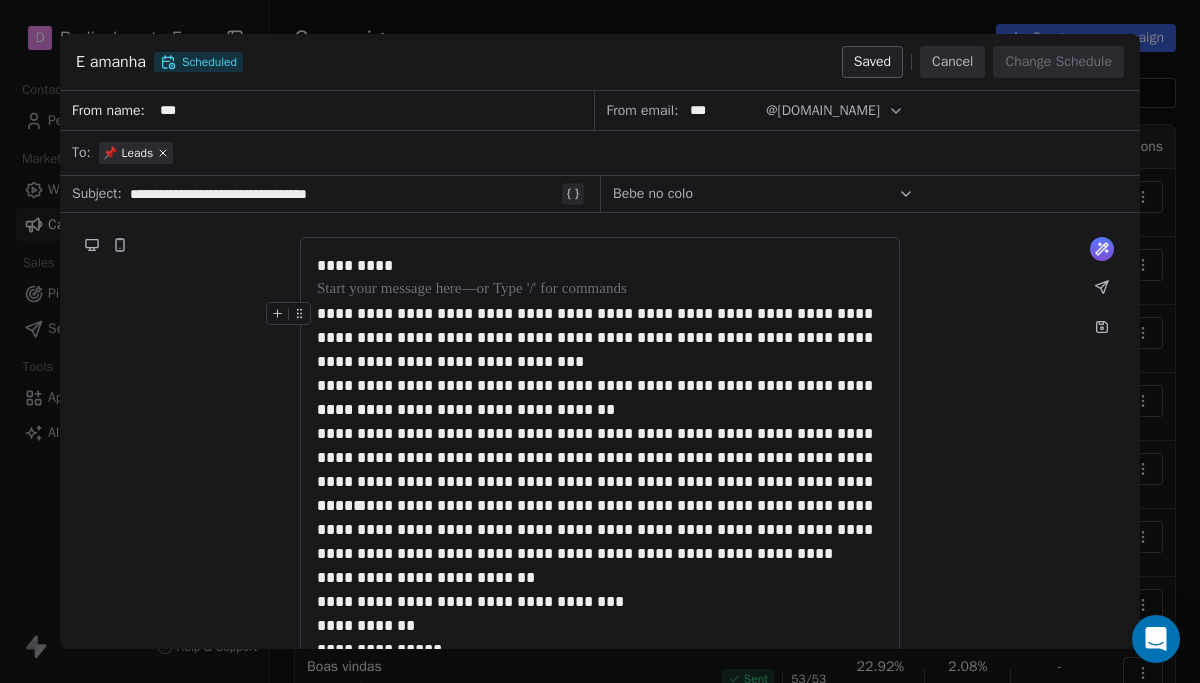 click on "**********" at bounding box center (600, 338) 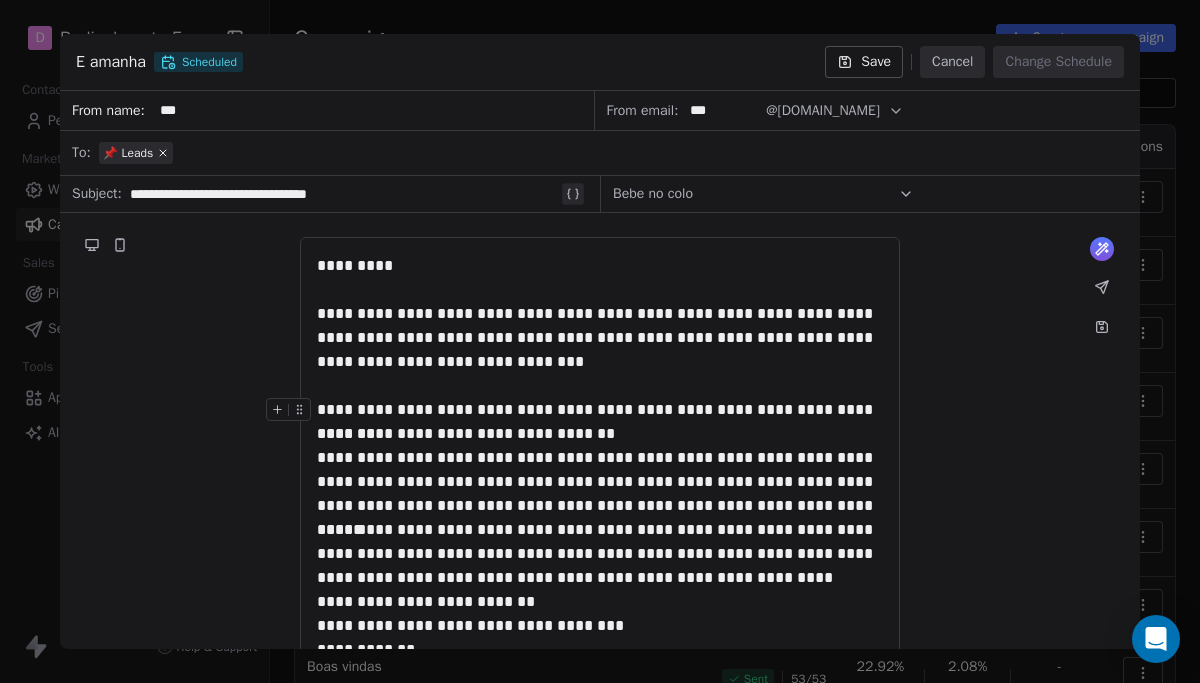 click on "**********" at bounding box center (600, 410) 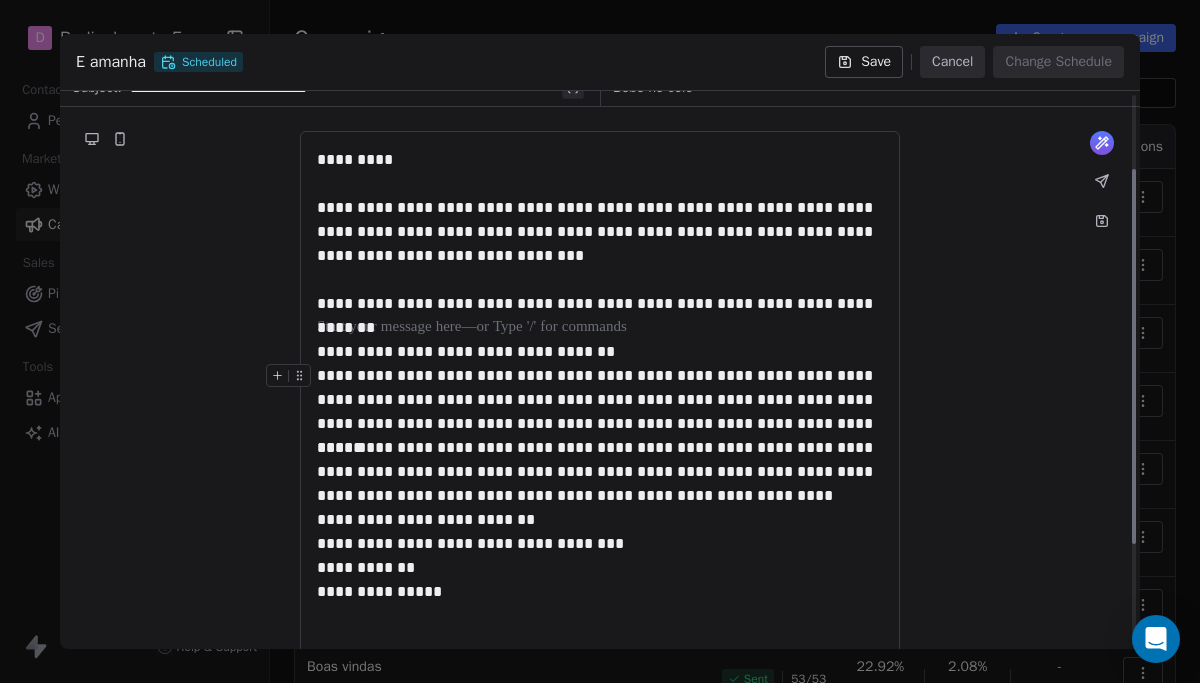 scroll, scrollTop: 112, scrollLeft: 0, axis: vertical 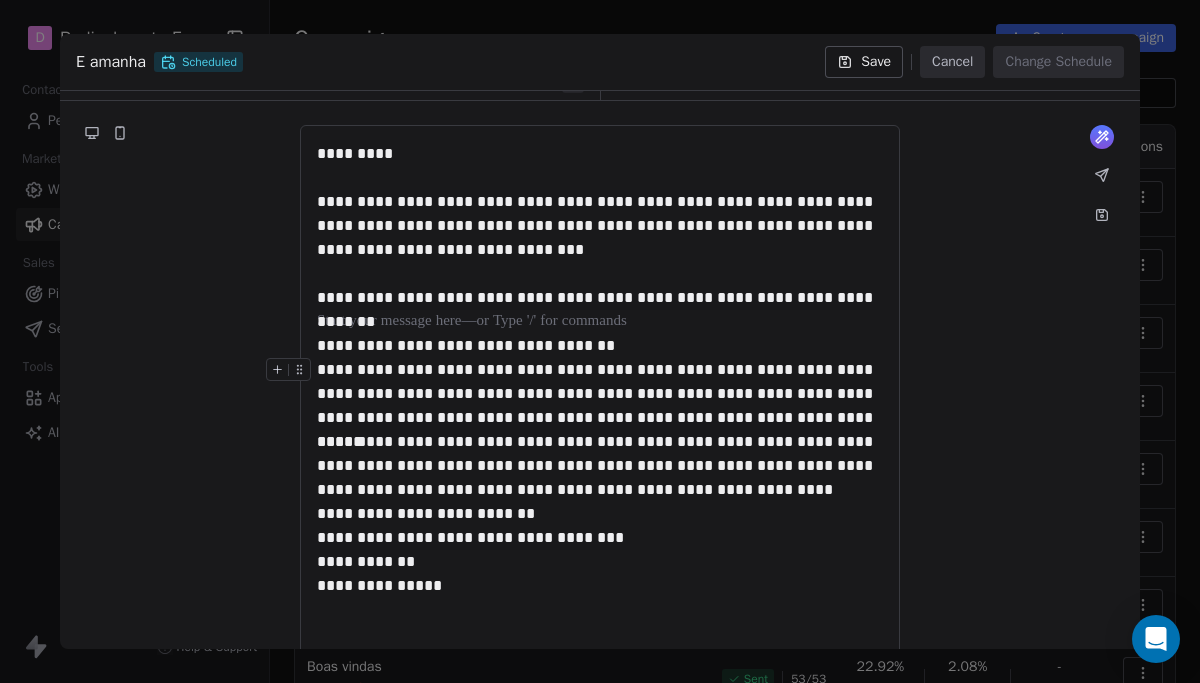 click on "**********" at bounding box center [600, 394] 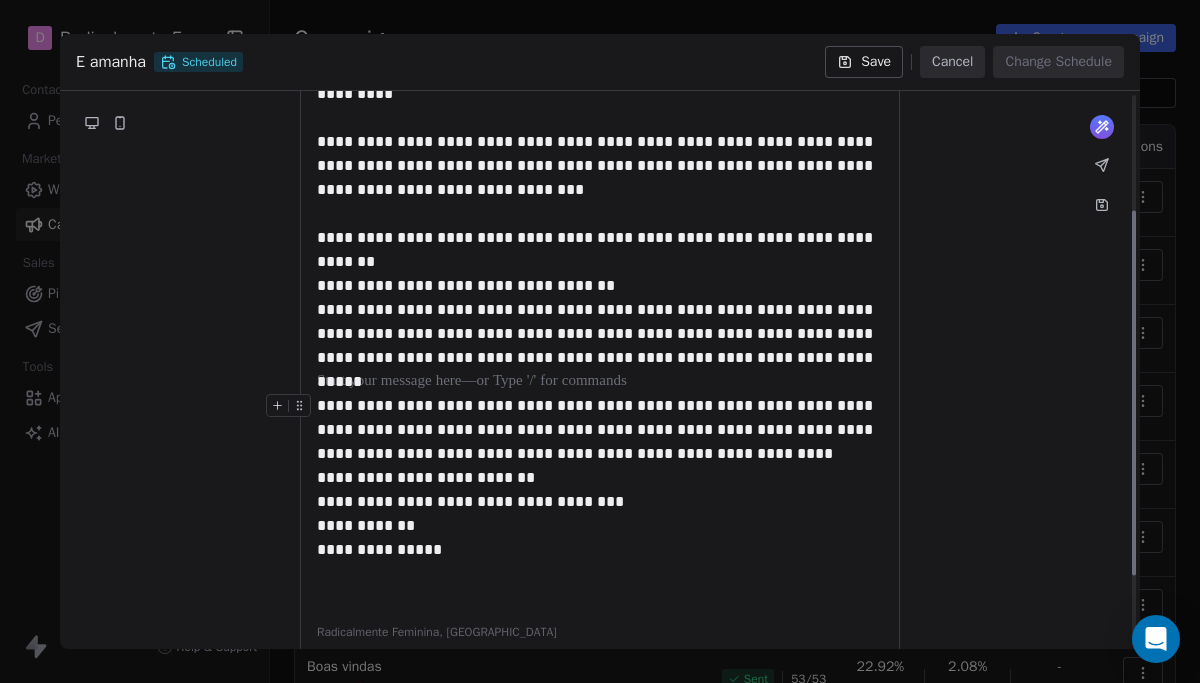 scroll, scrollTop: 177, scrollLeft: 0, axis: vertical 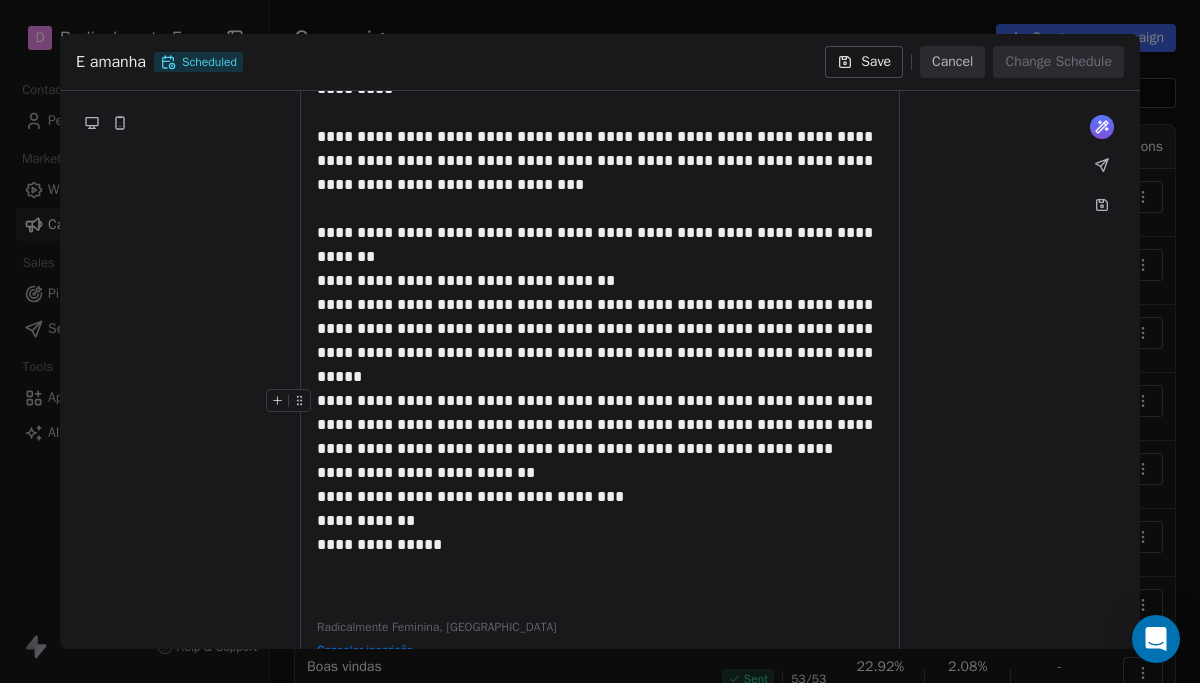 click on "**********" at bounding box center (600, 425) 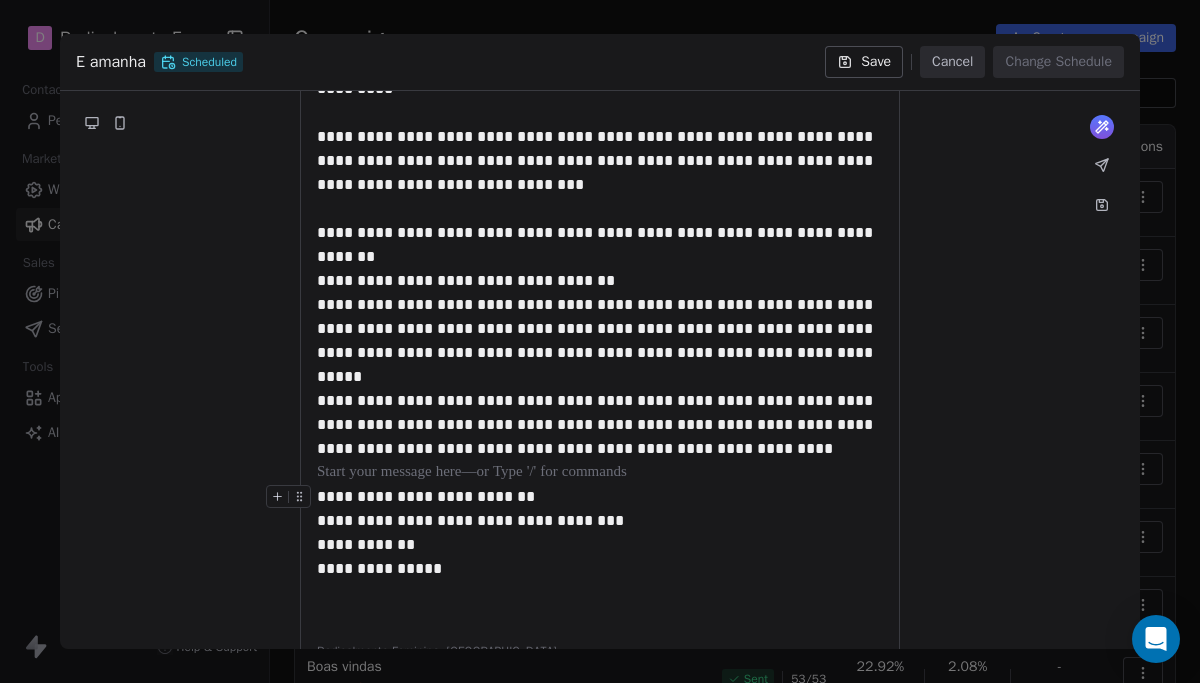 click on "**********" at bounding box center (600, 497) 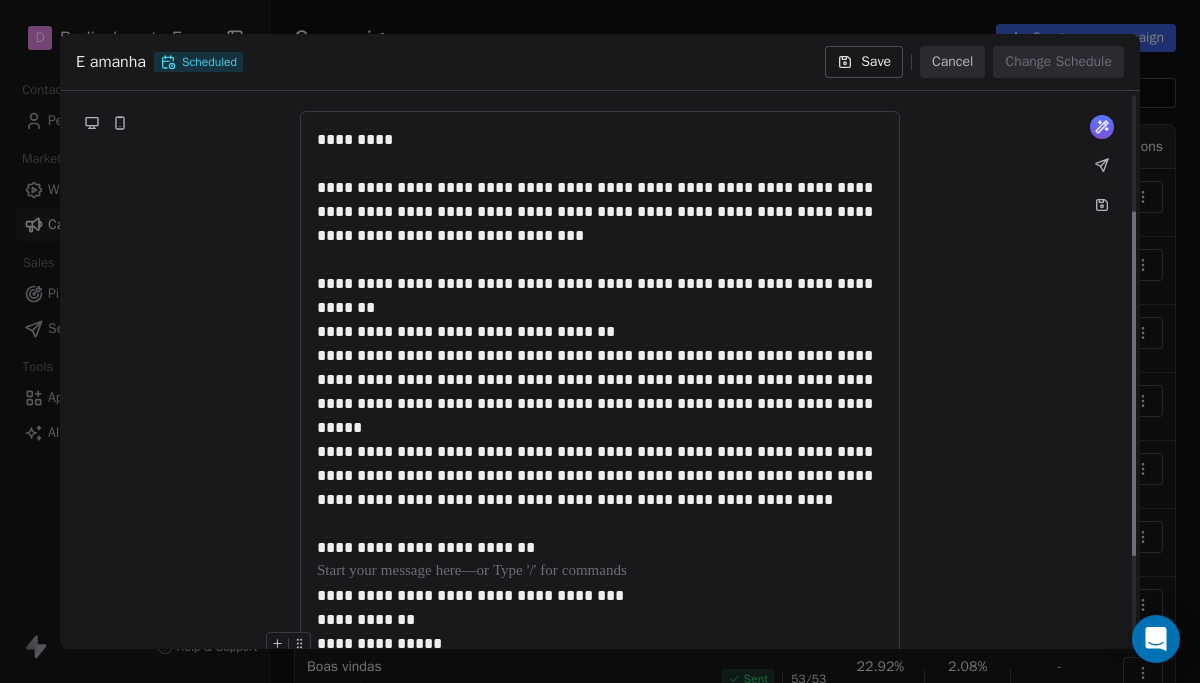 scroll, scrollTop: 0, scrollLeft: 0, axis: both 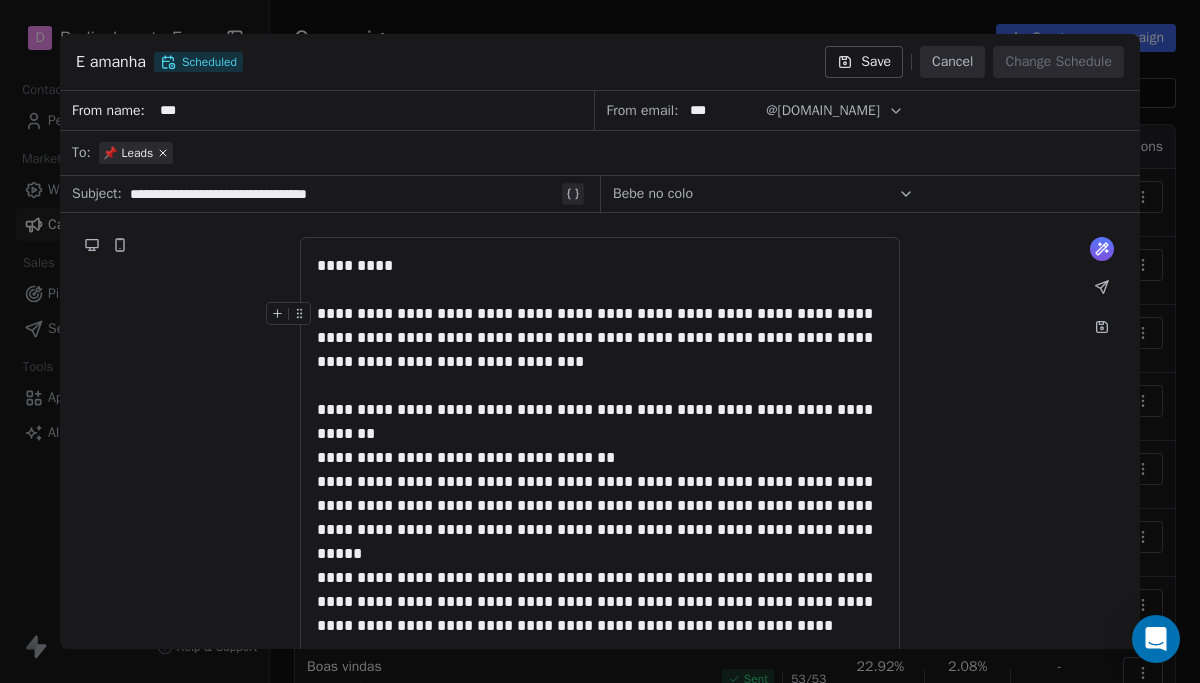 click on "Save" at bounding box center [864, 62] 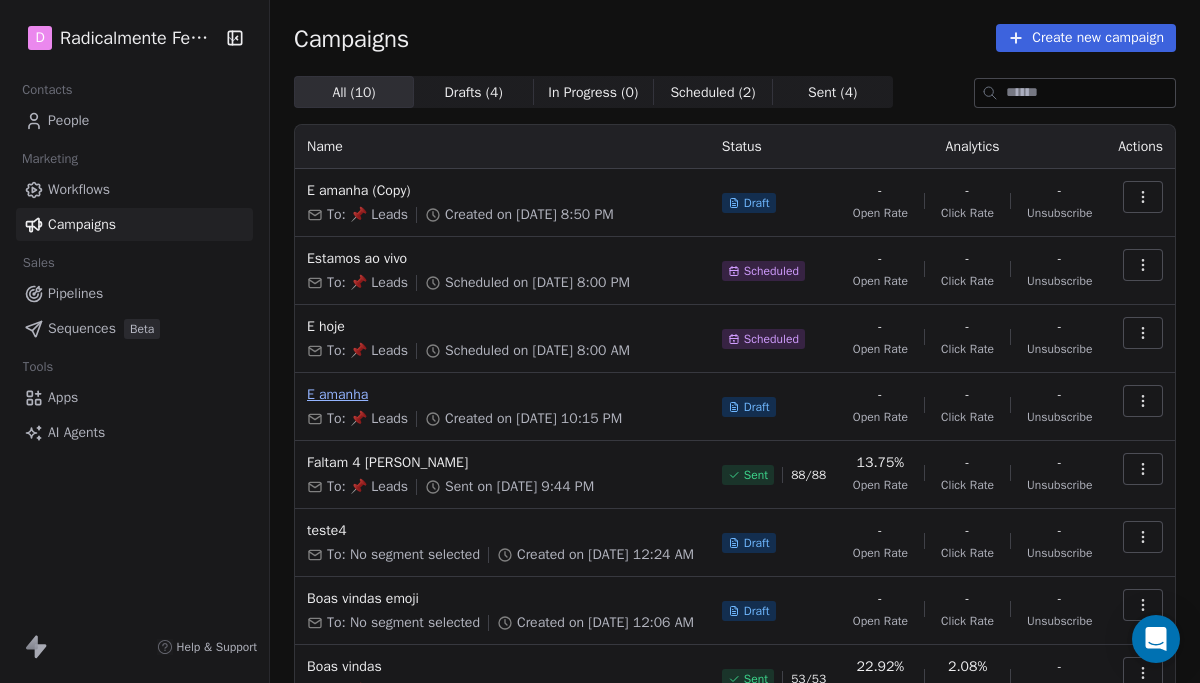 click on "E amanha" at bounding box center (502, 395) 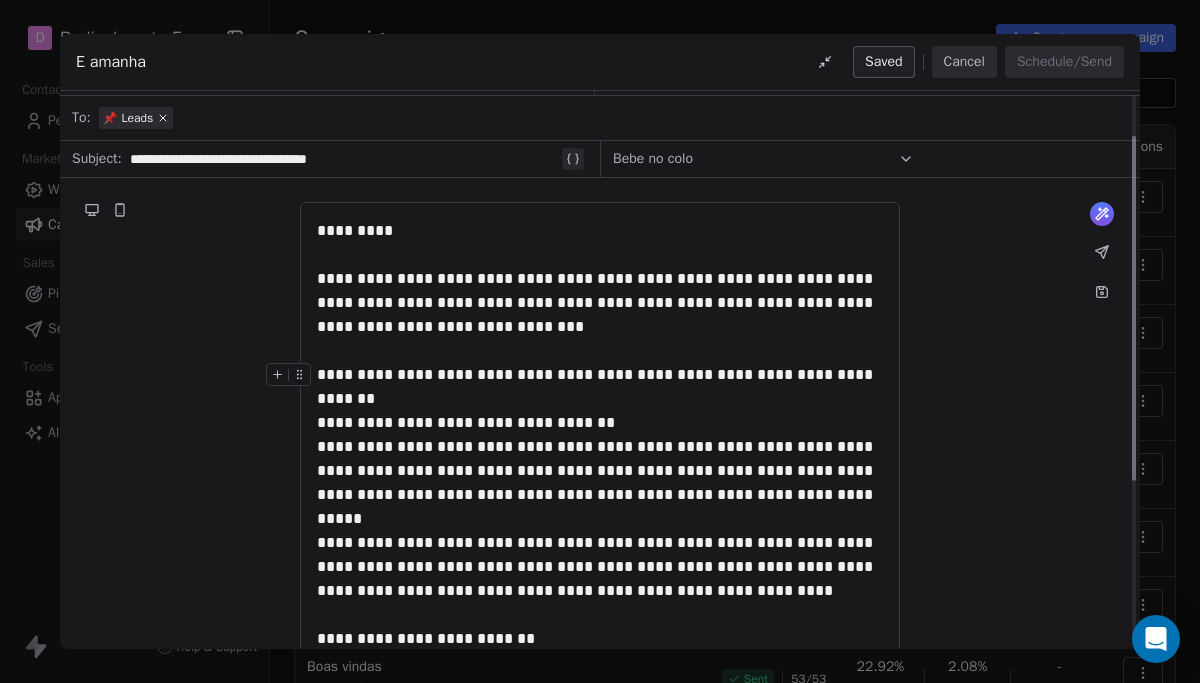 scroll, scrollTop: 0, scrollLeft: 0, axis: both 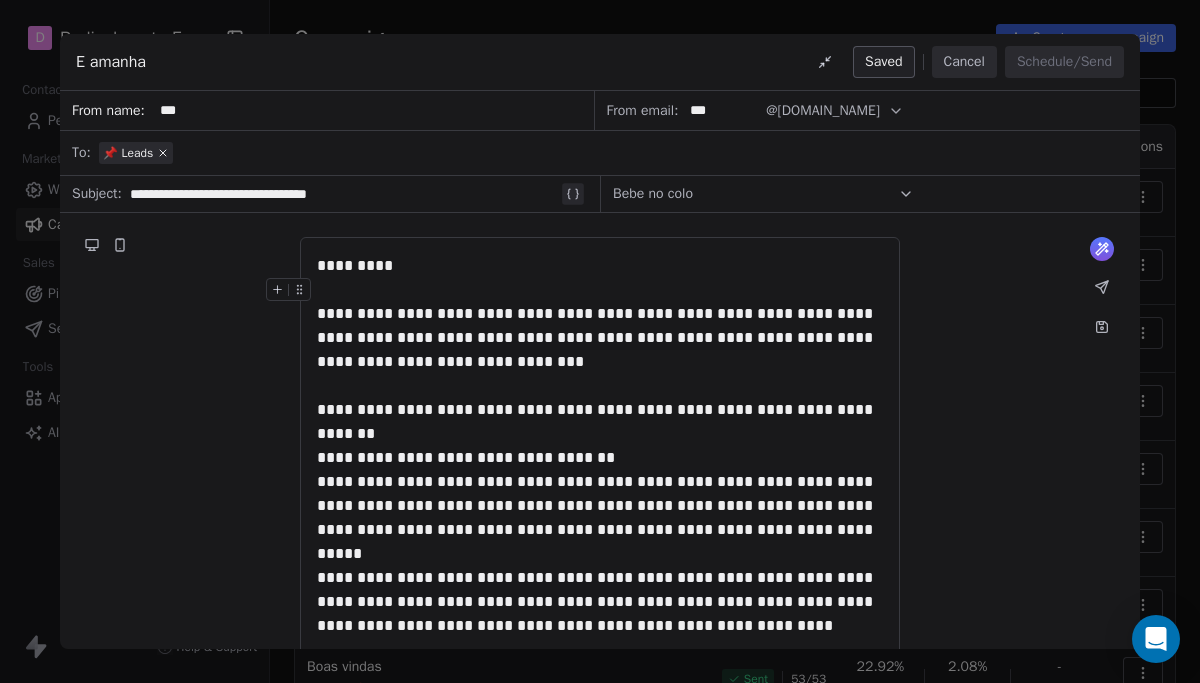 click on "Cancel" at bounding box center (964, 62) 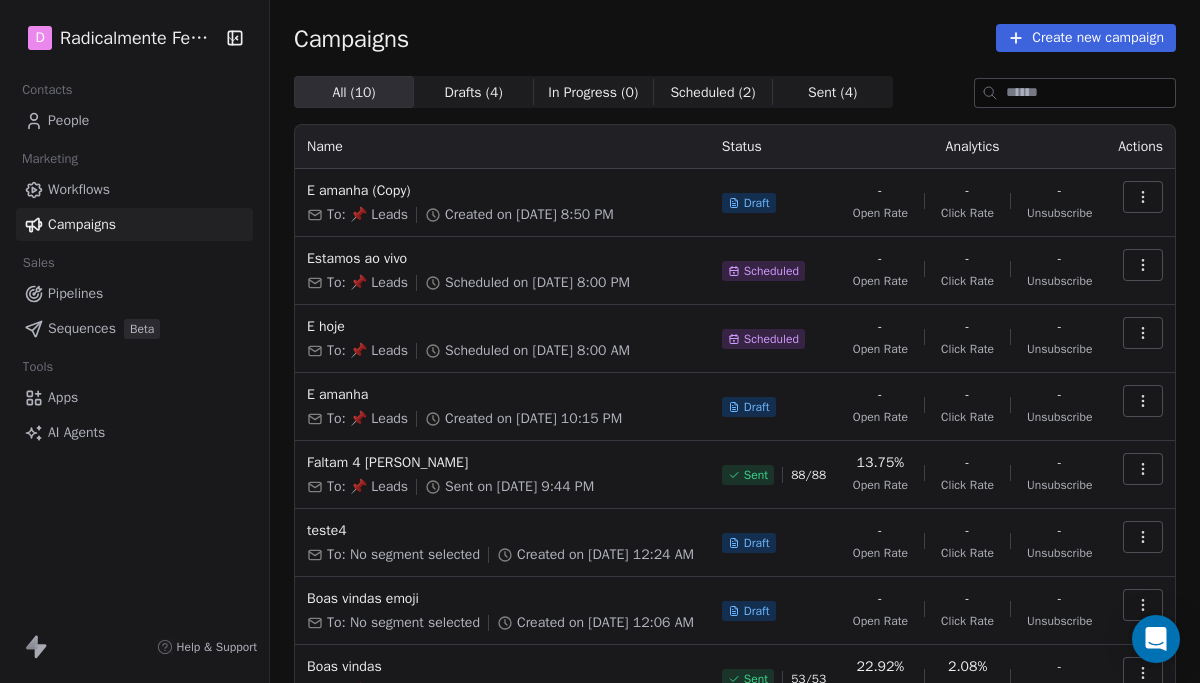 click 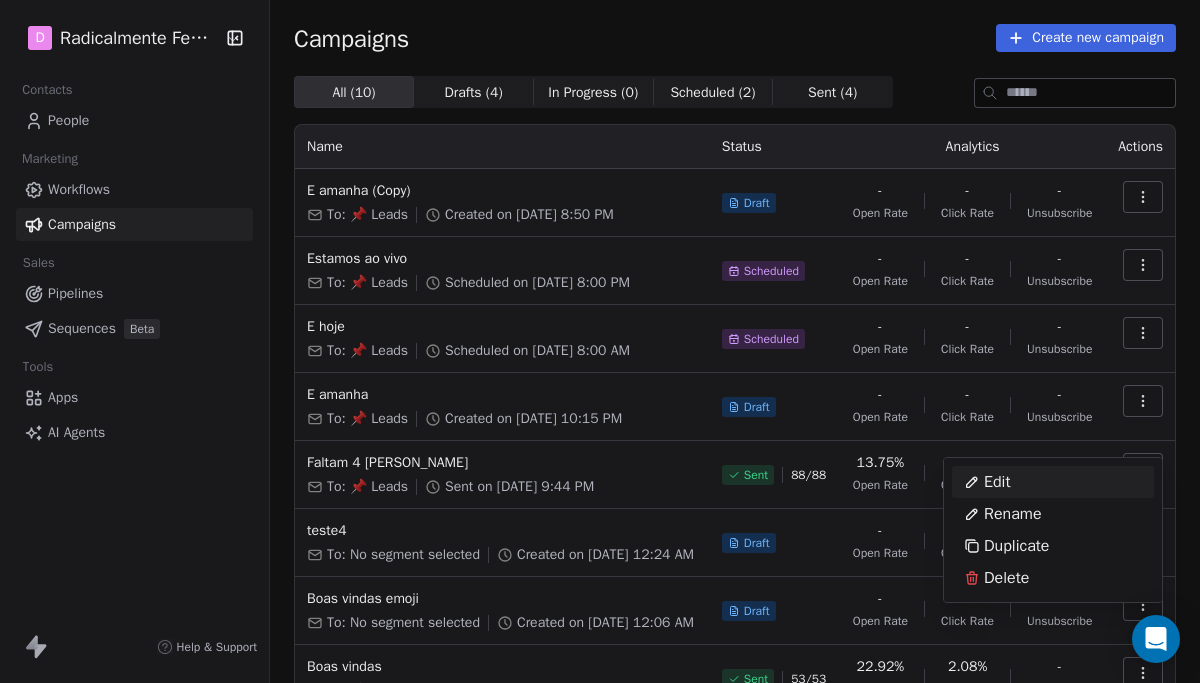 click on "Edit" at bounding box center [1053, 482] 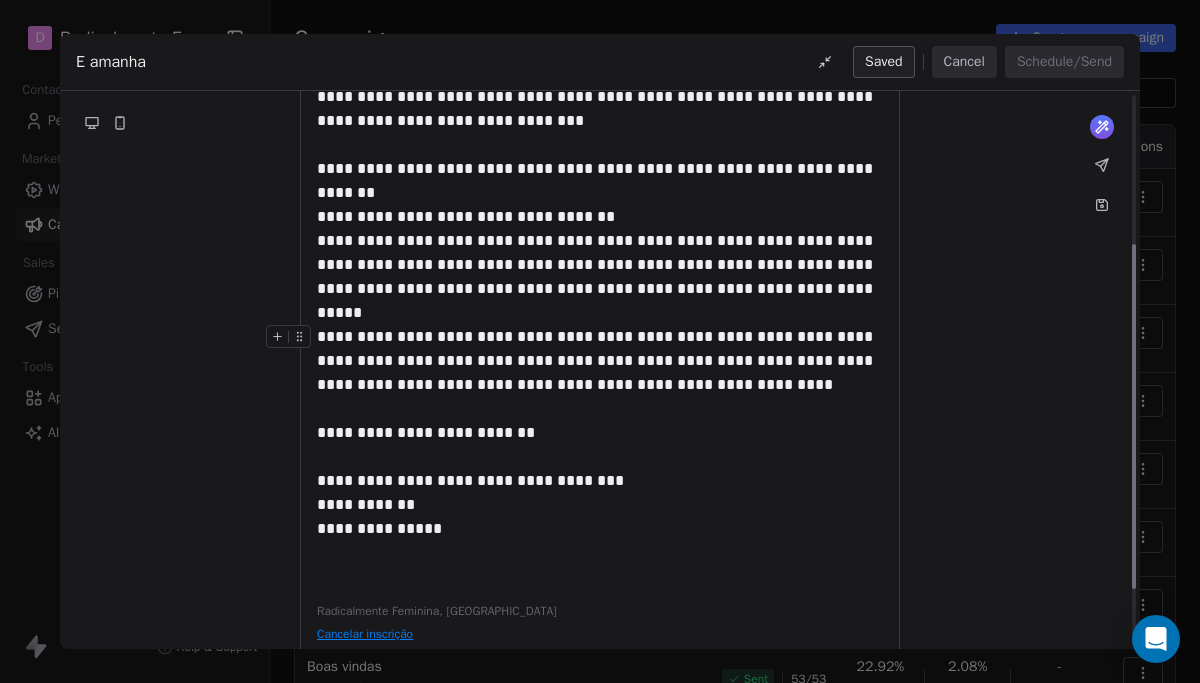 scroll, scrollTop: 332, scrollLeft: 0, axis: vertical 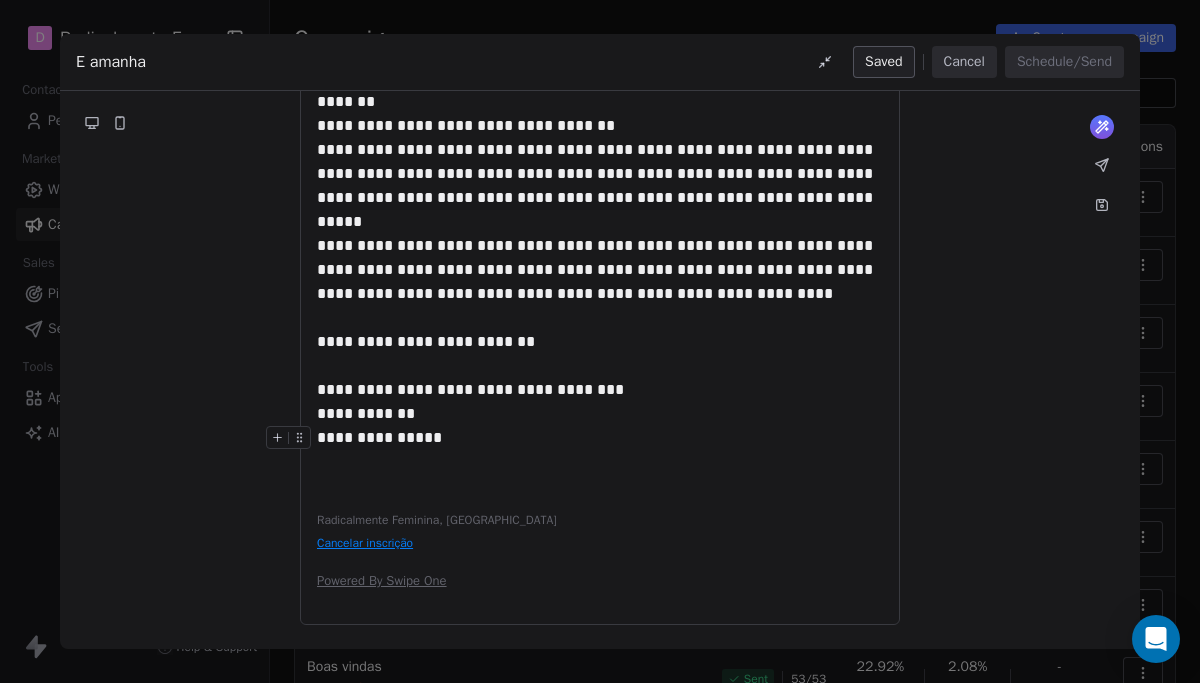 click on "**********" at bounding box center [600, 438] 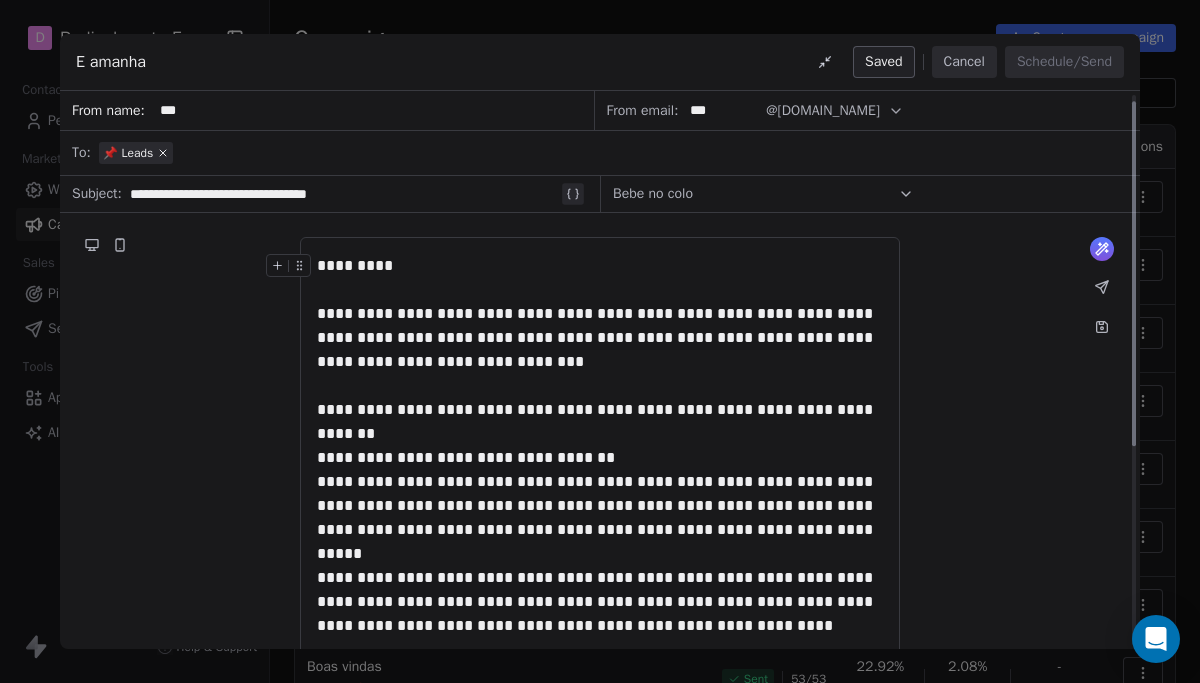 scroll, scrollTop: 10, scrollLeft: 0, axis: vertical 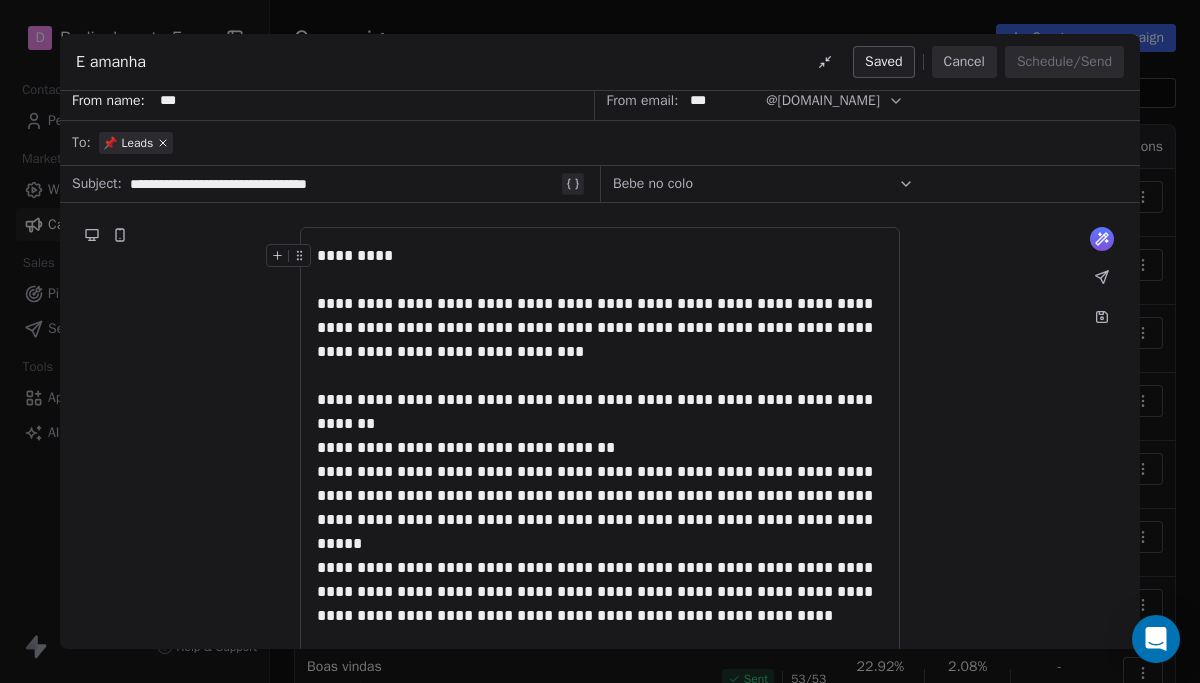 click on "**********" at bounding box center (343, 184) 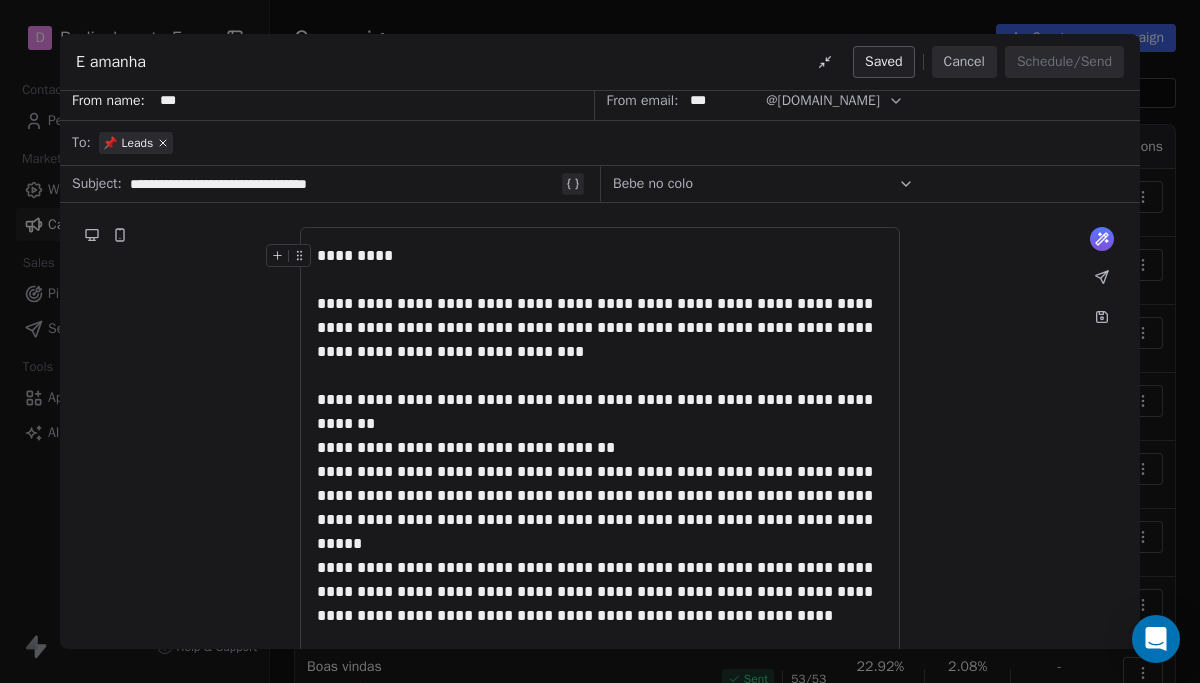 click on "***" at bounding box center [373, 100] 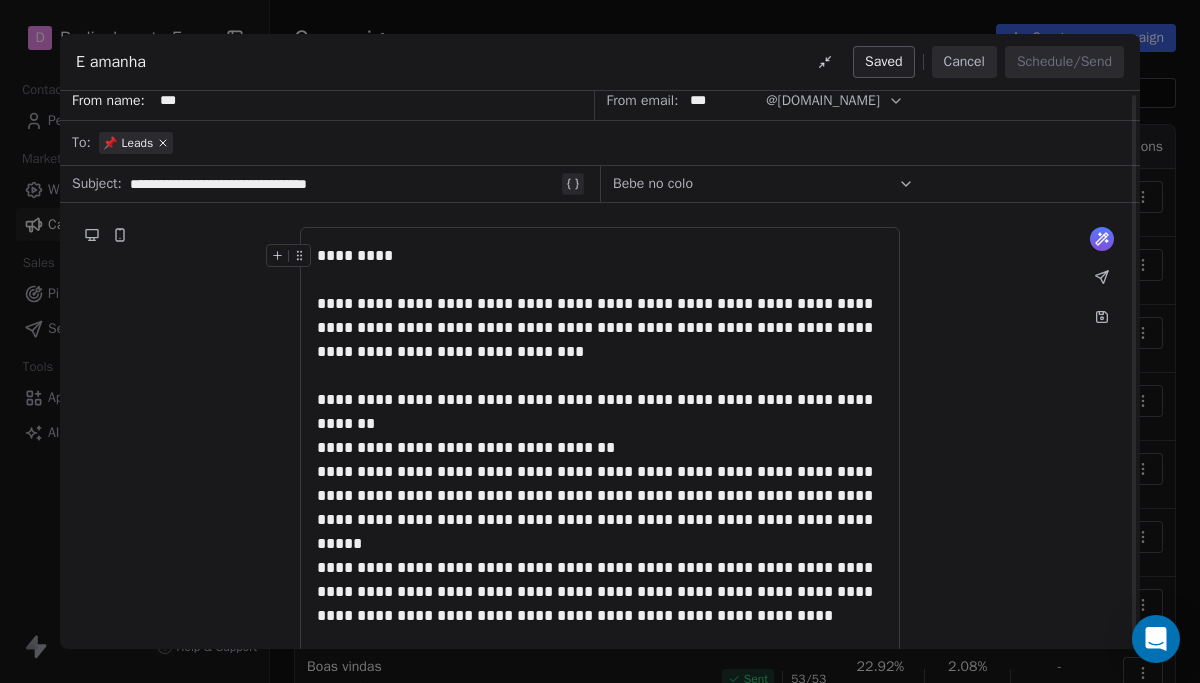 scroll, scrollTop: 0, scrollLeft: 0, axis: both 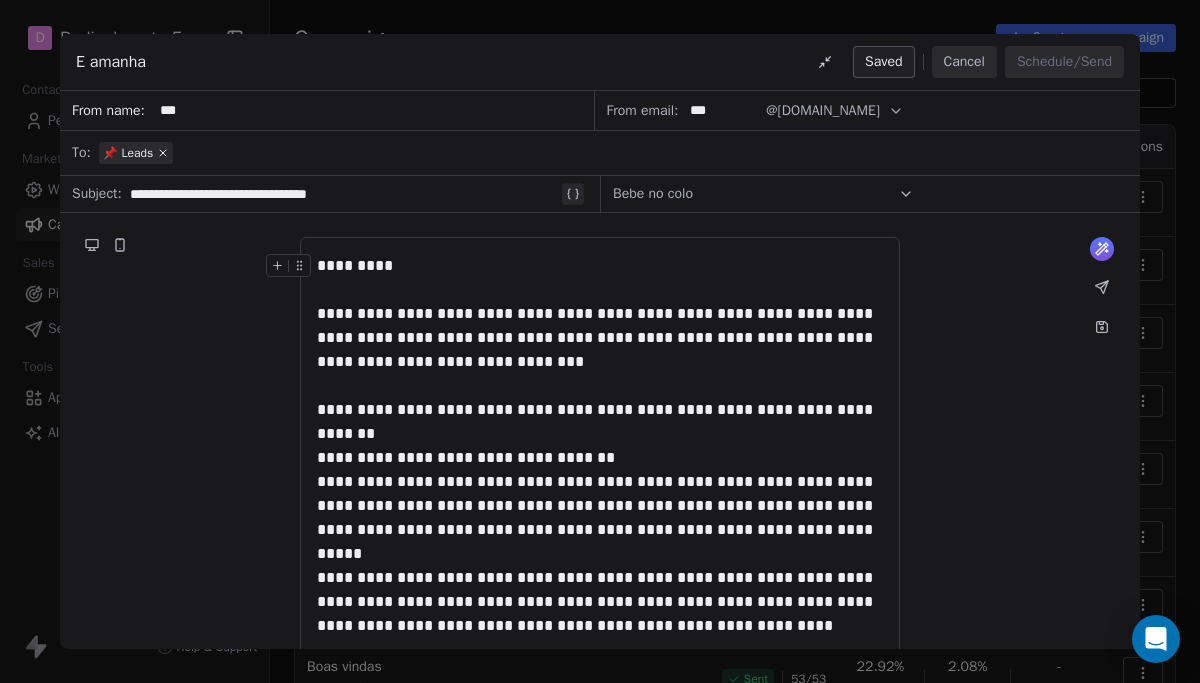 click 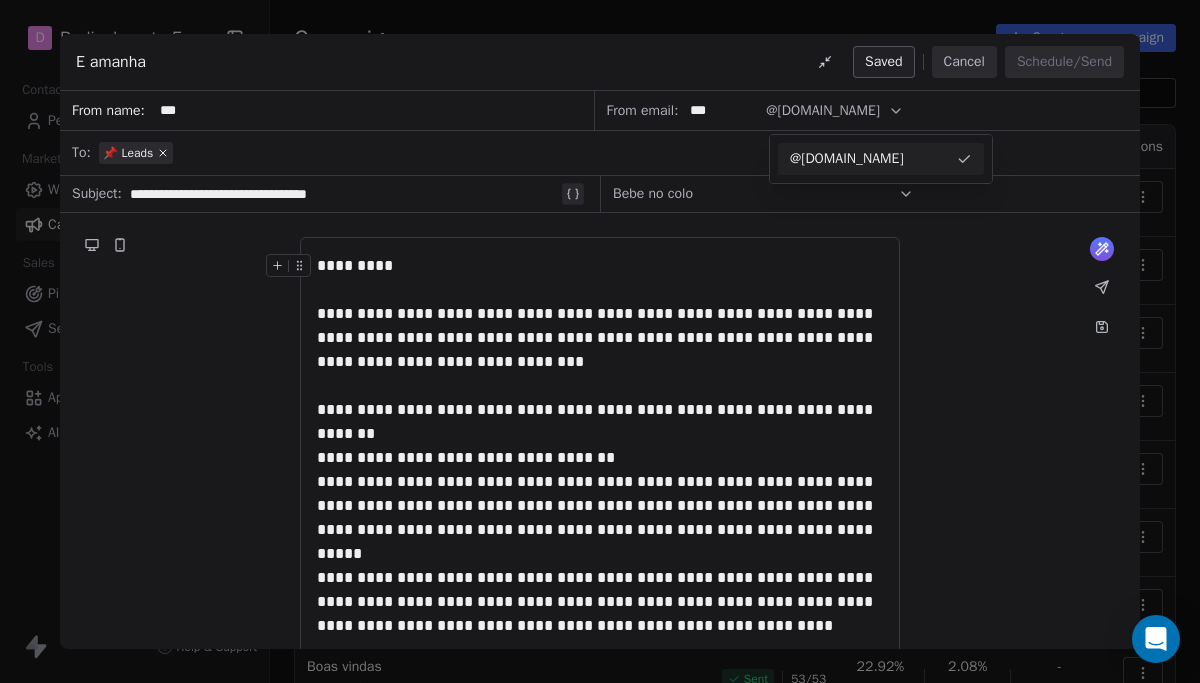 click on "@[DOMAIN_NAME]" at bounding box center [869, 159] 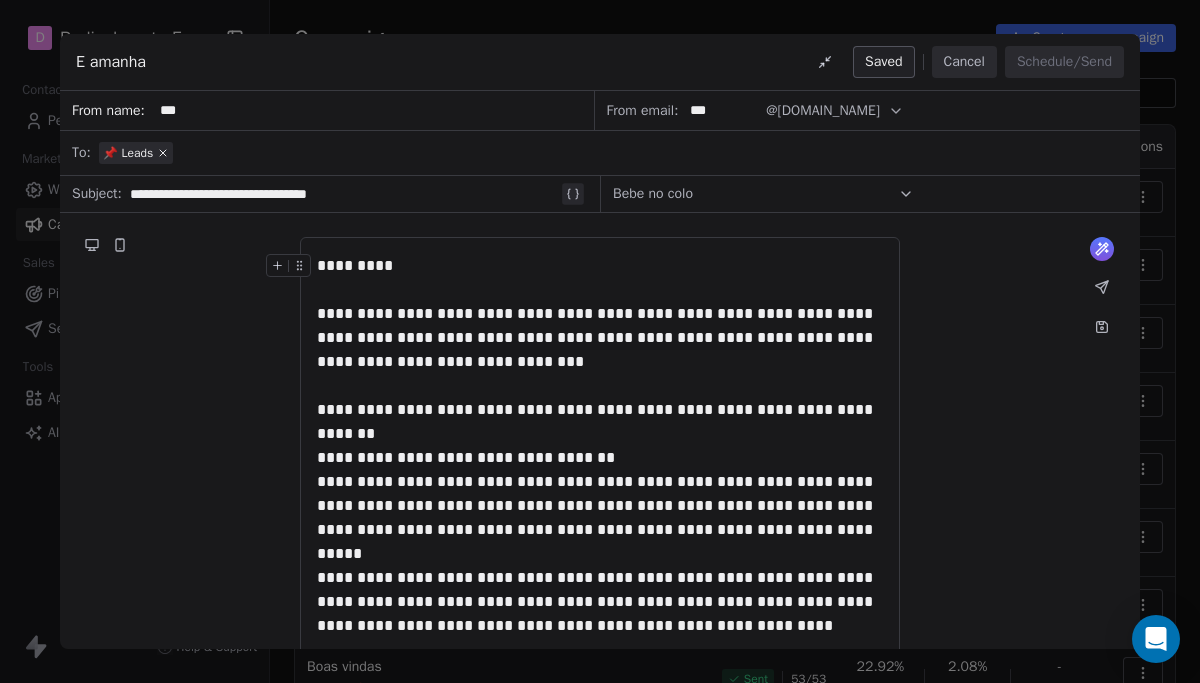 click on "***" at bounding box center (722, 110) 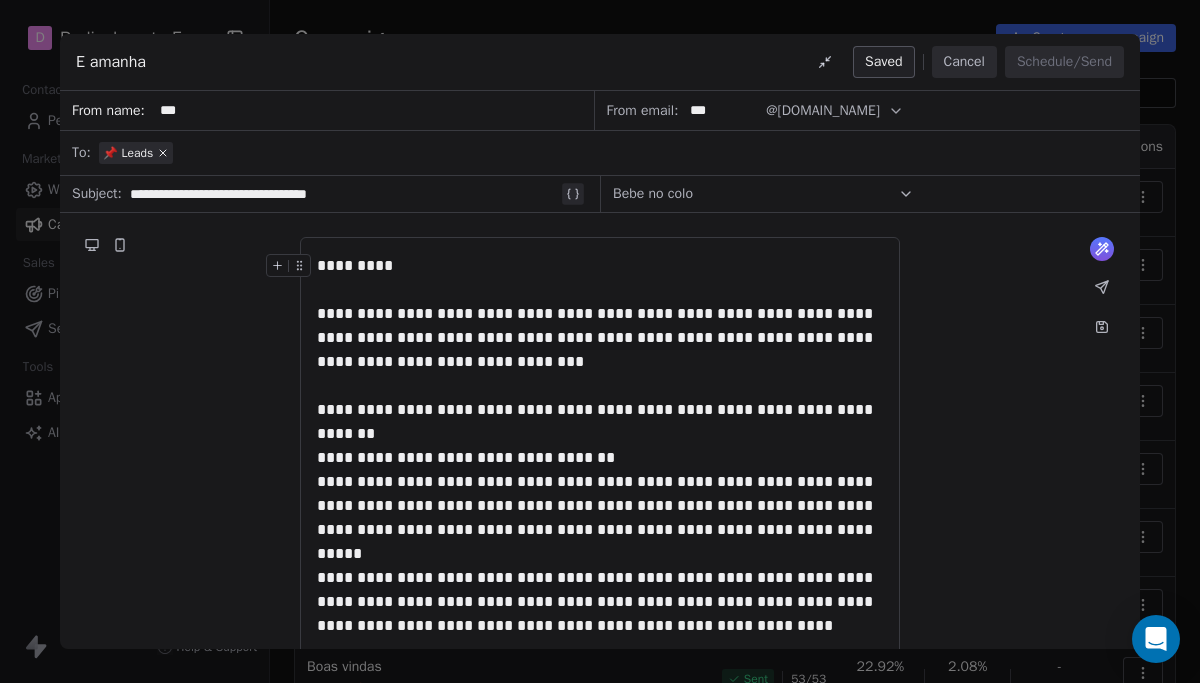 click 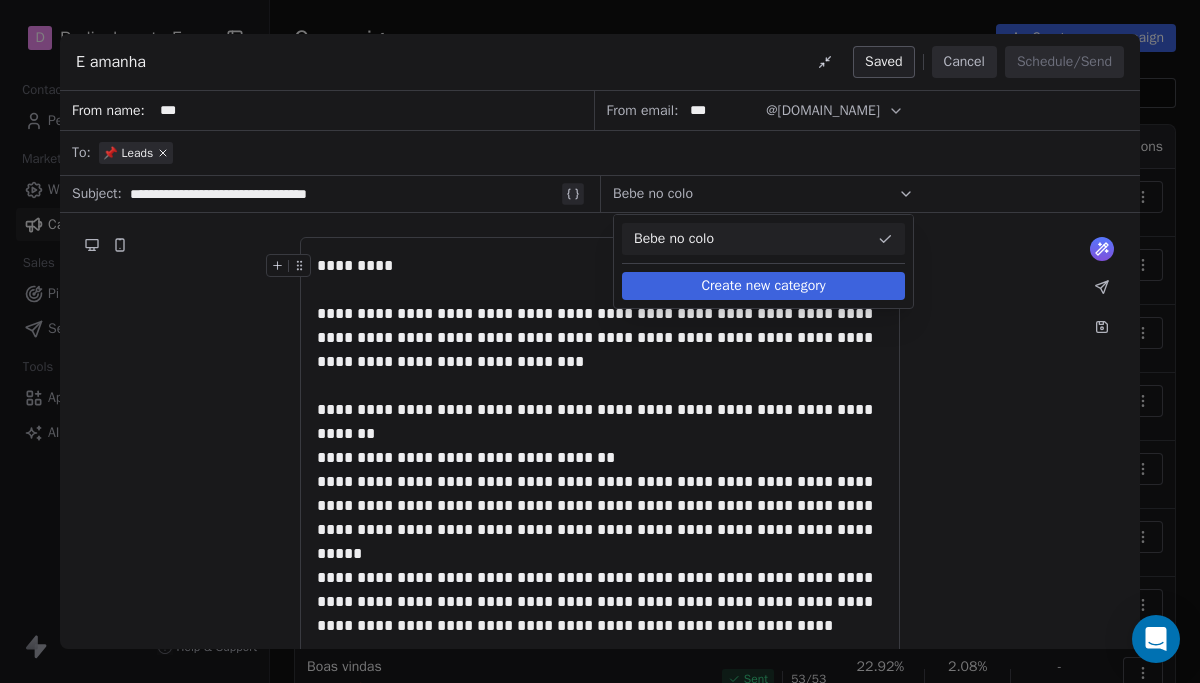 click 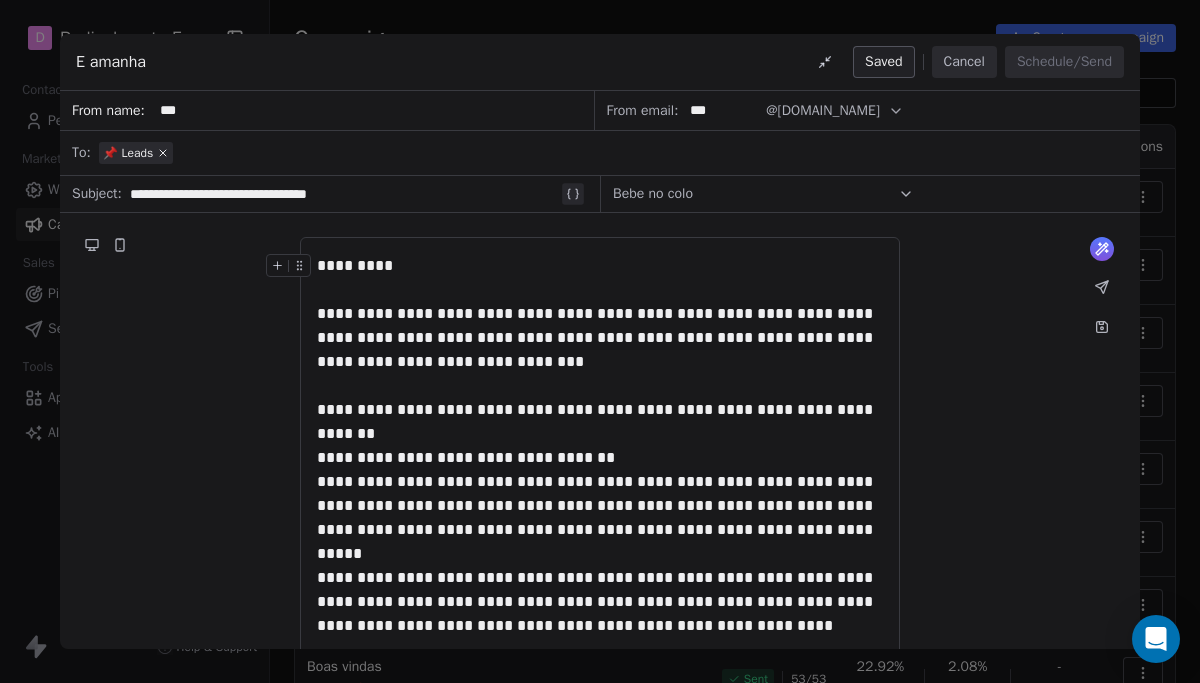 click on "Cancel" at bounding box center [964, 62] 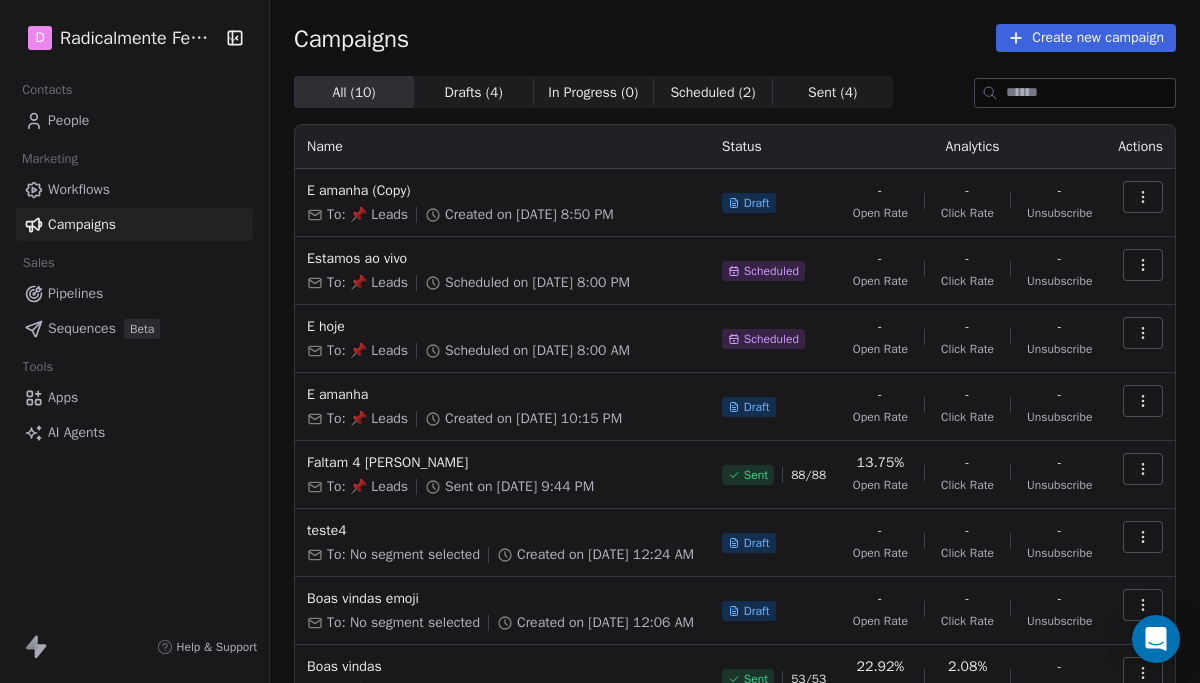 click 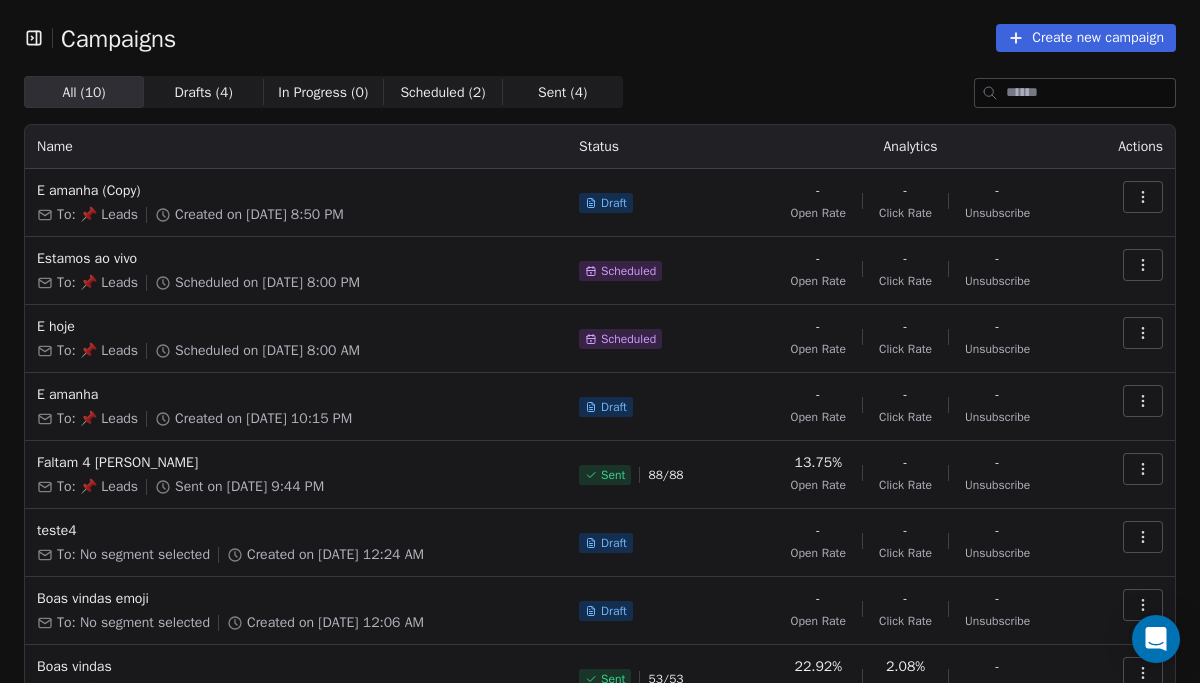 click 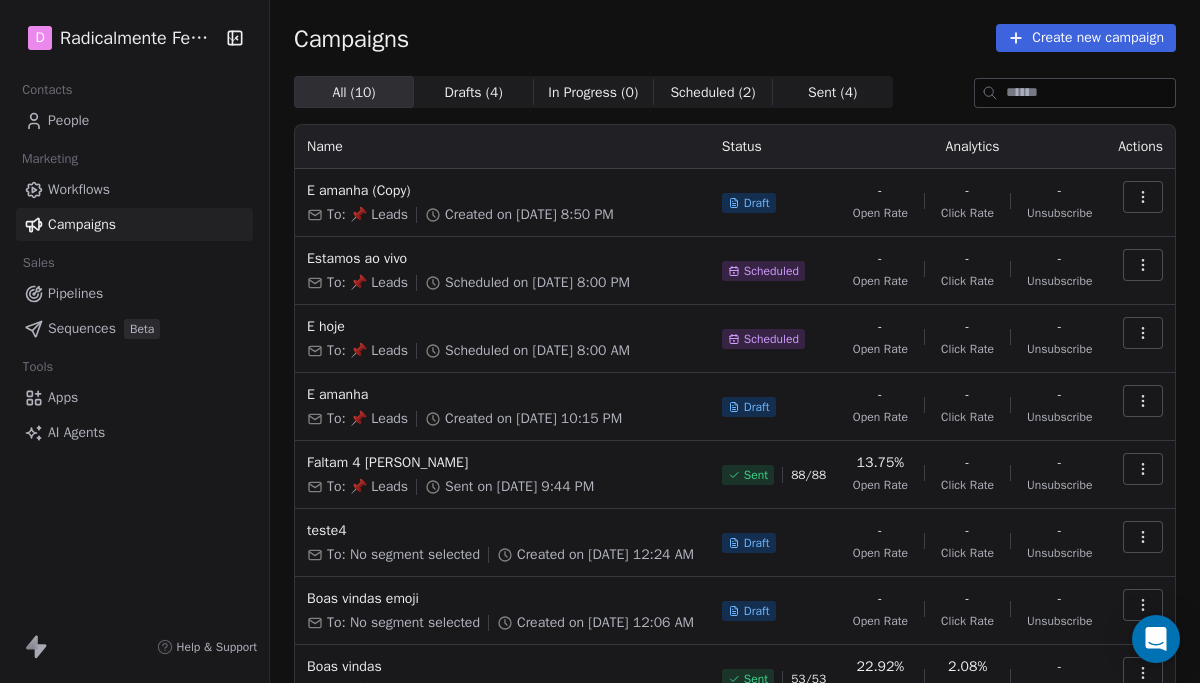 click on "D Radicalmente Feminina Contacts People Marketing Workflows Campaigns Sales Pipelines Sequences Beta Tools Apps AI Agents Help & Support Campaigns  Create new campaign All ( 10 ) All ( 10 ) Drafts ( 4 ) Drafts ( 4 ) In Progress ( 0 ) In Progress ( 0 ) Scheduled ( 2 ) Scheduled ( 2 ) Sent ( 4 ) Sent ( 4 ) Name Status Analytics Actions E amanha (Copy) To: 📌 Leads  Created on [DATE] 8:50 PM Draft - Open Rate - Click Rate - Unsubscribe Estamos ao vivo To: 📌 Leads  Scheduled on [DATE] 8:00 PM Scheduled - Open Rate - Click Rate - Unsubscribe E hoje To: 📌 Leads  Scheduled on [DATE] 8:00 AM Scheduled - Open Rate - Click Rate - Unsubscribe E amanha To: 📌 Leads  Created on [DATE] 10:15 PM Draft - Open Rate - Click Rate - Unsubscribe Faltam 4 [PERSON_NAME] To: 📌 Leads  Sent on [DATE] 9:44 PM Sent 88 / 88 13.75% Open Rate - Click Rate - Unsubscribe teste4 To: No segment selected Created on [DATE] 12:24 AM Draft - Open Rate - Click Rate - Unsubscribe Boas vindas emoji Draft -" at bounding box center (600, 341) 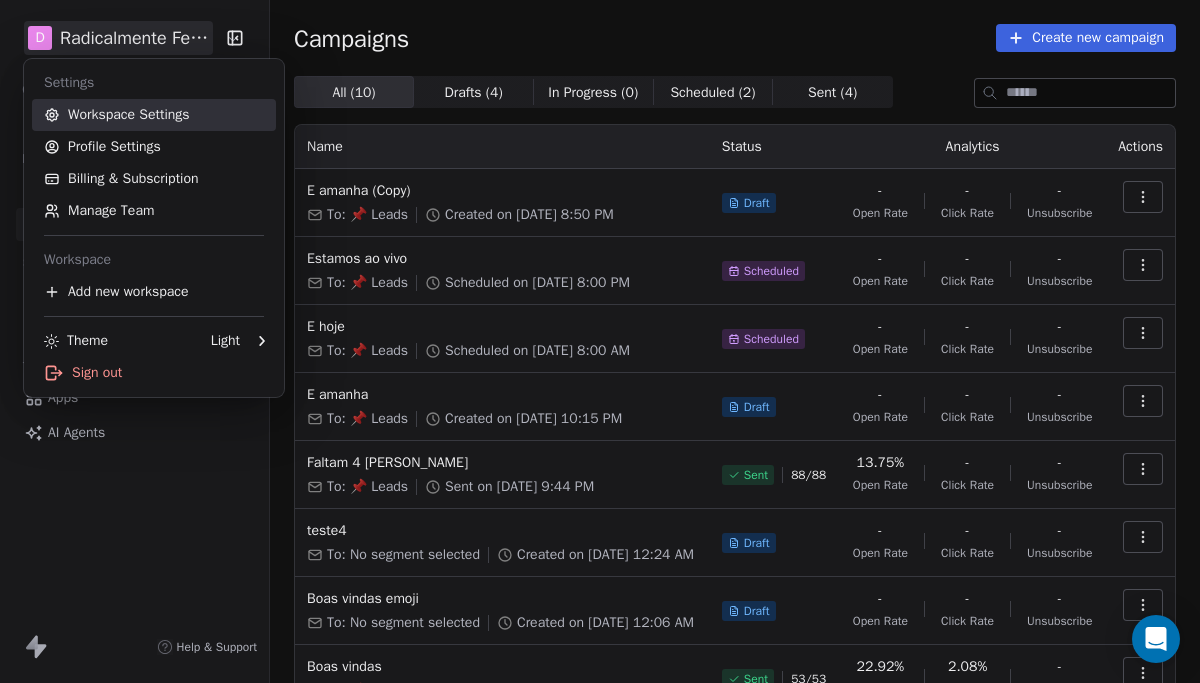 click on "Workspace Settings" at bounding box center (154, 115) 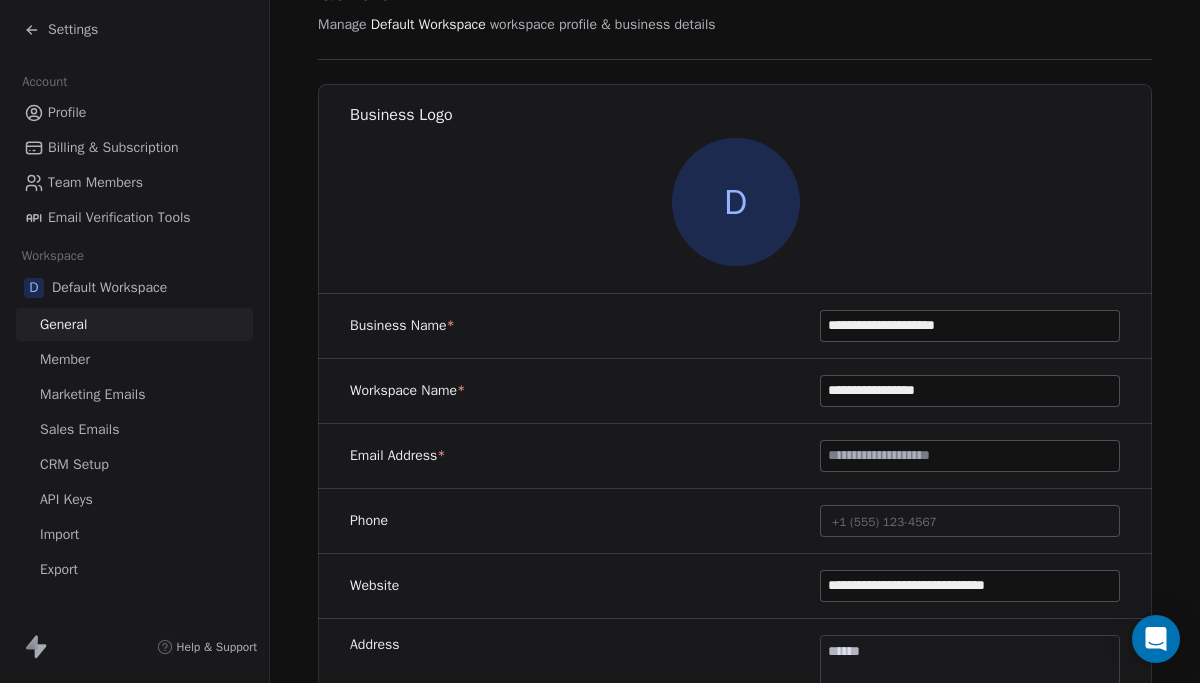 scroll, scrollTop: 113, scrollLeft: 0, axis: vertical 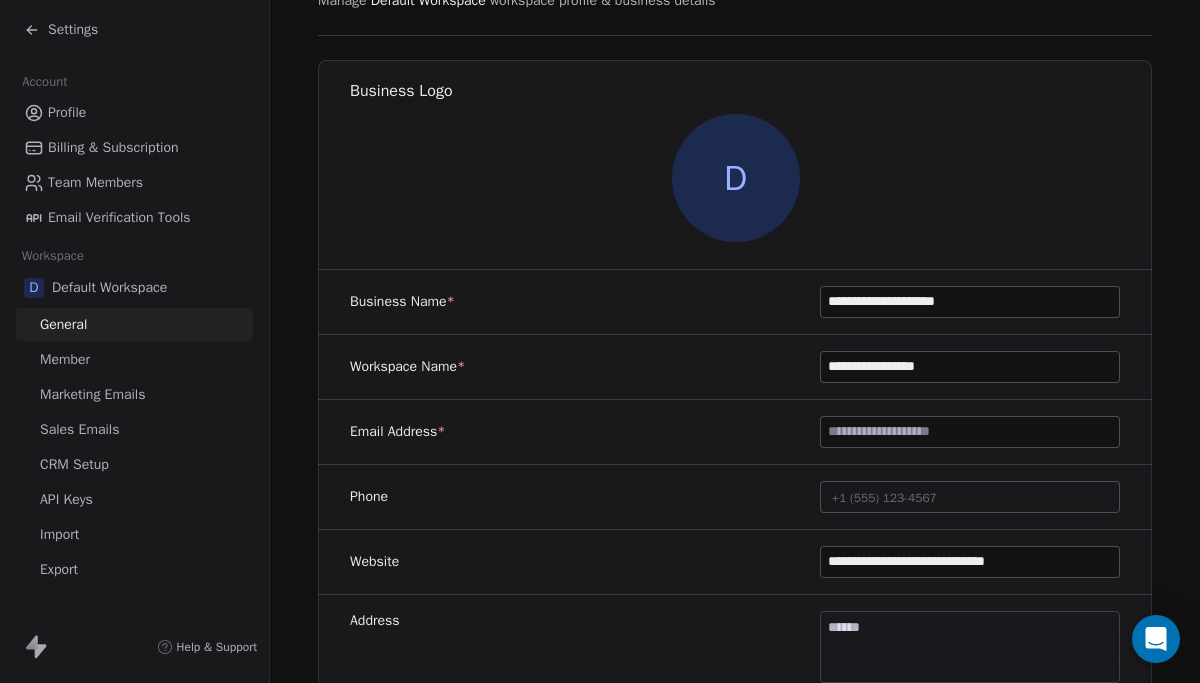 click at bounding box center (970, 432) 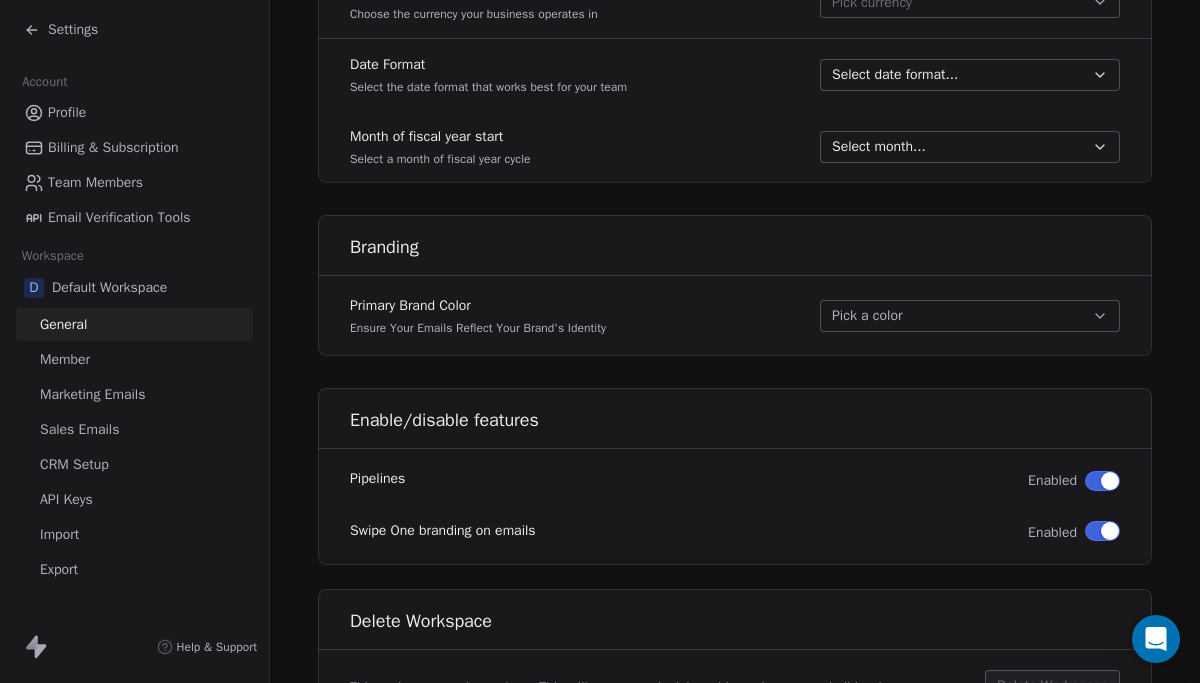 scroll, scrollTop: 1189, scrollLeft: 0, axis: vertical 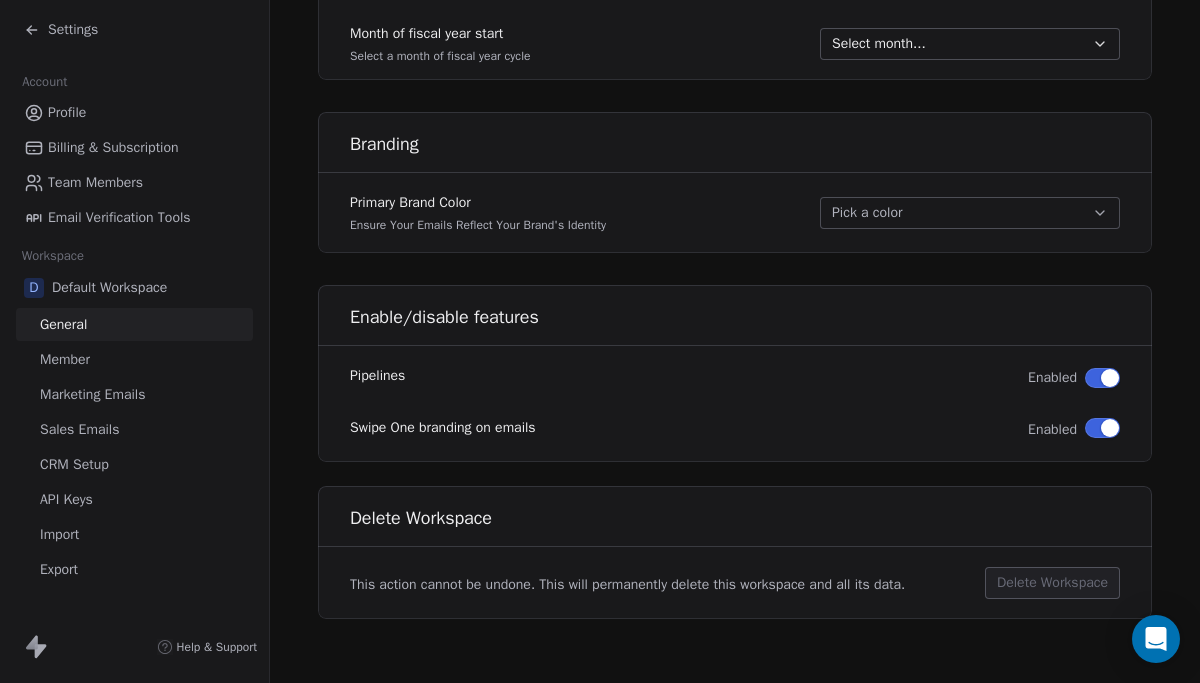 type on "**********" 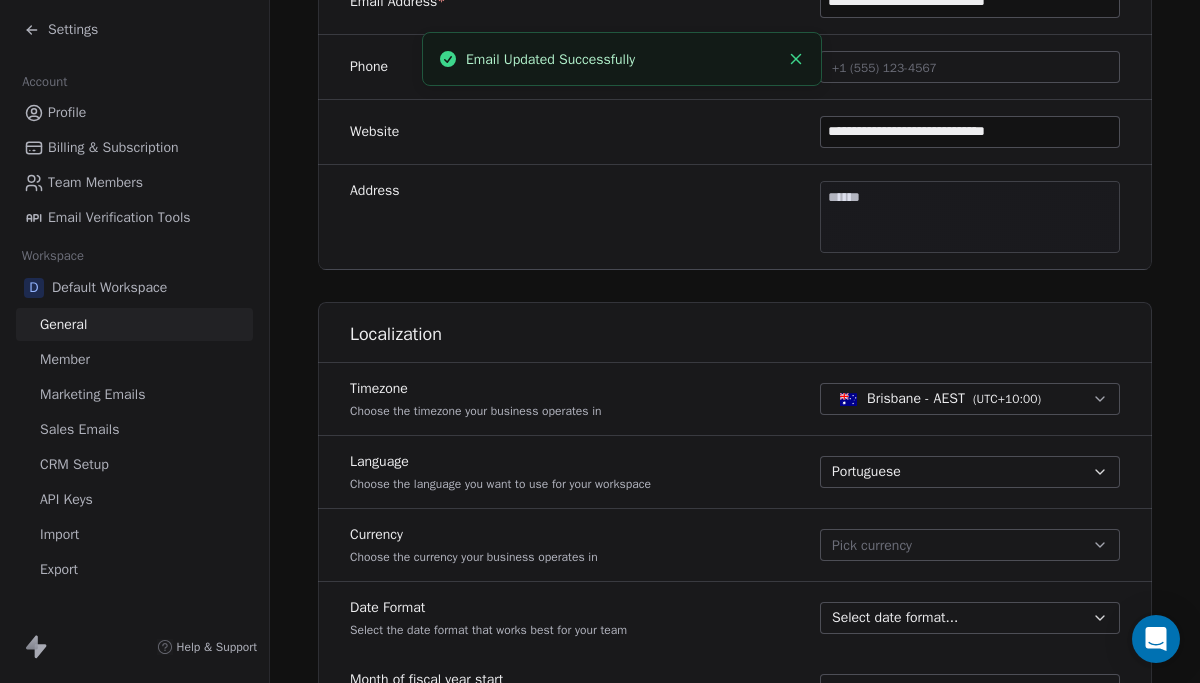 scroll, scrollTop: 0, scrollLeft: 0, axis: both 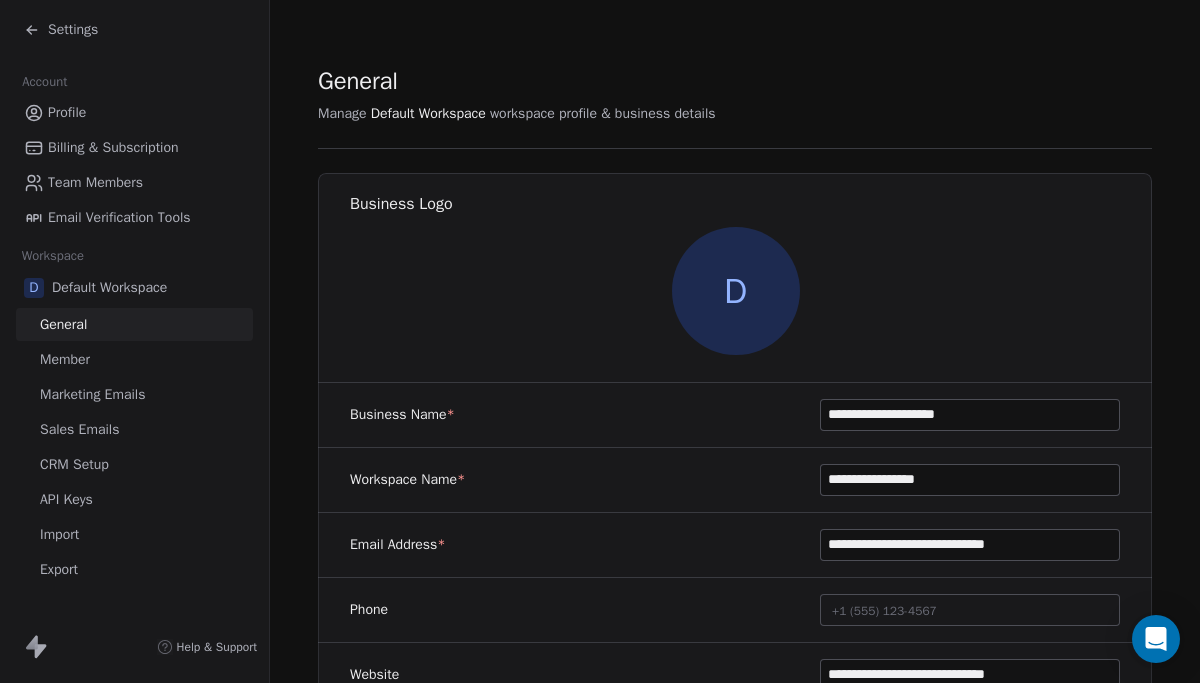 click 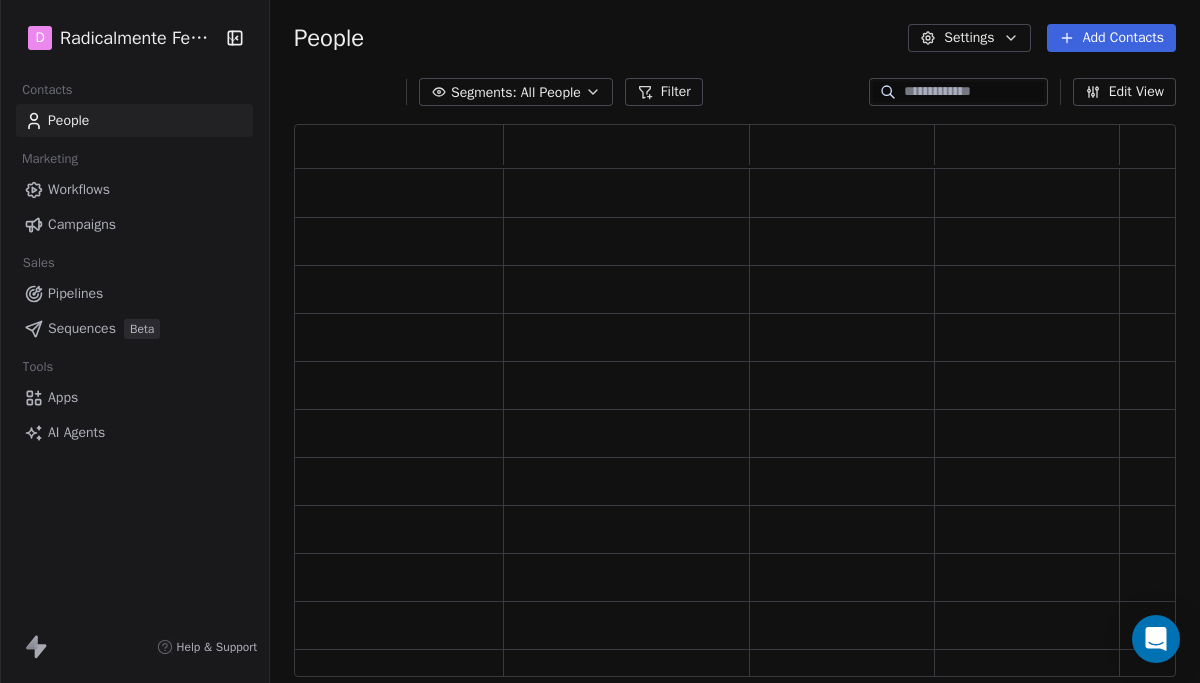 scroll, scrollTop: 1, scrollLeft: 1, axis: both 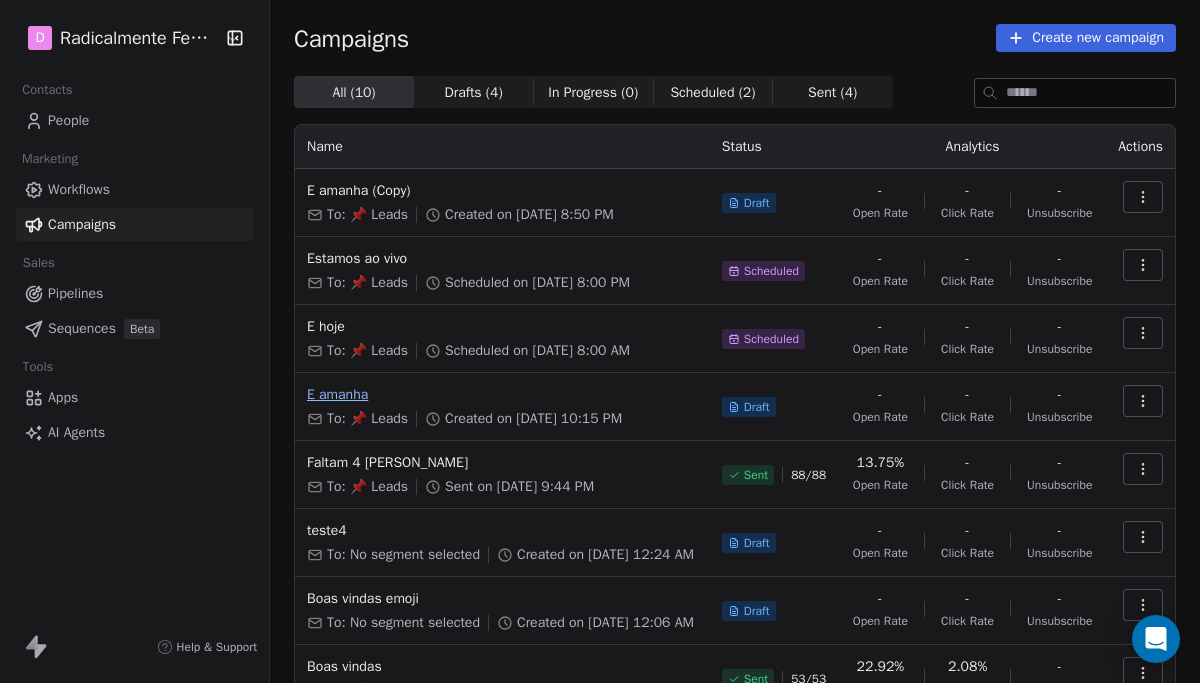 click on "E amanha" at bounding box center (502, 395) 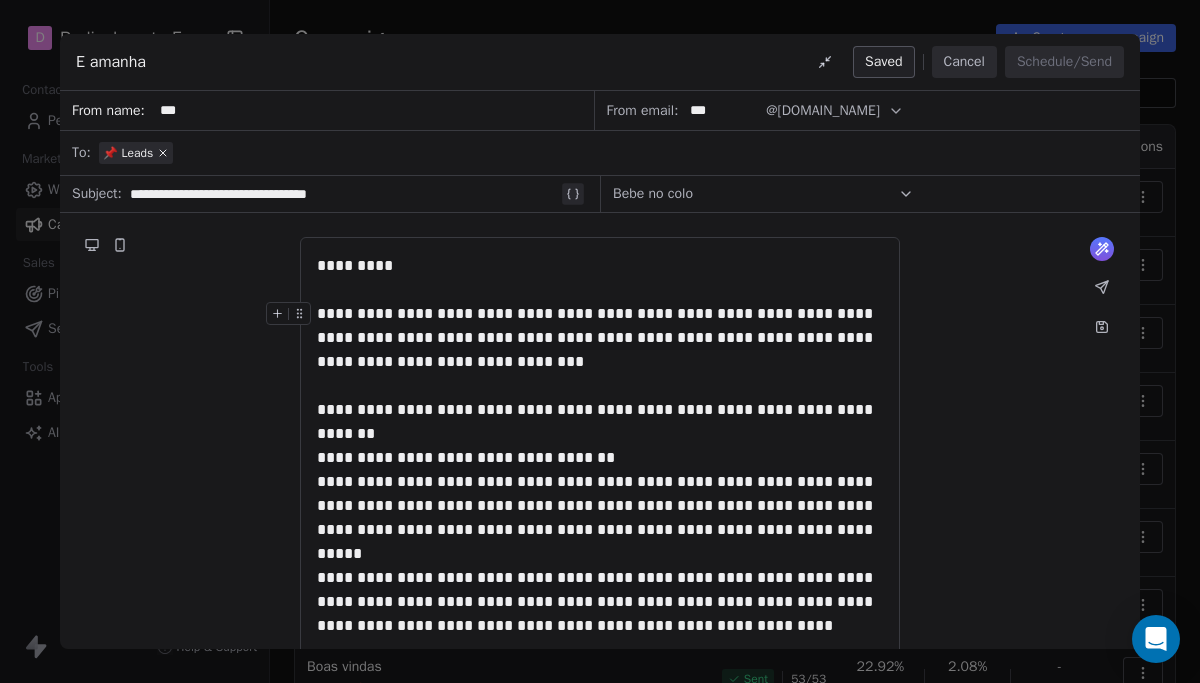 click on "**********" at bounding box center (600, 338) 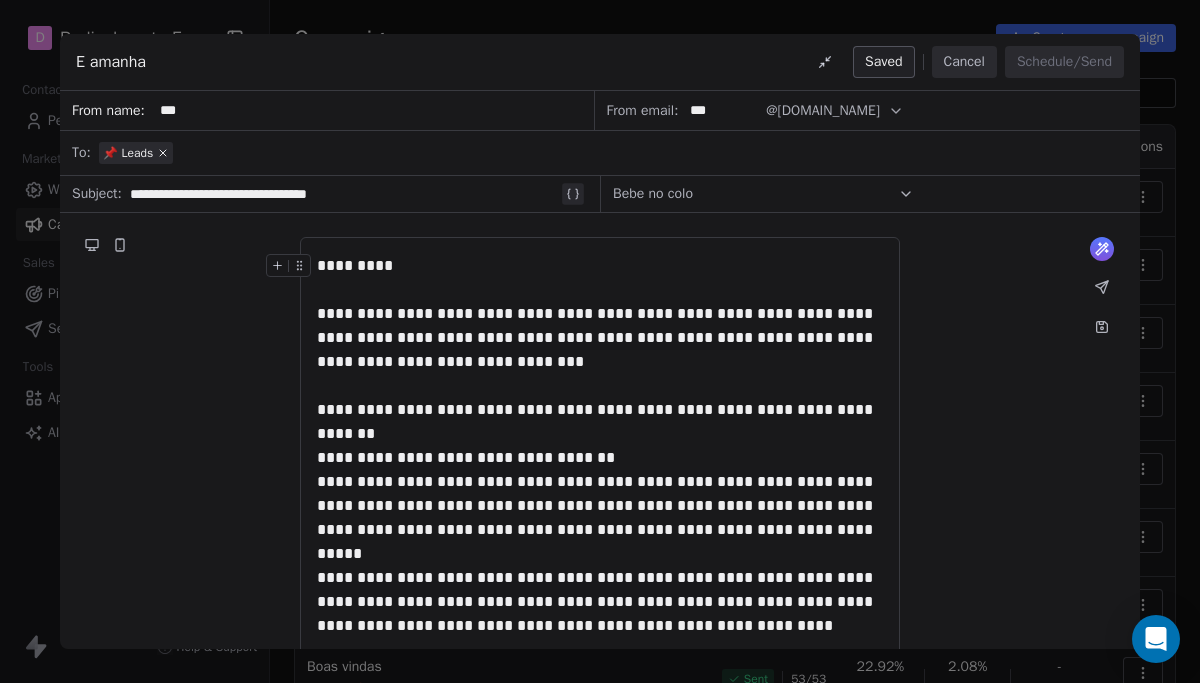 click on "**********" at bounding box center (600, 341) 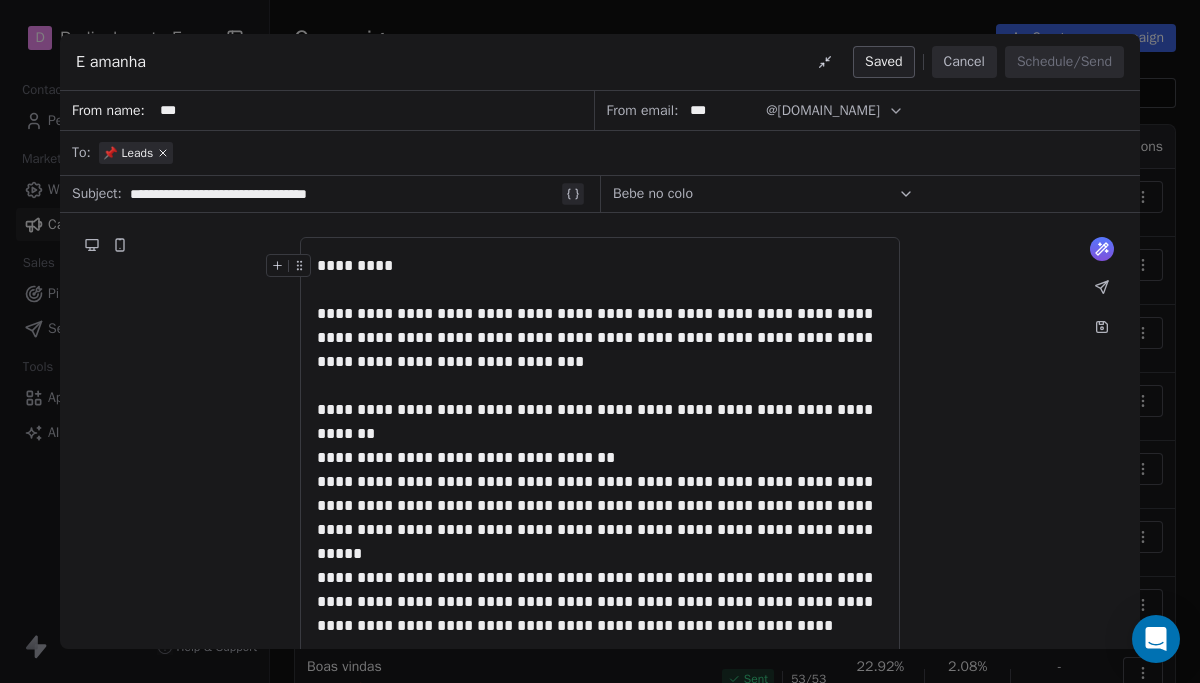 click on "Cancel" at bounding box center (964, 62) 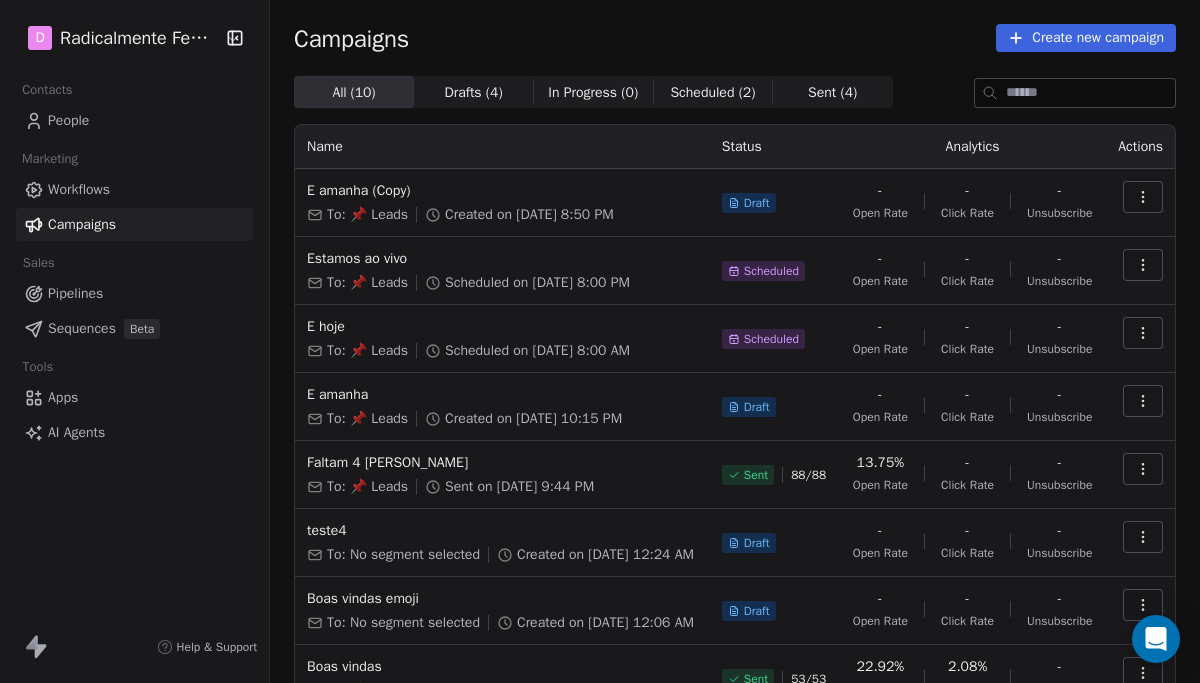 click on "People" at bounding box center [68, 120] 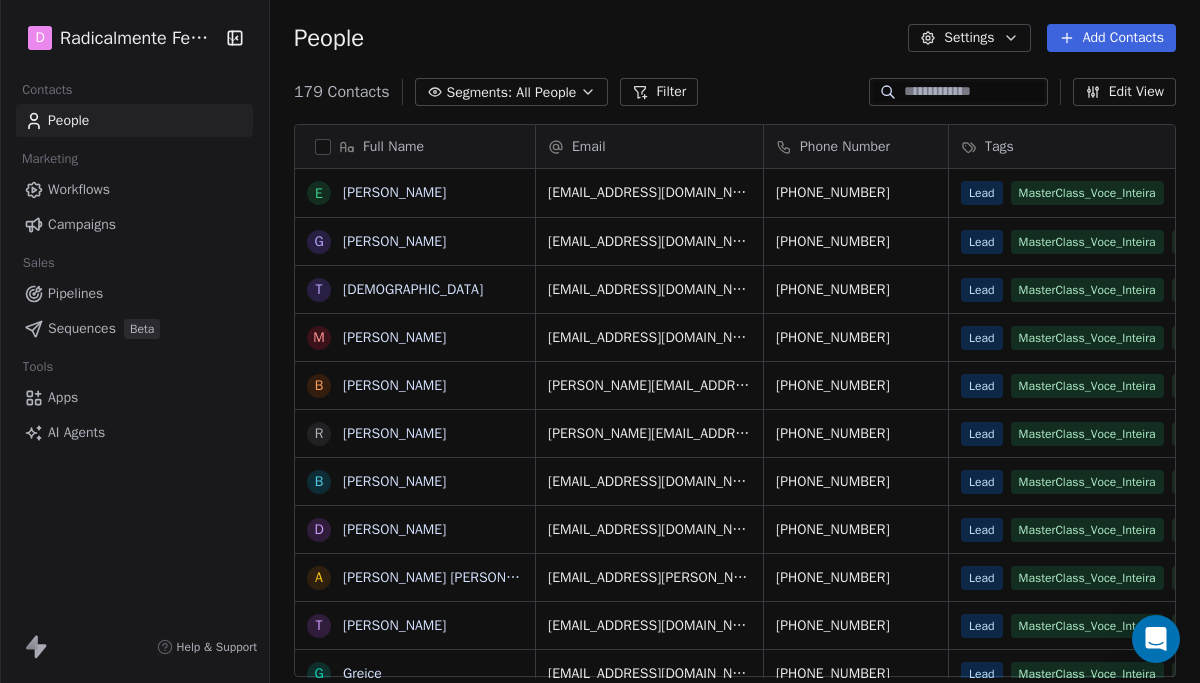 scroll, scrollTop: 1, scrollLeft: 1, axis: both 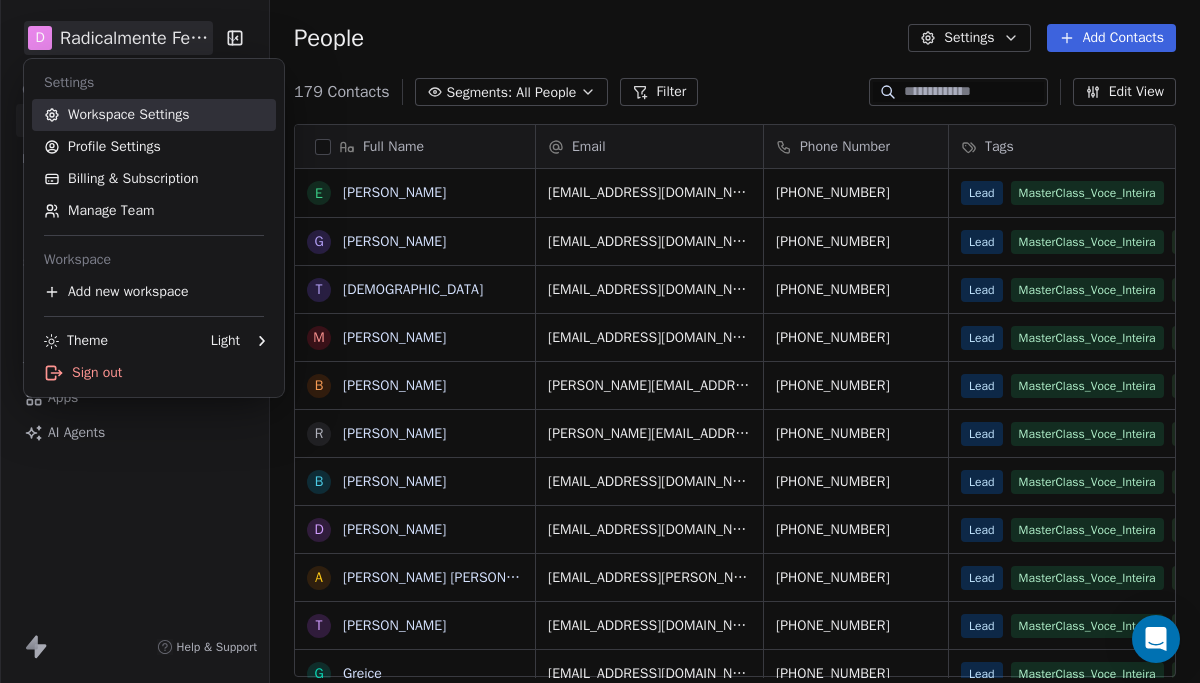 click on "Workspace Settings" at bounding box center [154, 115] 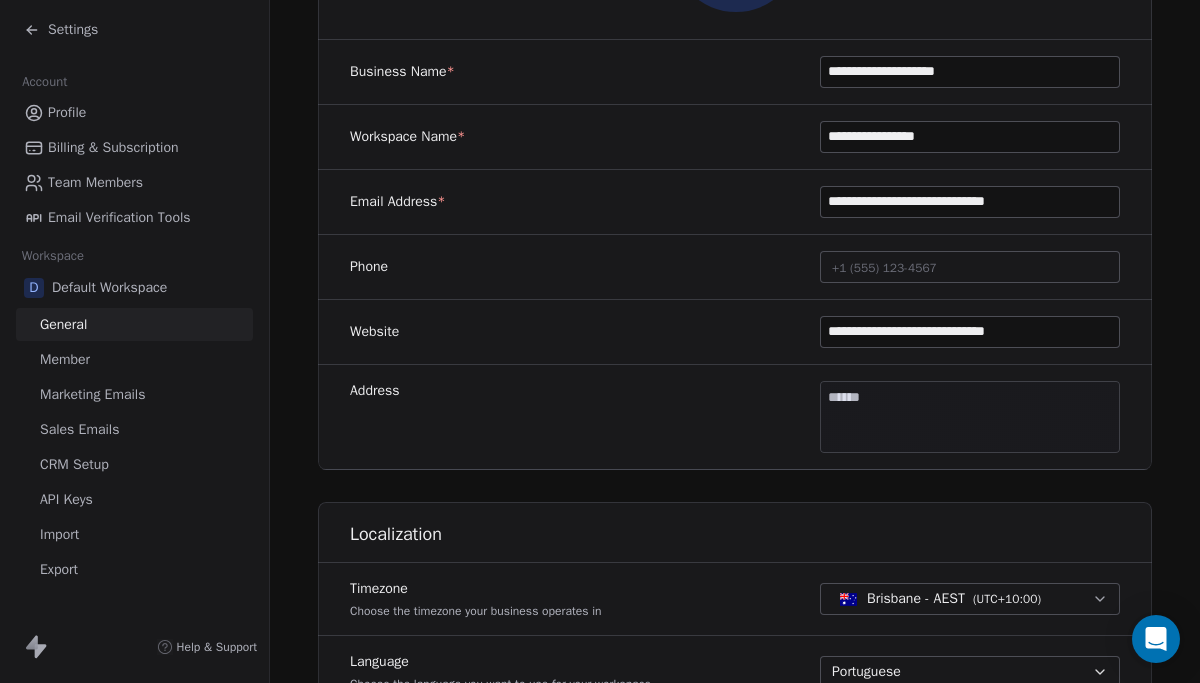 scroll, scrollTop: 355, scrollLeft: 0, axis: vertical 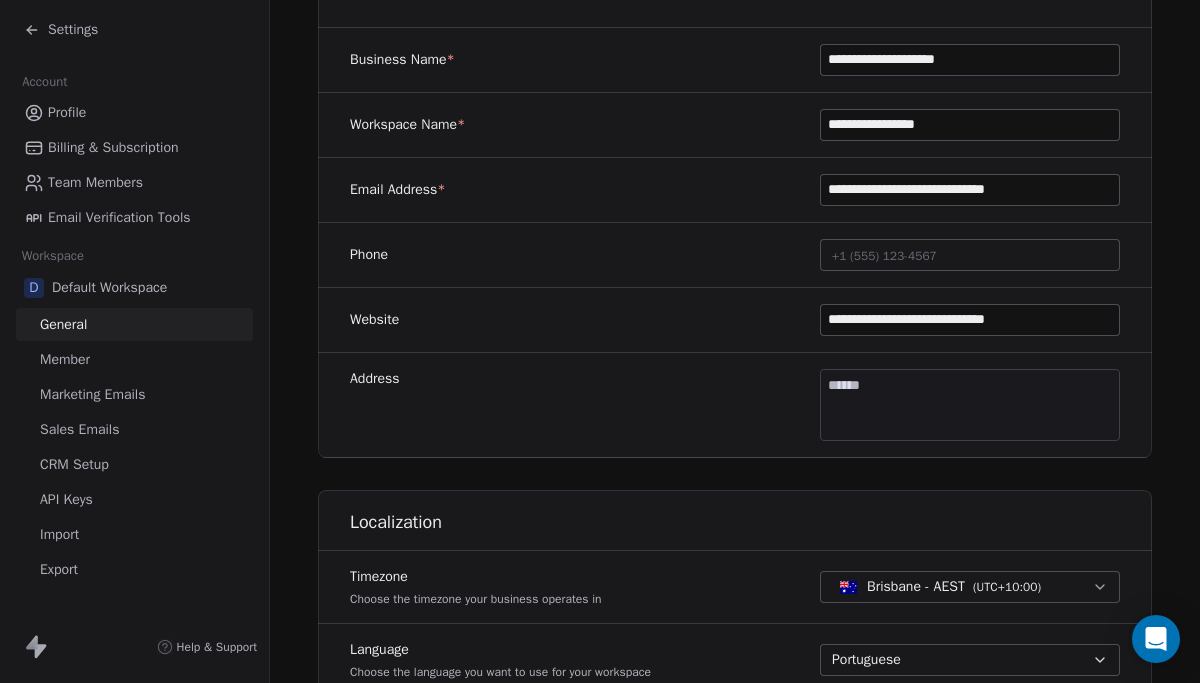 click on "**********" at bounding box center [600, 341] 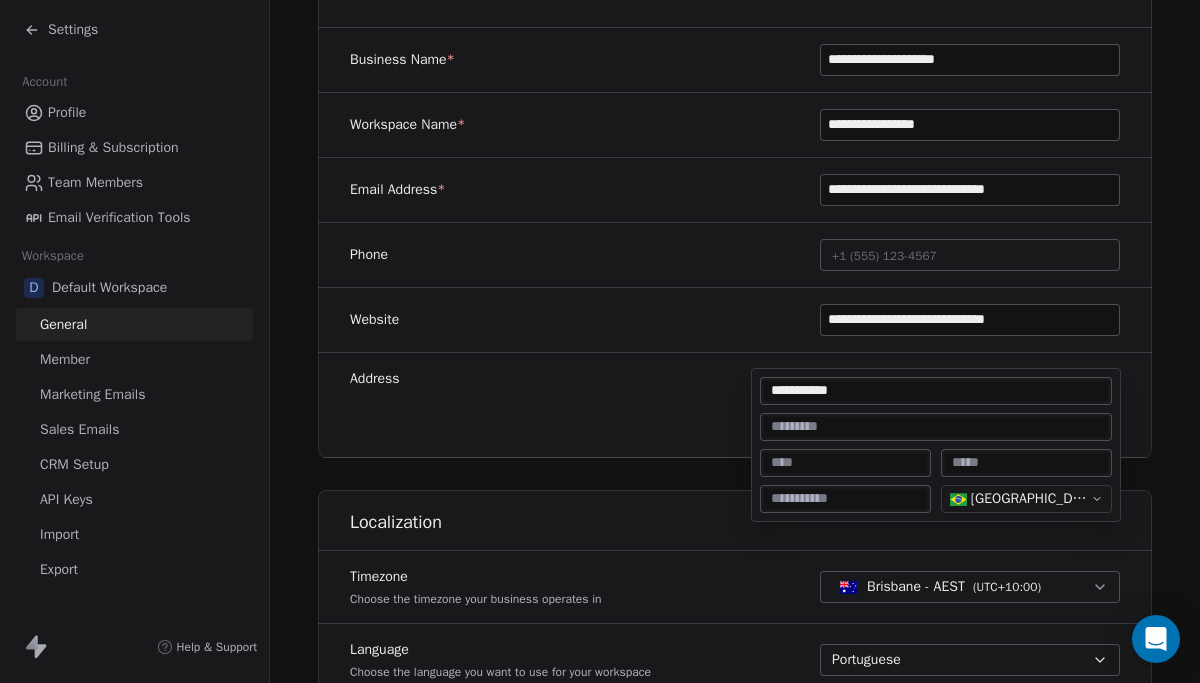 type on "**********" 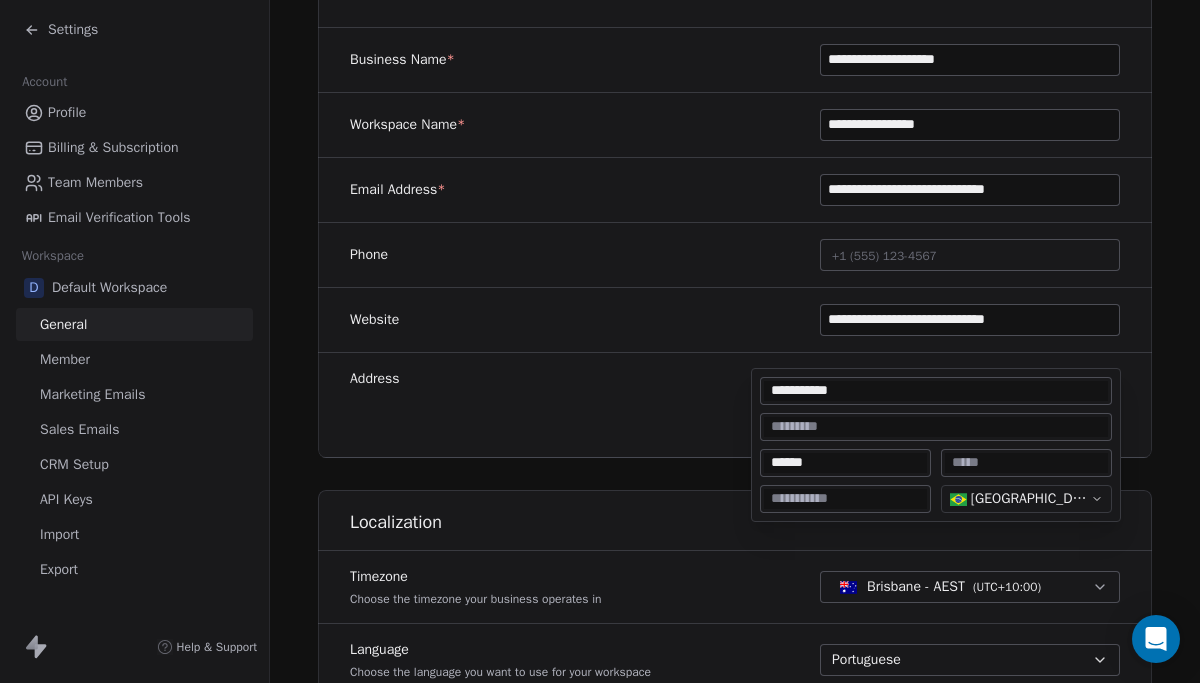 type on "******" 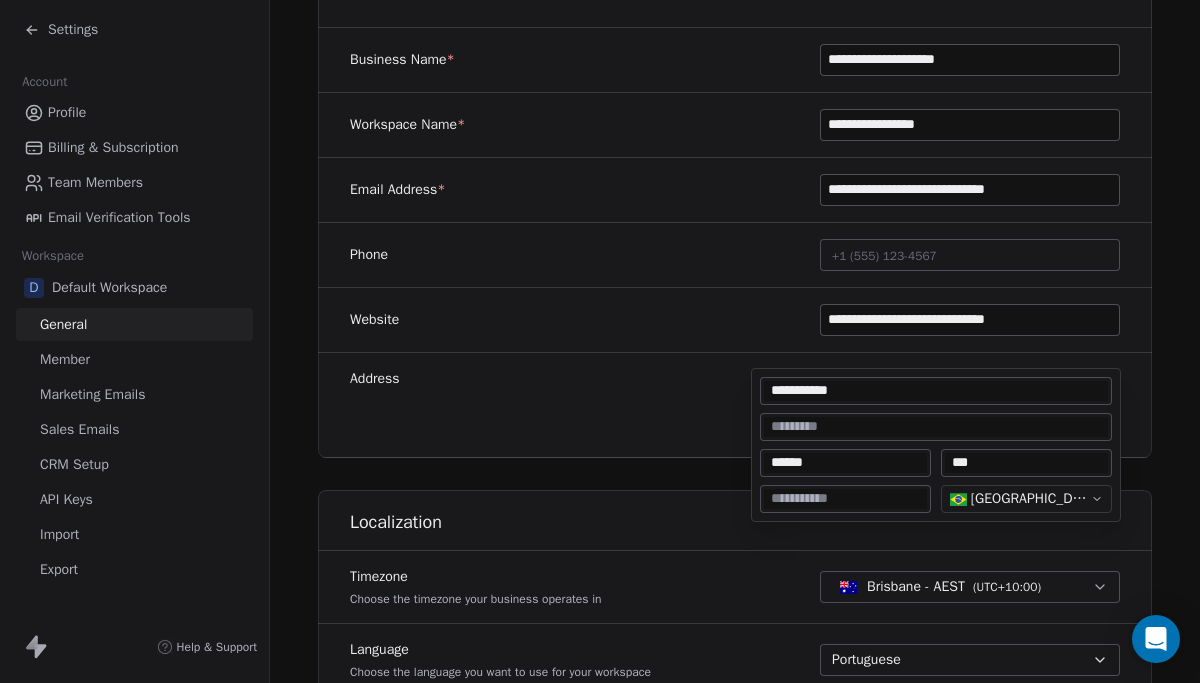 type on "***" 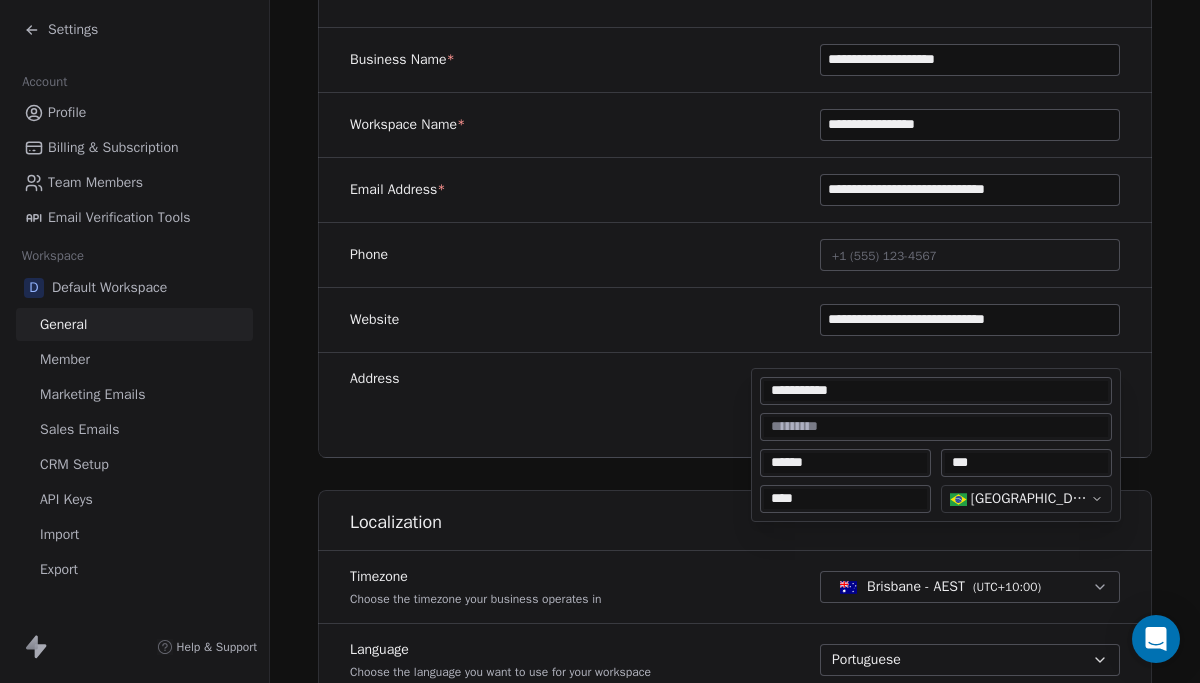 type on "****" 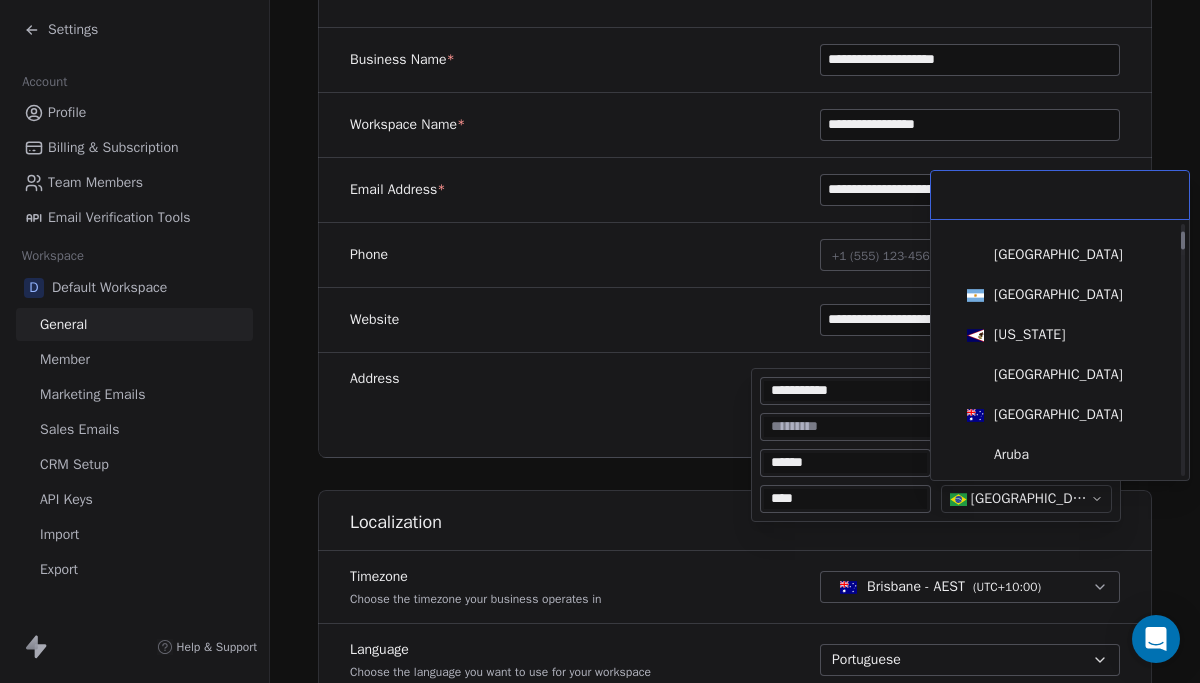 scroll, scrollTop: 317, scrollLeft: 0, axis: vertical 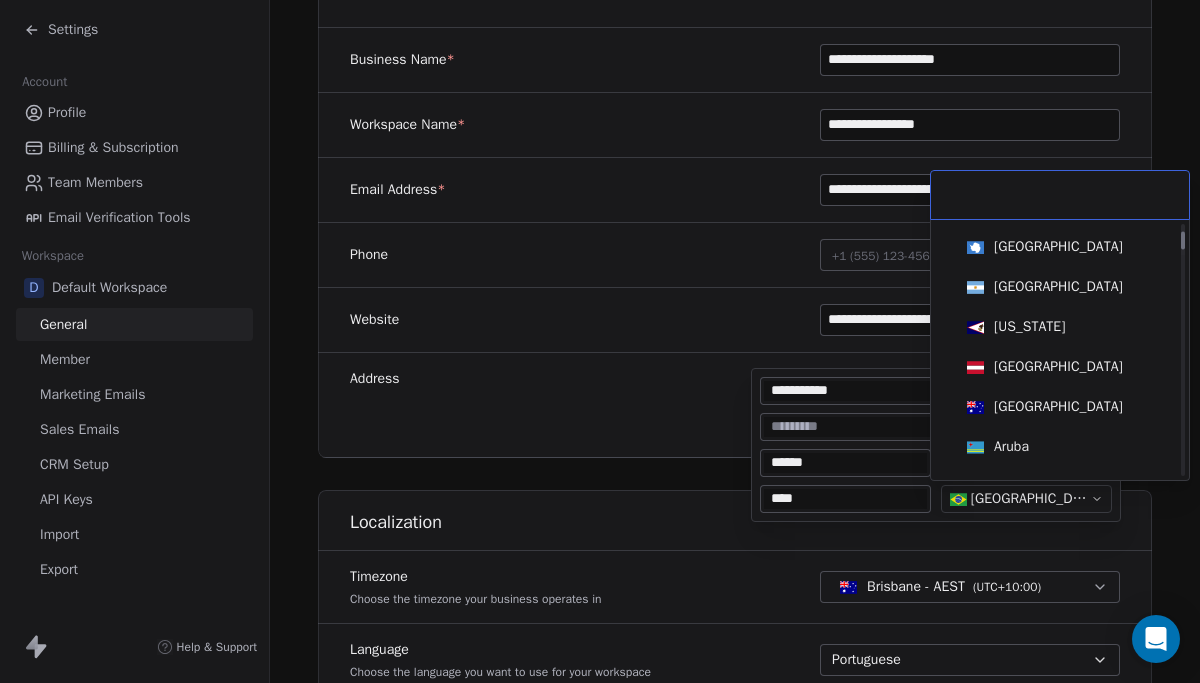click on "[GEOGRAPHIC_DATA]" at bounding box center [1058, 407] 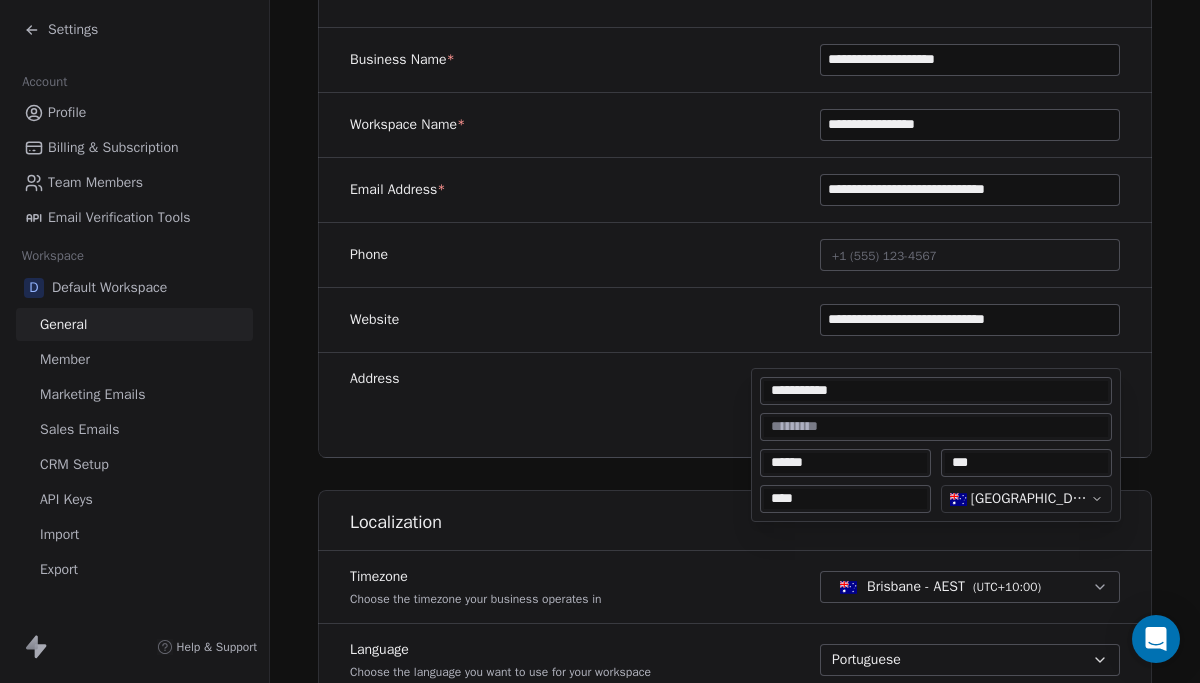 type on "**********" 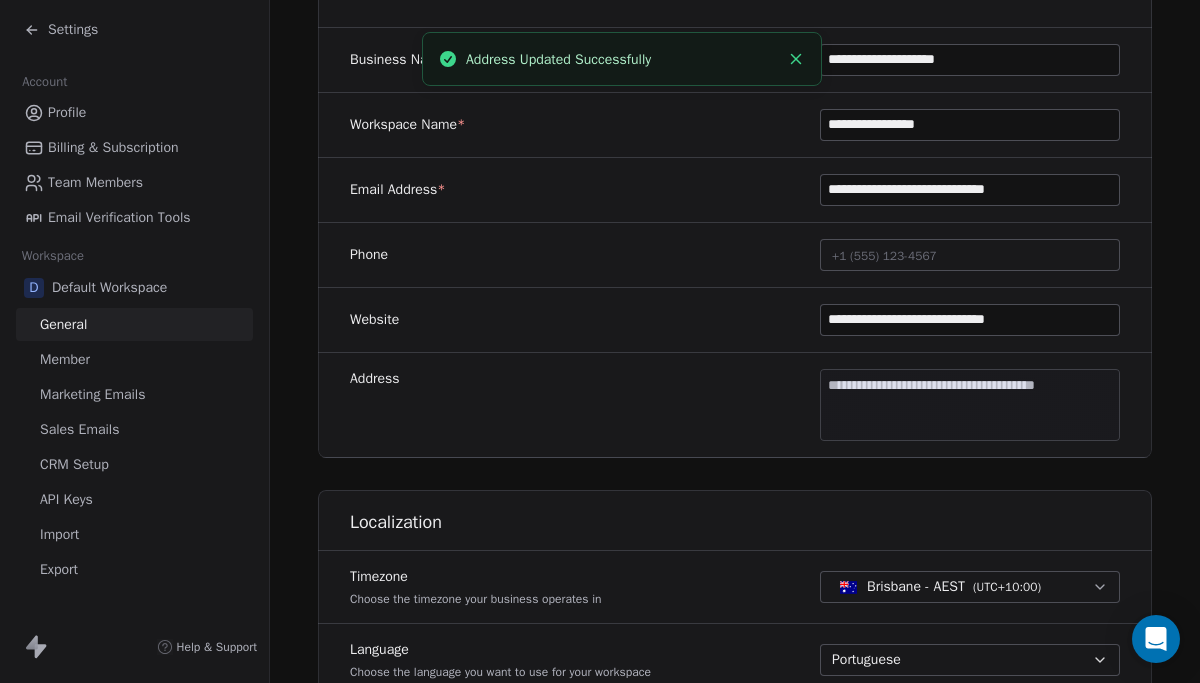 click 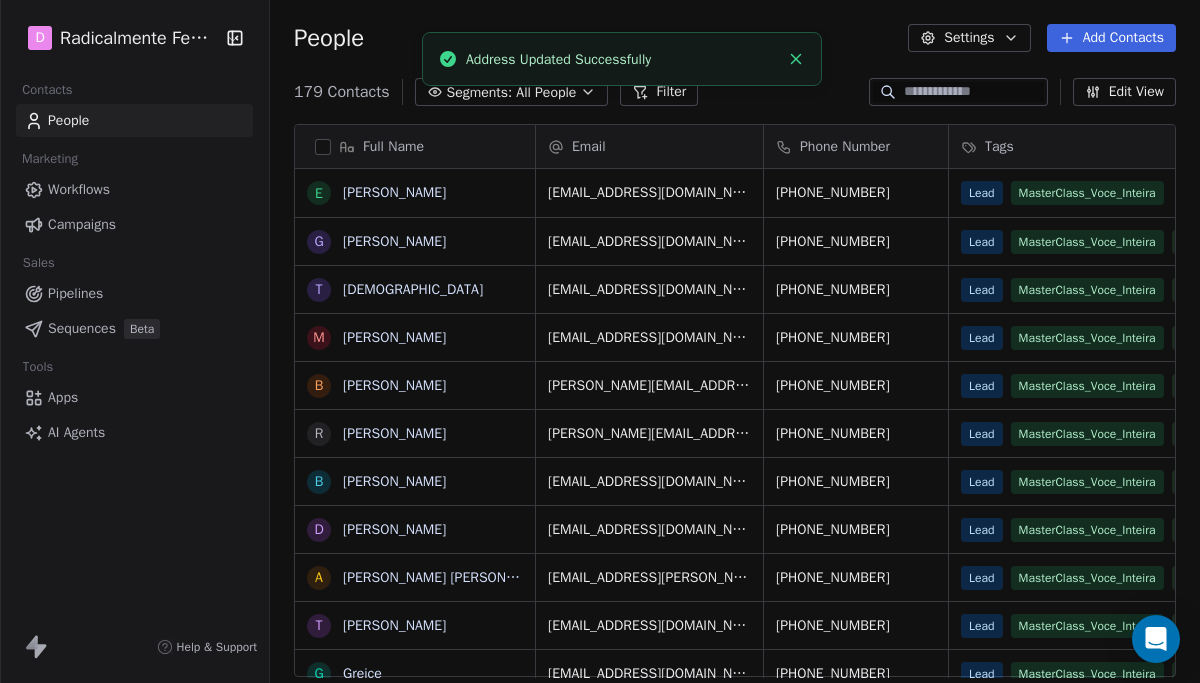 scroll, scrollTop: 1, scrollLeft: 1, axis: both 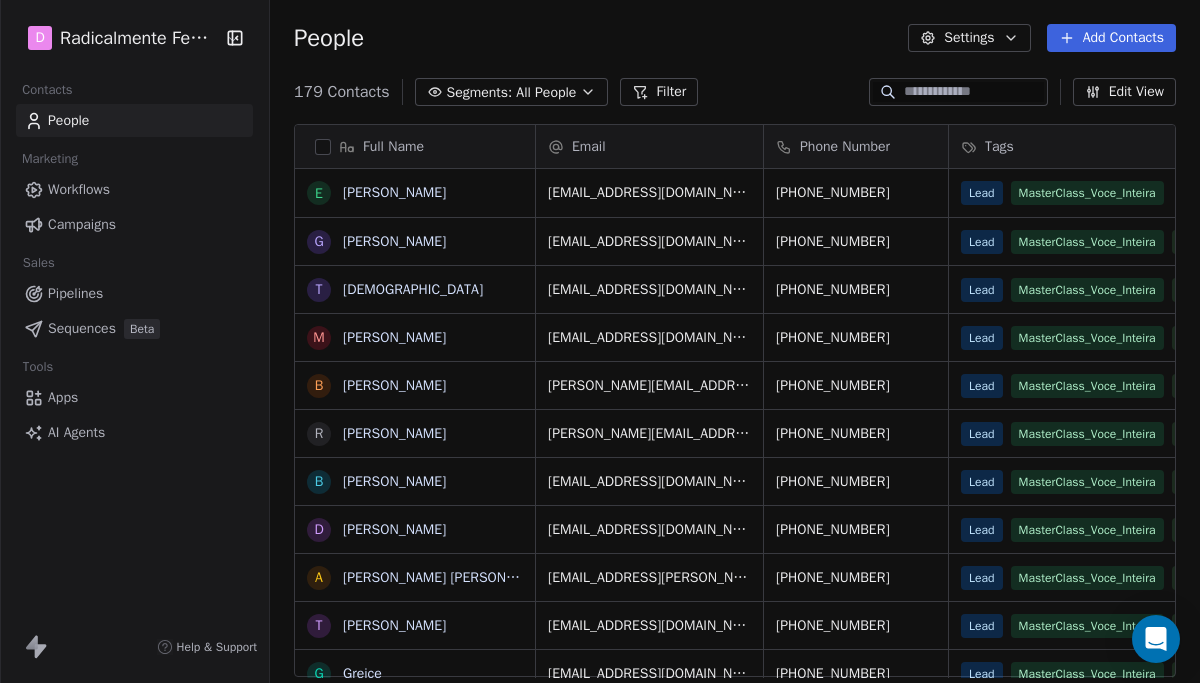 click on "Campaigns" at bounding box center [82, 224] 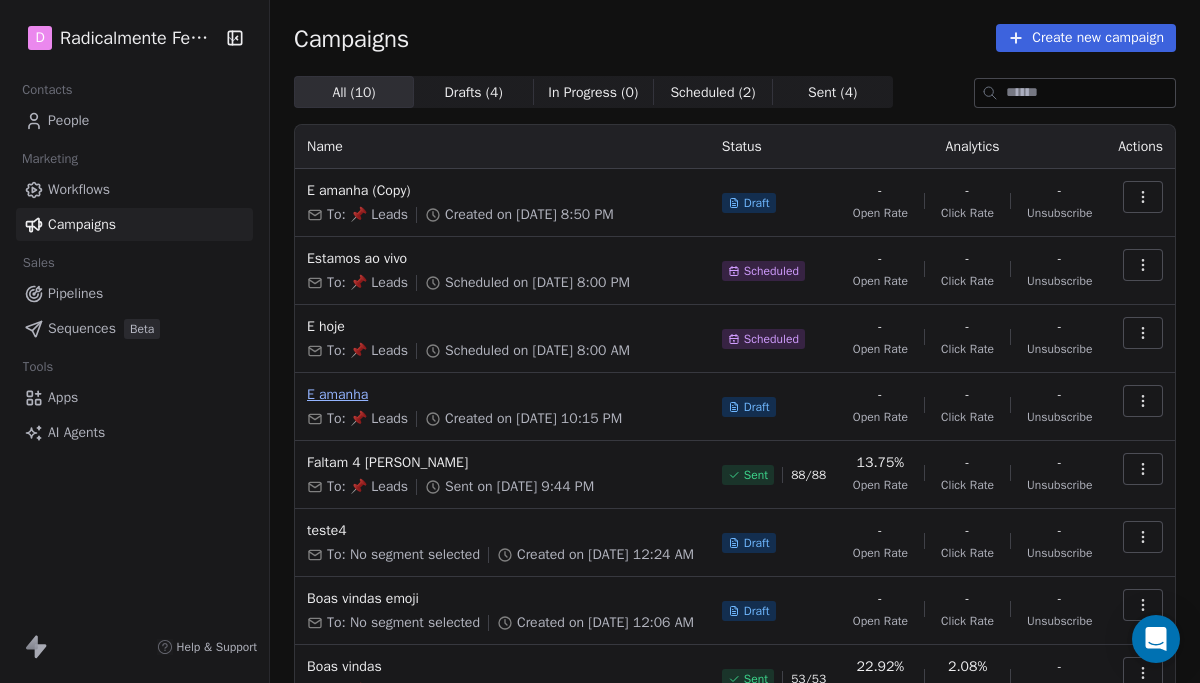 click on "E amanha" at bounding box center (502, 395) 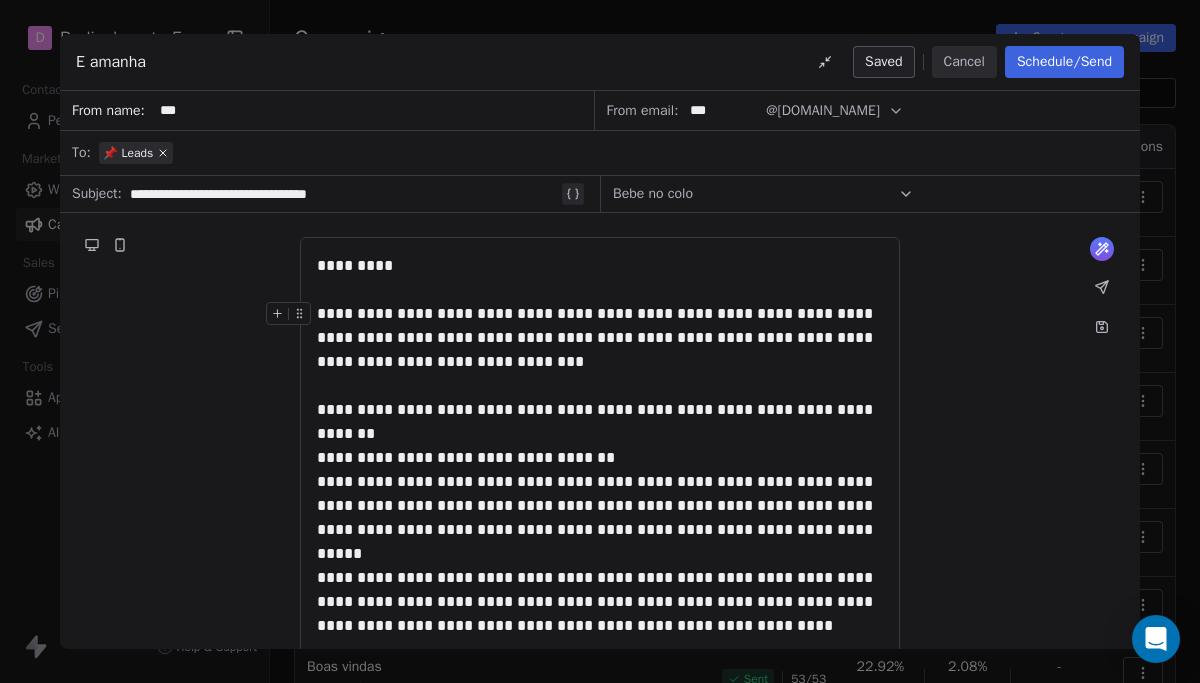 click on "Schedule/Send" at bounding box center (1064, 62) 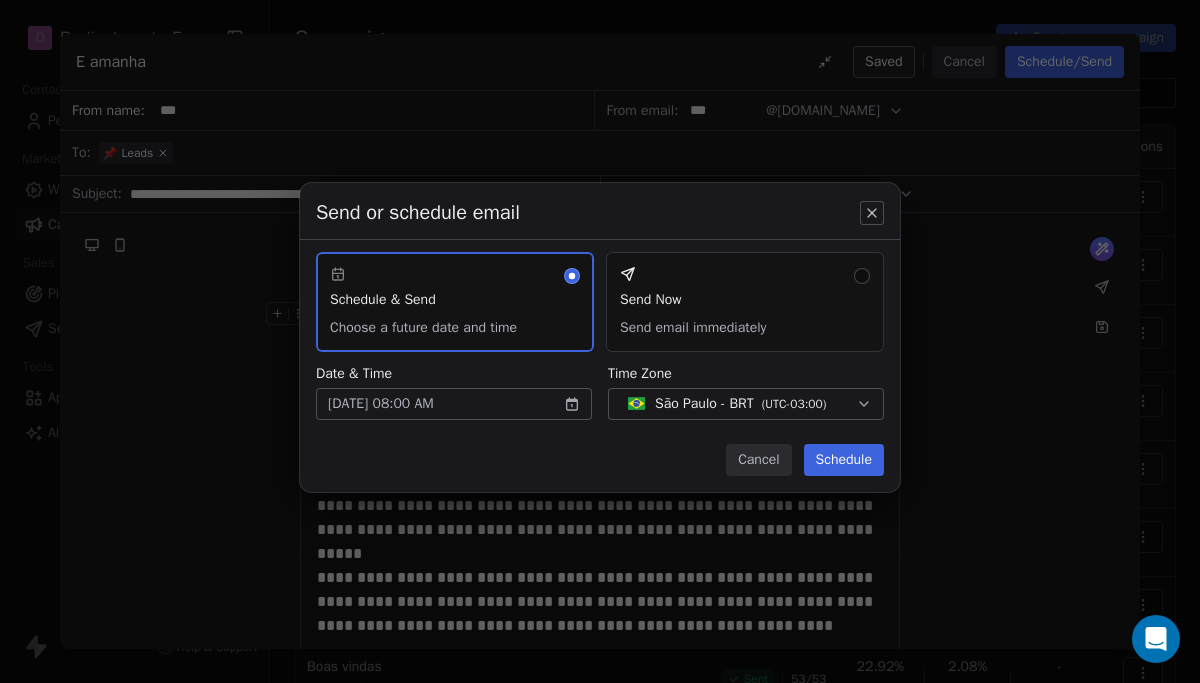 click on "Send Now Send email immediately" at bounding box center (745, 302) 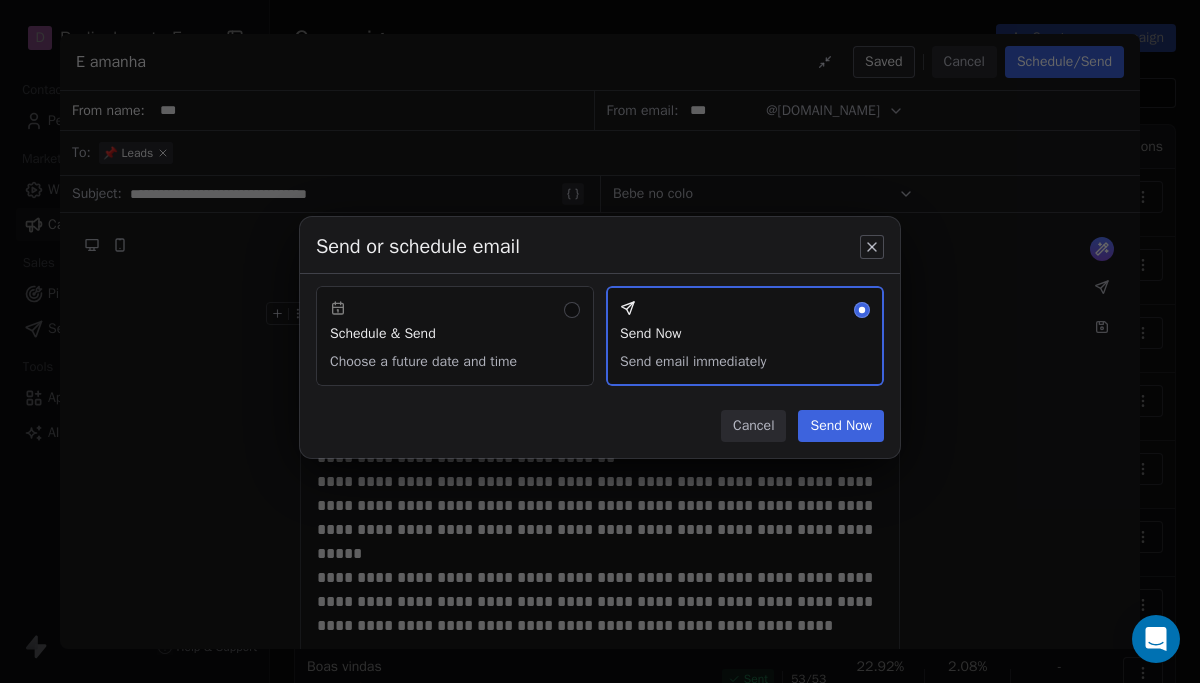 click on "Send Now" at bounding box center [841, 426] 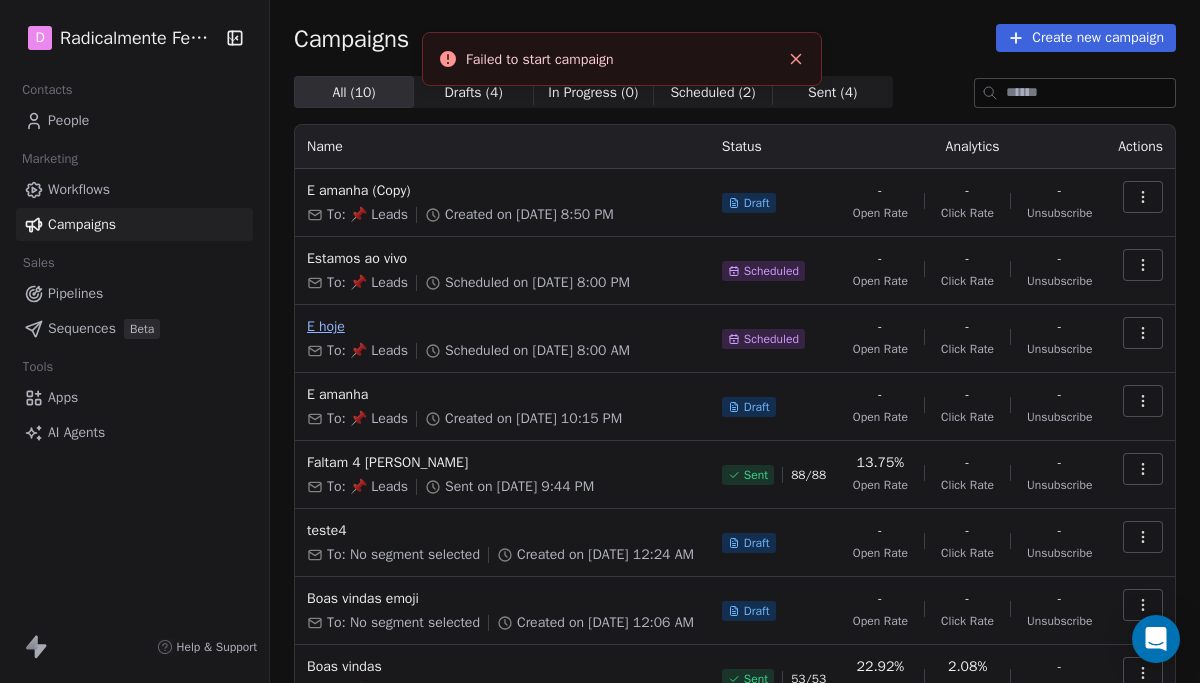 click on "E hoje" at bounding box center [502, 327] 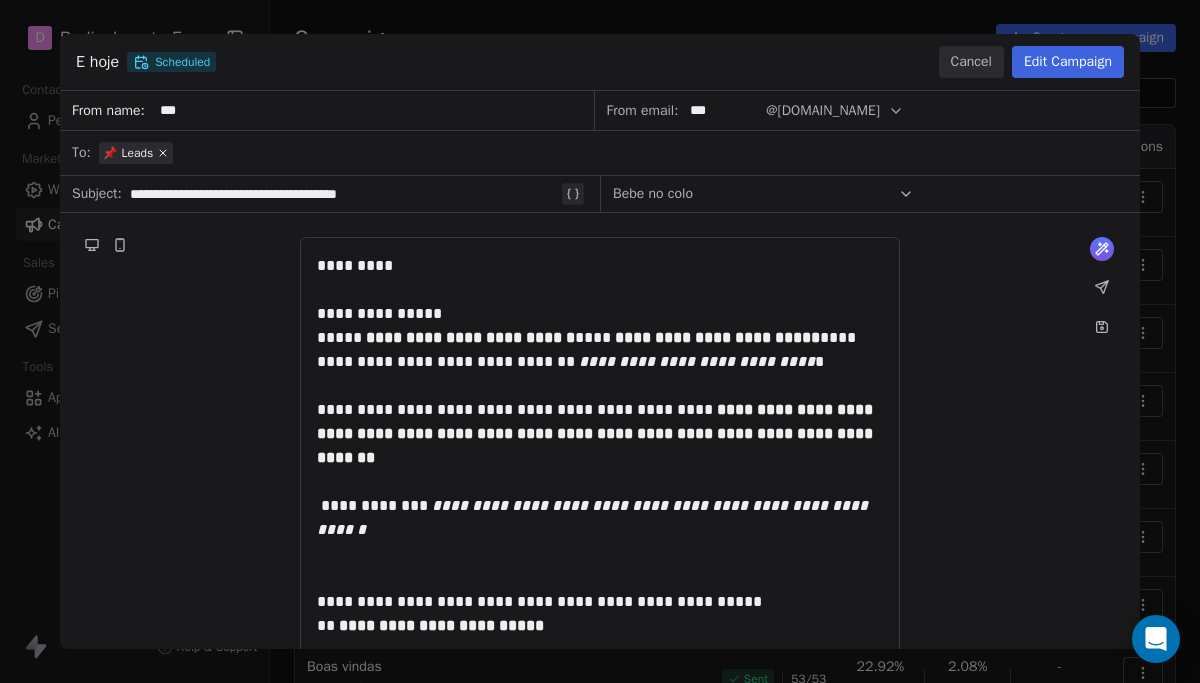 click on "Edit Campaign" at bounding box center (1068, 62) 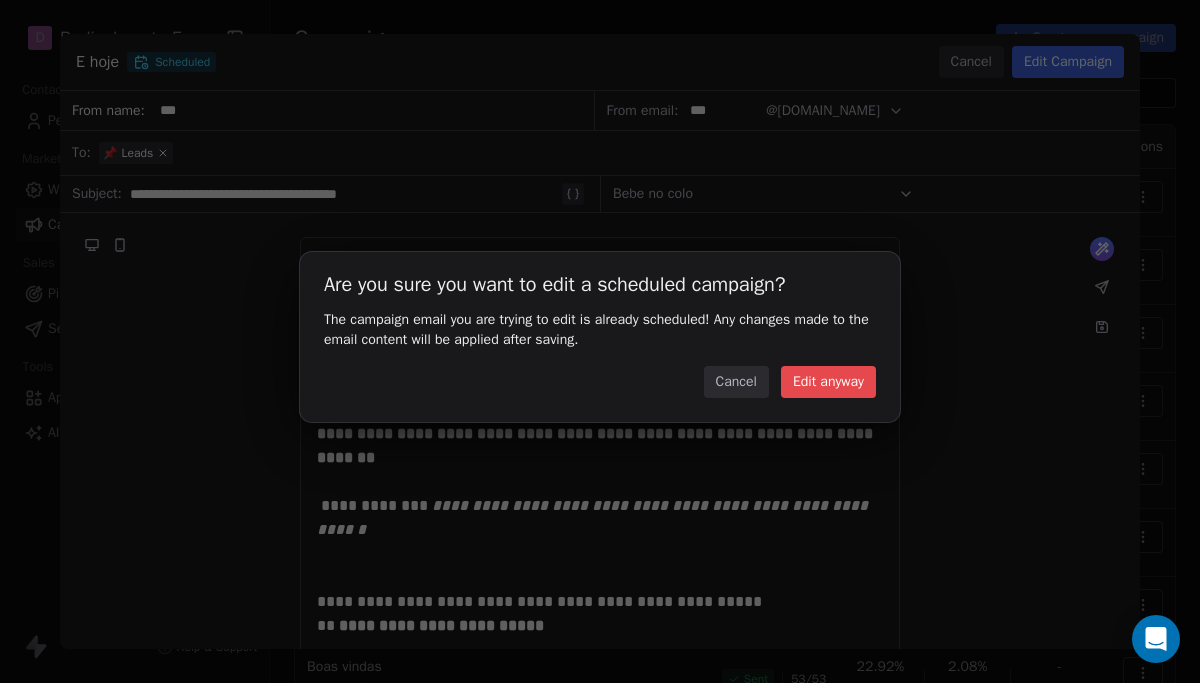 click on "Edit anyway" at bounding box center (828, 382) 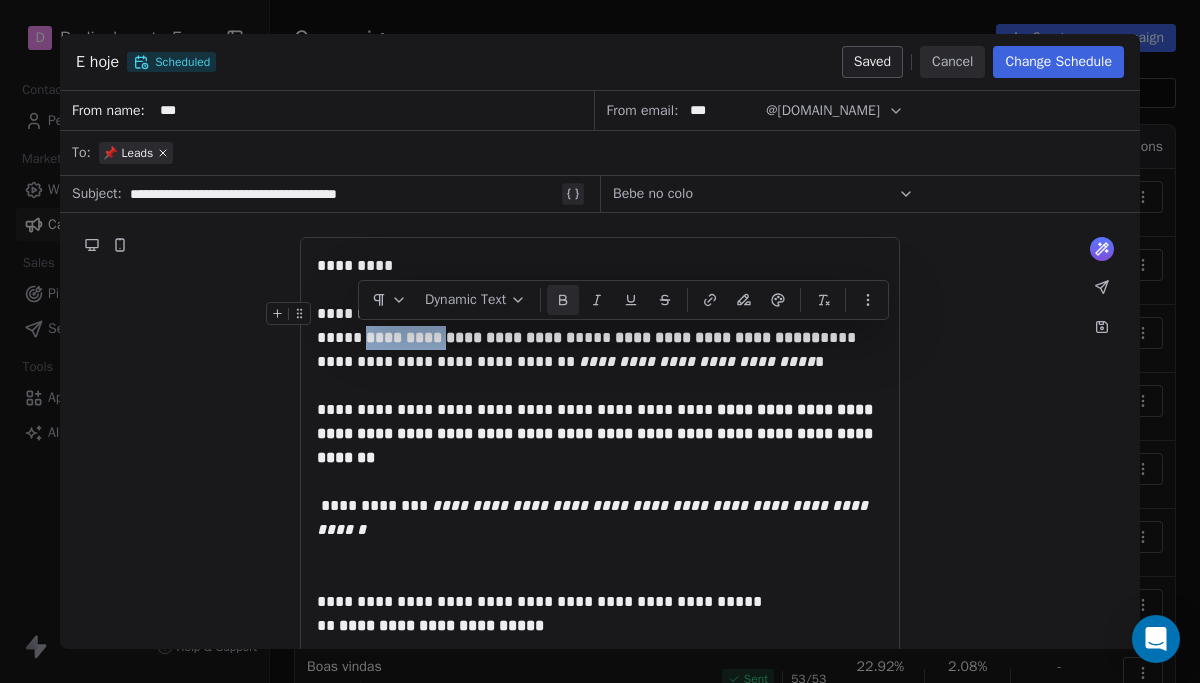 drag, startPoint x: 362, startPoint y: 339, endPoint x: 433, endPoint y: 335, distance: 71.11259 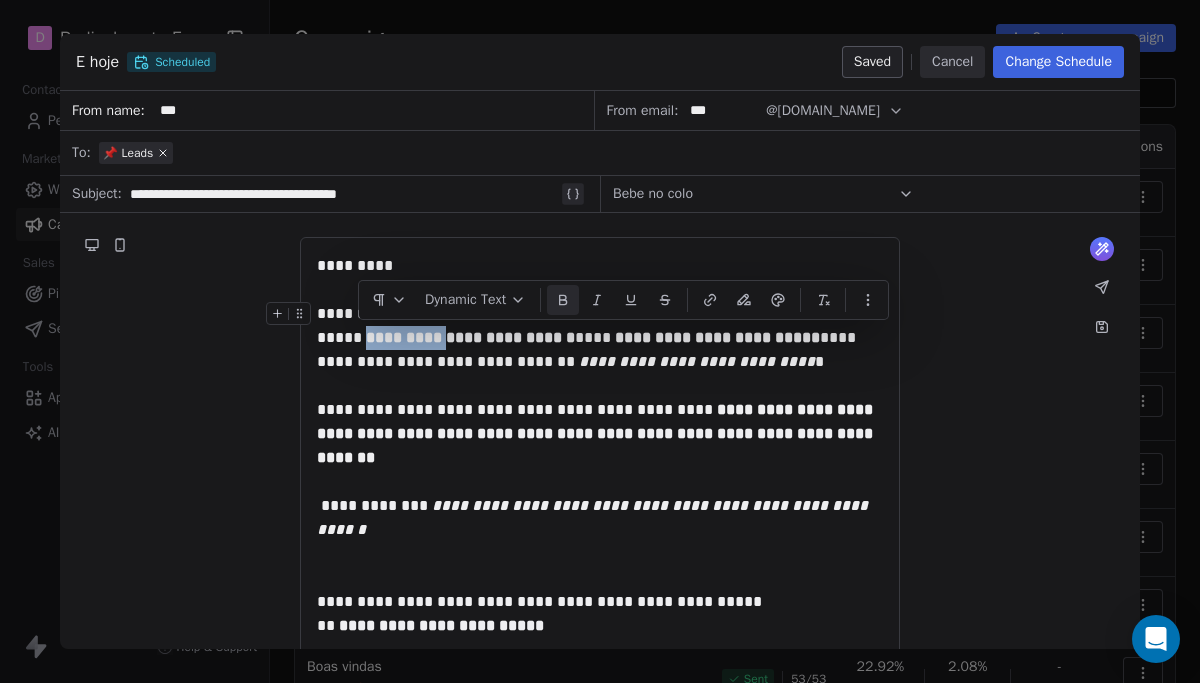 click on "**********" at bounding box center (470, 337) 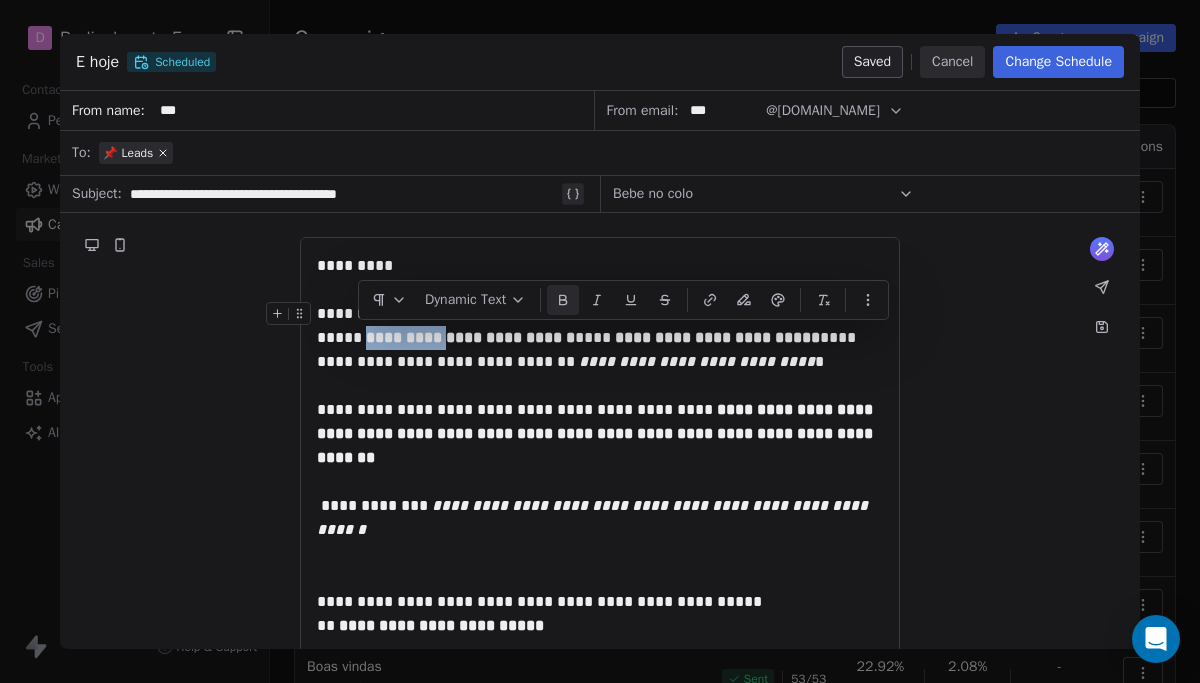 click on "**********" at bounding box center (470, 337) 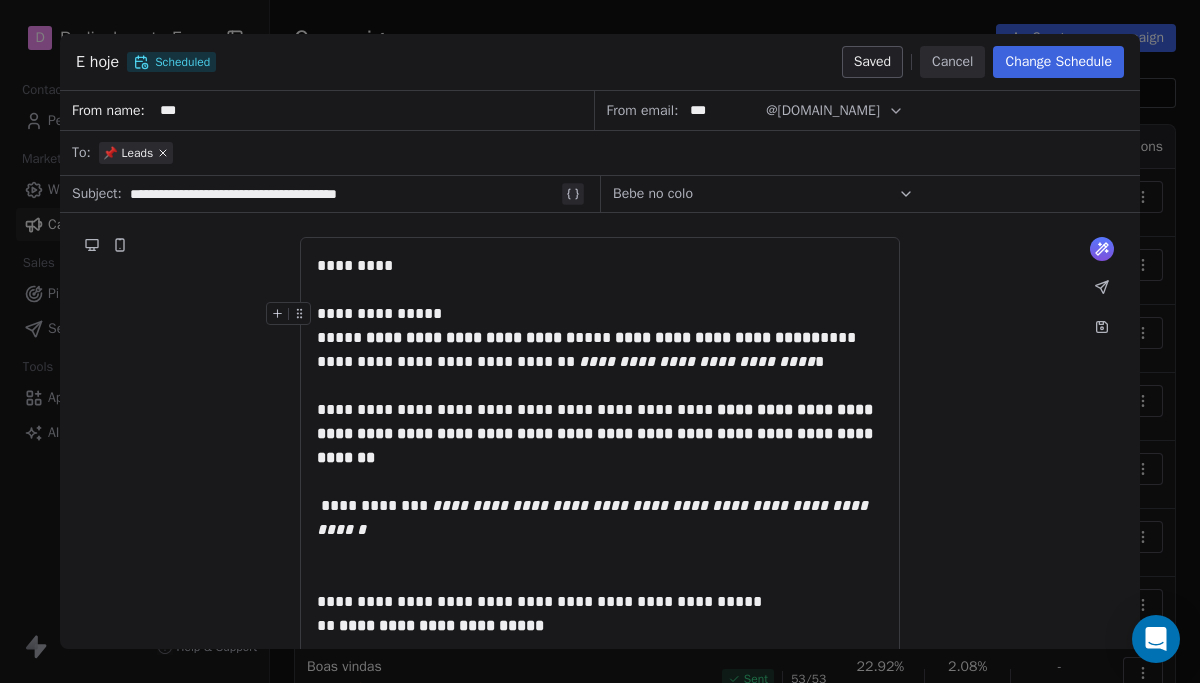 click on "**********" at bounding box center (470, 337) 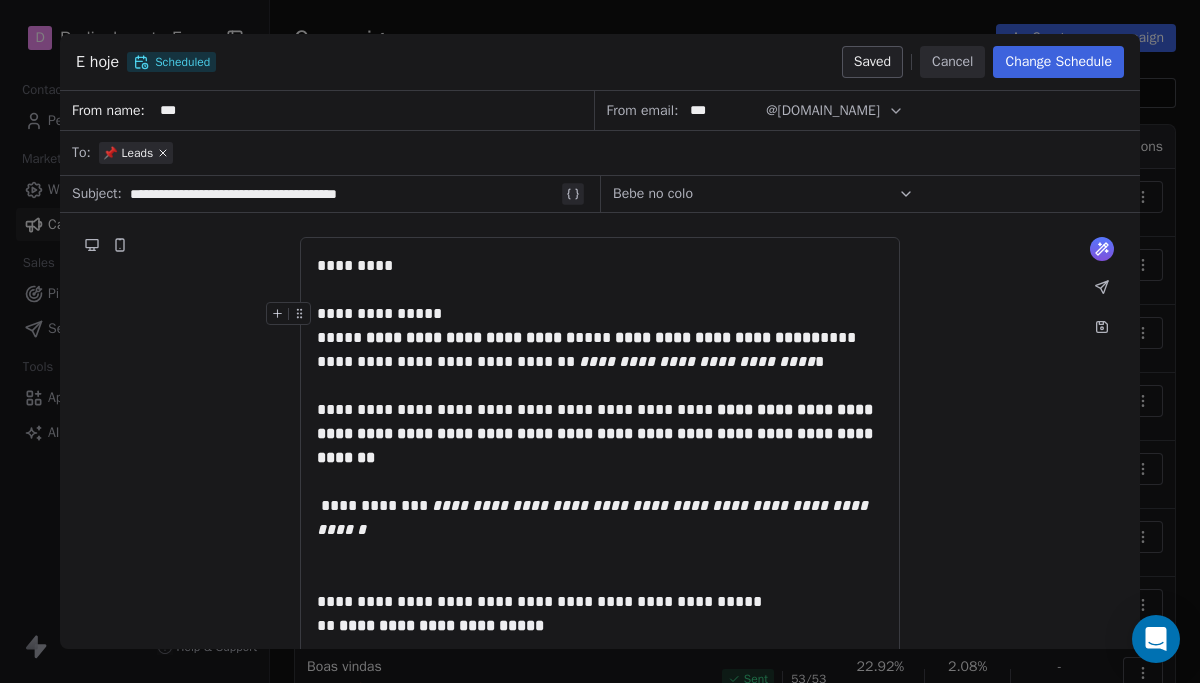 click on "**********" at bounding box center (470, 337) 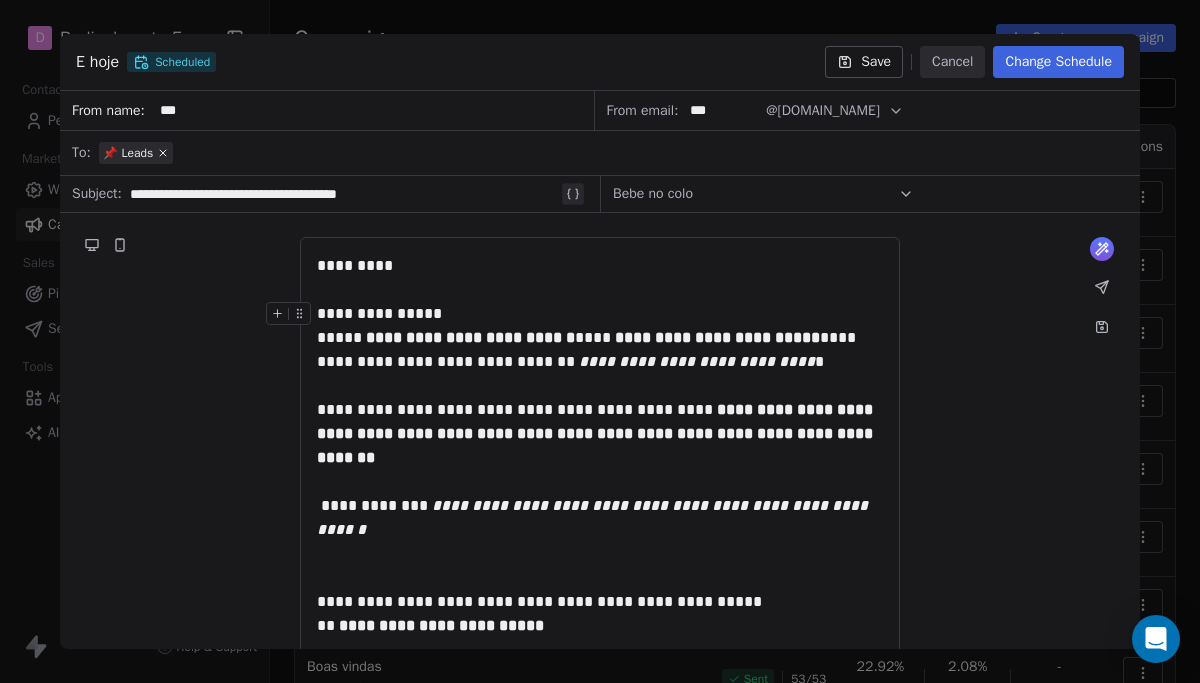 click on "**********" at bounding box center (470, 337) 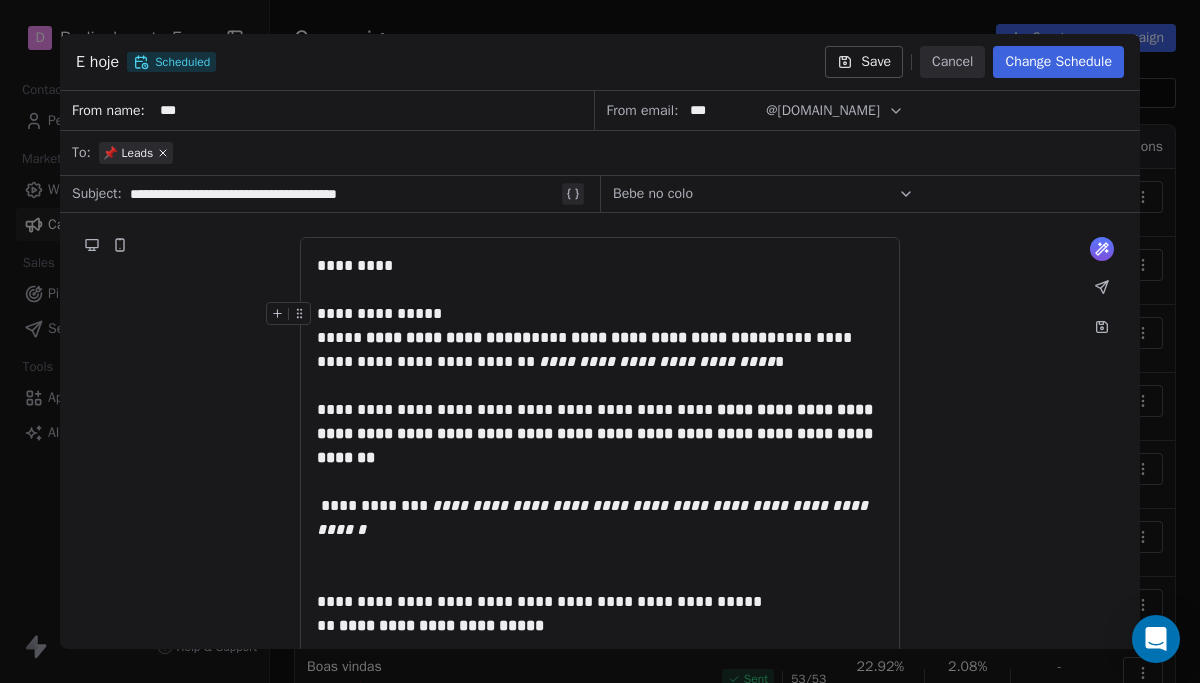 click on "**********" at bounding box center [600, 338] 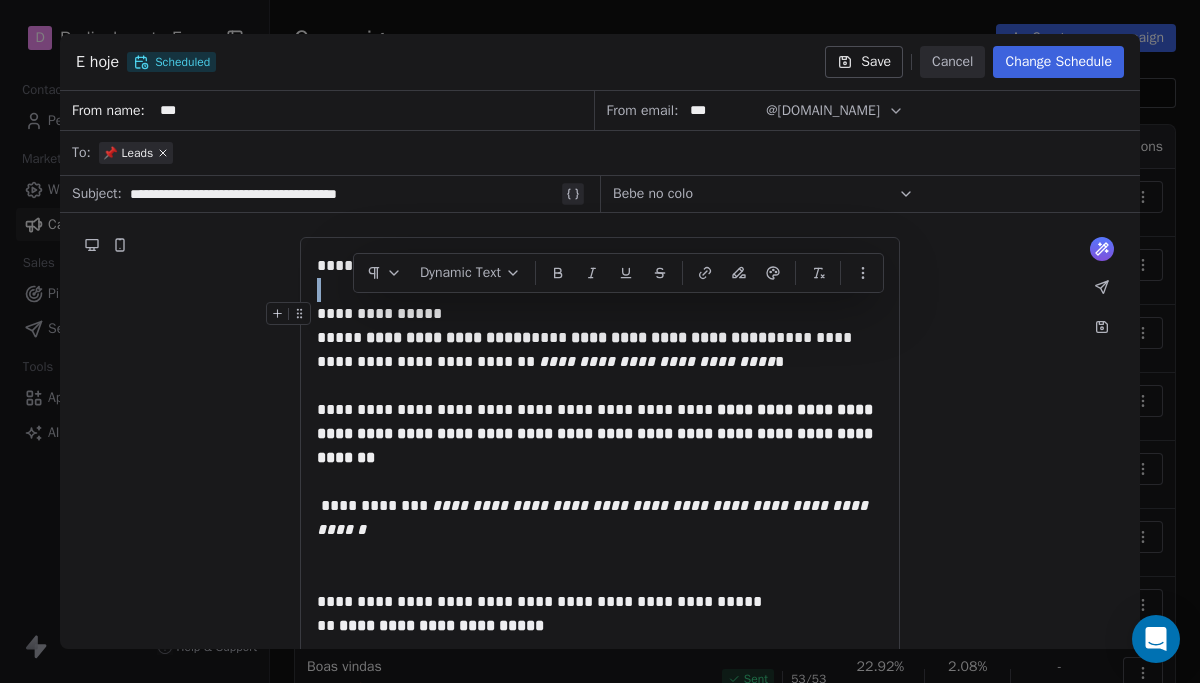 click on "**********" at bounding box center [448, 337] 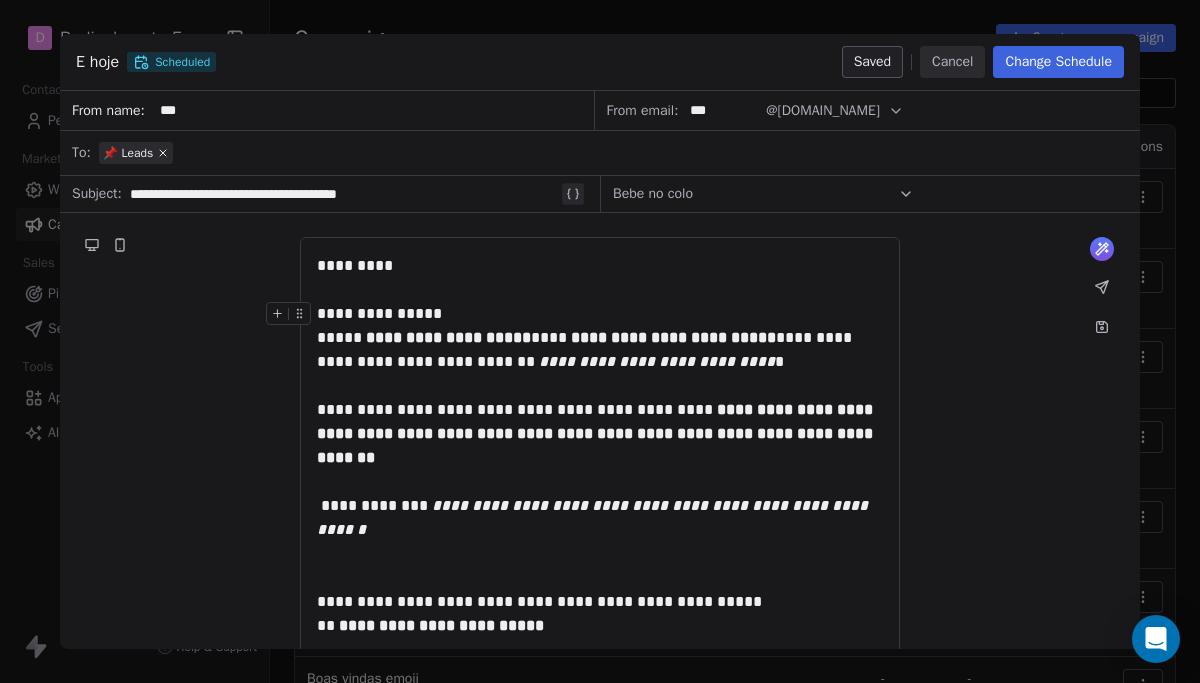 click on "**********" at bounding box center [673, 337] 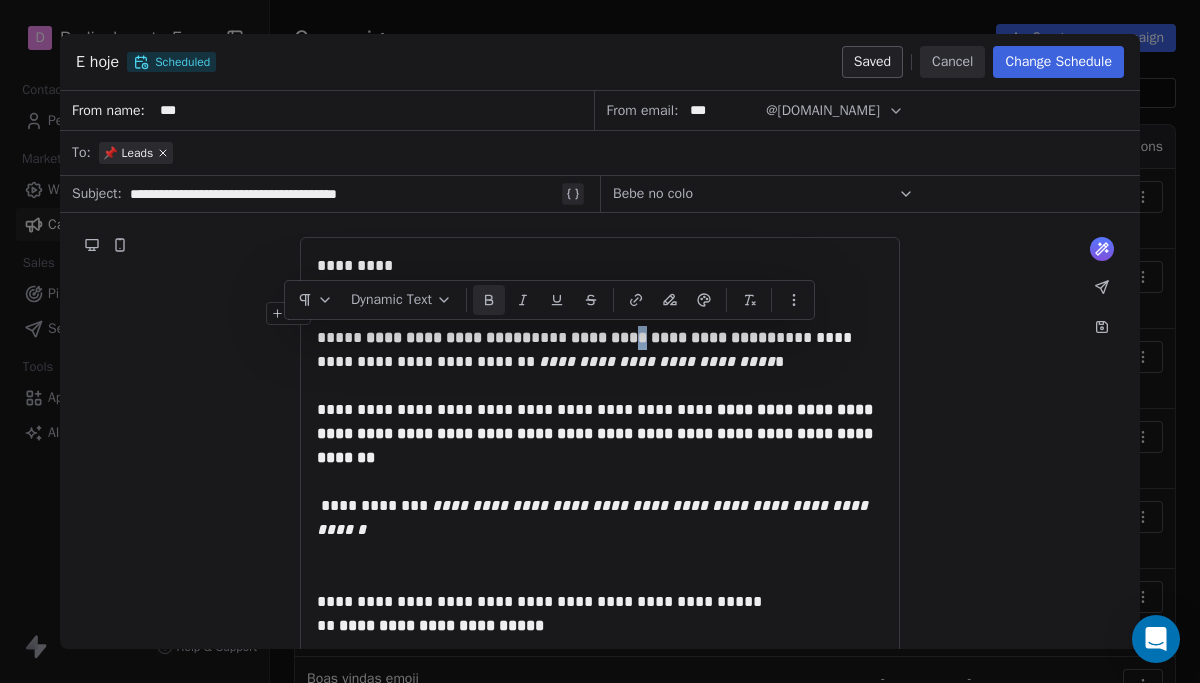 copy on "*" 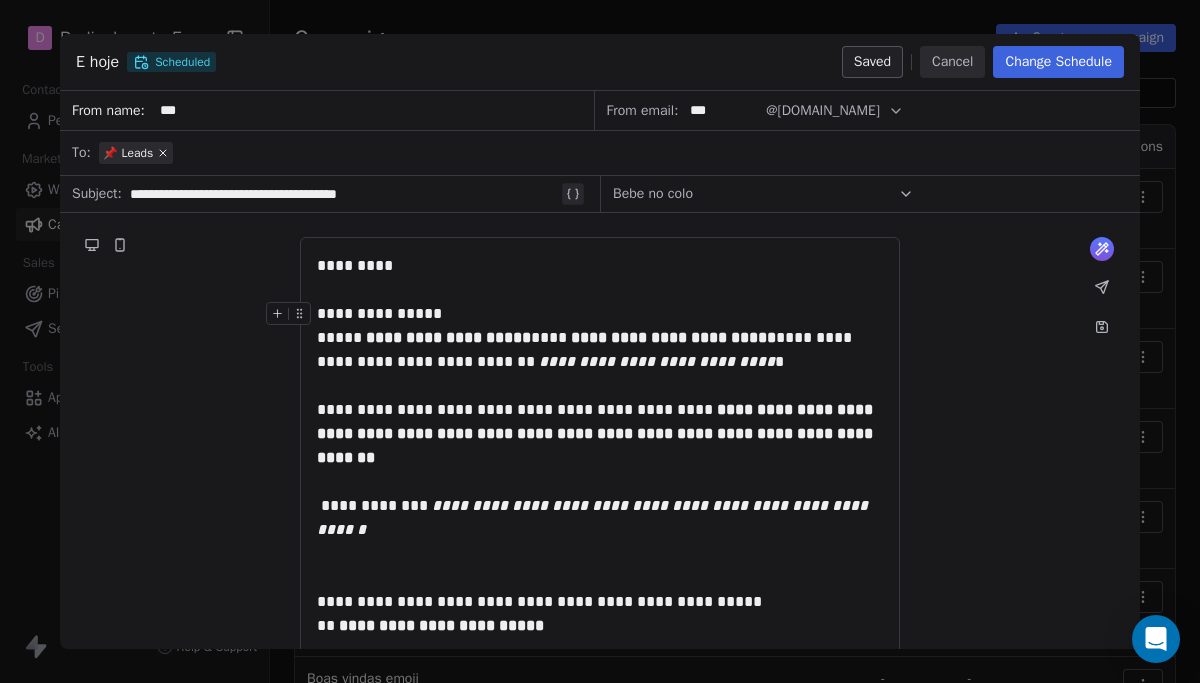 click on "**********" at bounding box center (448, 337) 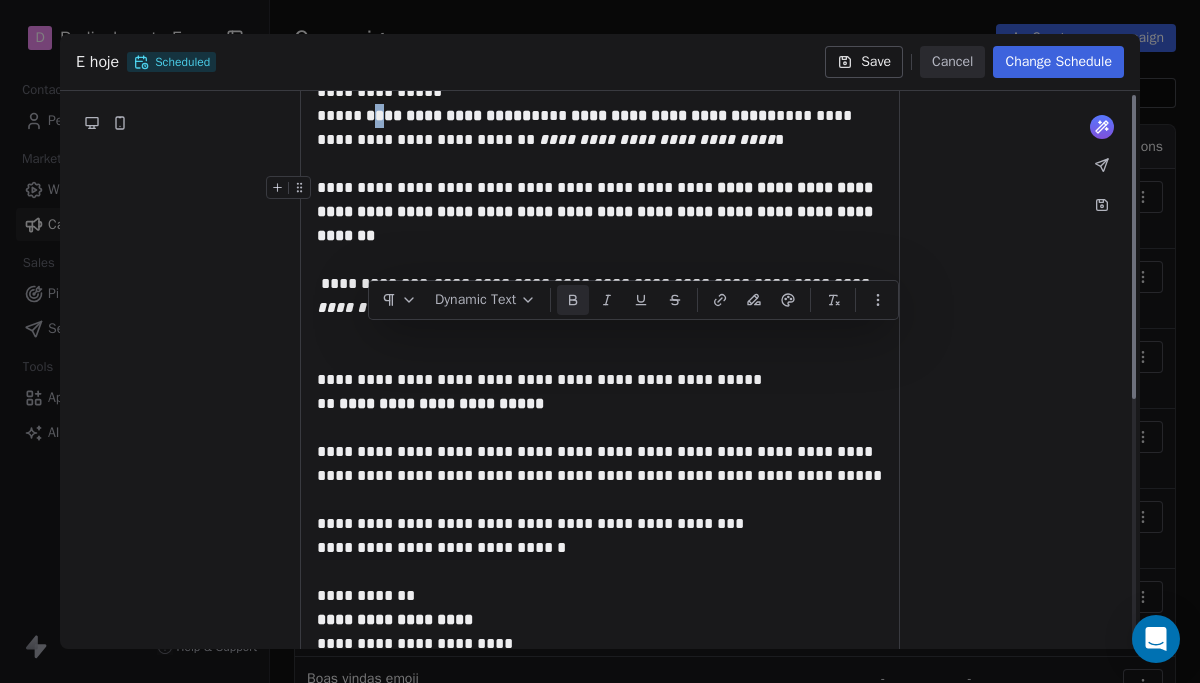 scroll, scrollTop: 0, scrollLeft: 0, axis: both 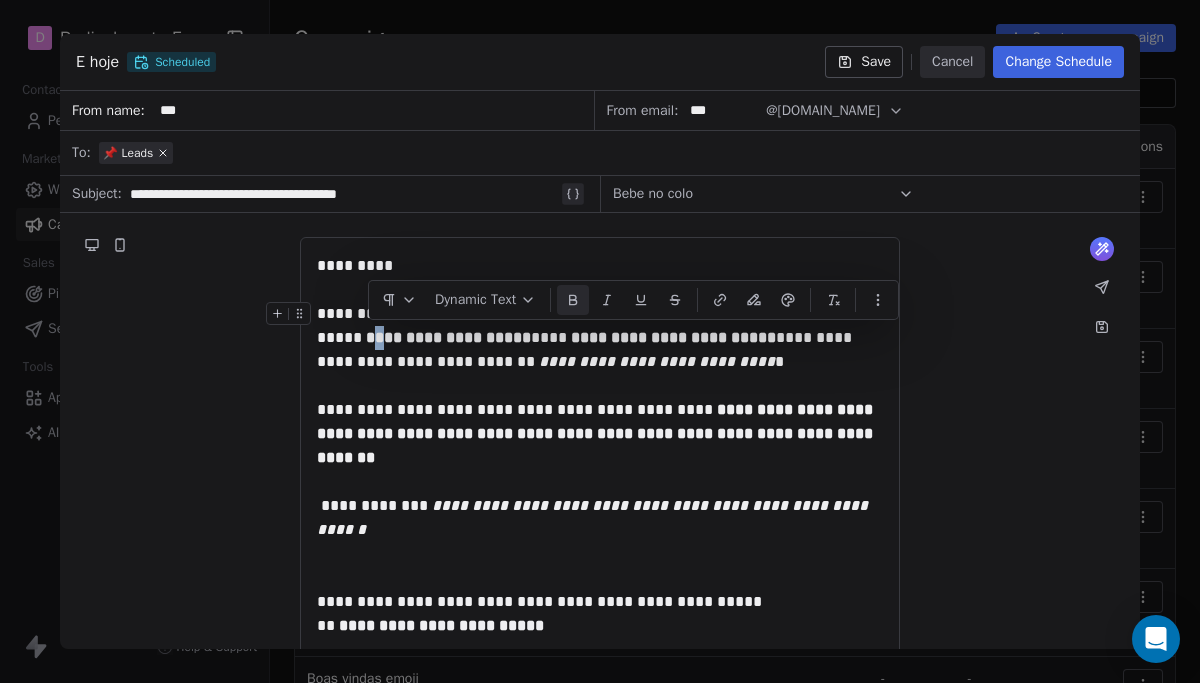 click on "Change Schedule" at bounding box center [1058, 62] 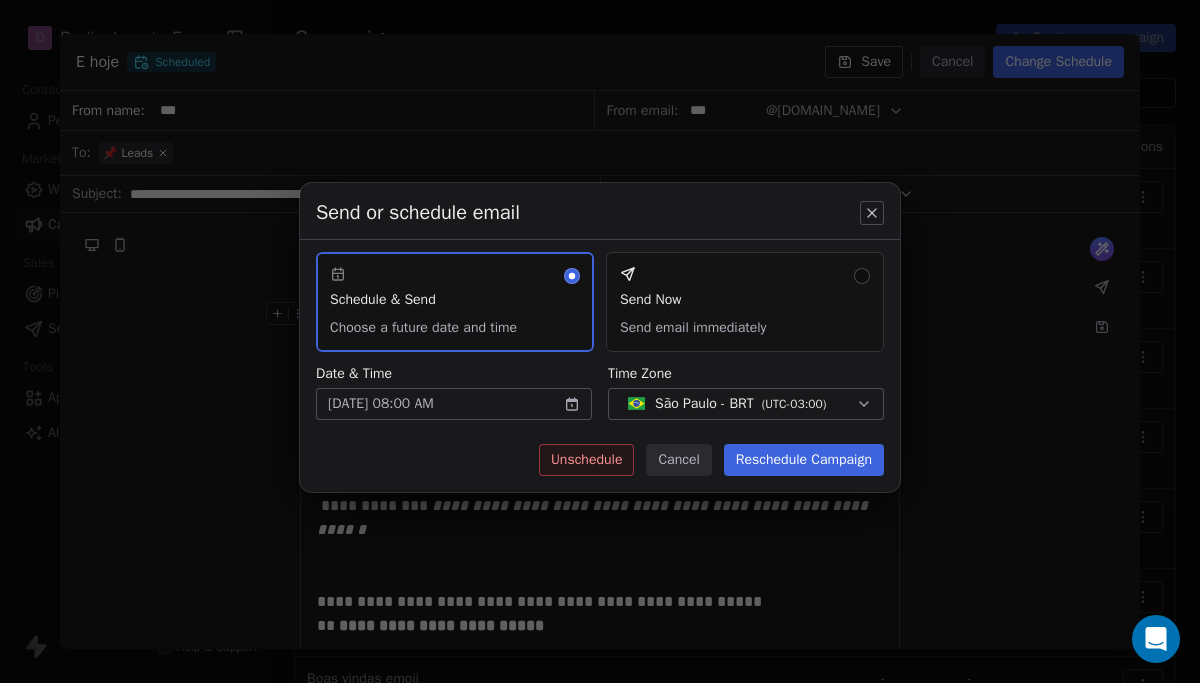 click on "D Radicalmente Feminina Contacts People Marketing Workflows Campaigns Sales Pipelines Sequences Beta Tools Apps AI Agents Help & Support Campaigns  Create new campaign All ( 10 ) All ( 10 ) Drafts ( 4 ) Drafts ( 4 ) In Progress ( 1 ) In Progress ( 1 ) Scheduled ( 1 ) Scheduled ( 1 ) Sent ( 4 ) Sent ( 4 ) Name Status Analytics Actions E amanha (Copy) To: 📌 Leads  Created on [DATE] 8:50 PM Draft - Open Rate - Click Rate - Unsubscribe Estamos ao vivo To: 📌 Leads  Scheduled on [DATE] 8:00 PM Scheduled - Open Rate - Click Rate - Unsubscribe E hoje To: 📌 Leads  Created on [DATE] 10:17 PM Draft - Open Rate - Click Rate - Unsubscribe E amanha To: 📌 Leads  Created on [DATE] 10:15 PM Sending 2 / 169 - Open Rate - Click Rate - Unsubscribe Faltam 4 [PERSON_NAME] To: 📌 Leads  Sent on [DATE] 9:44 PM Sent 88 / 88 13.75% Open Rate - Click Rate - Unsubscribe teste4 To: No segment selected Created on [DATE] 12:24 AM Draft - Open Rate - Click Rate - Unsubscribe Boas vindas emoji - -" at bounding box center (600, 341) 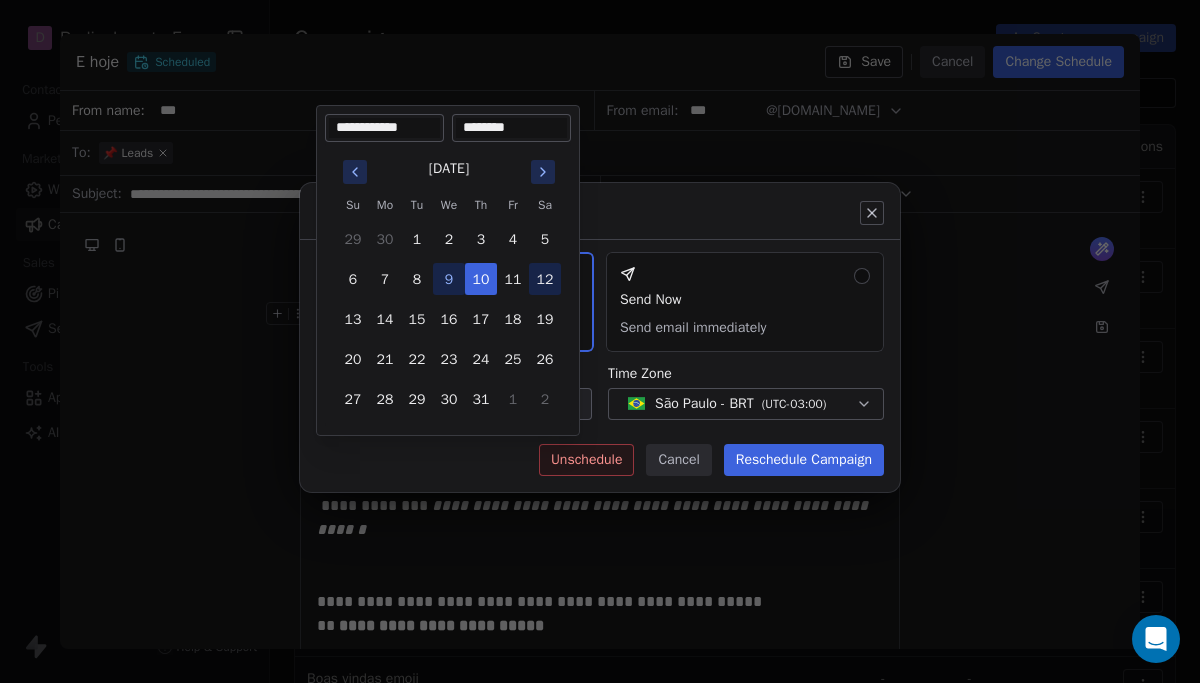 click on "12" at bounding box center (545, 279) 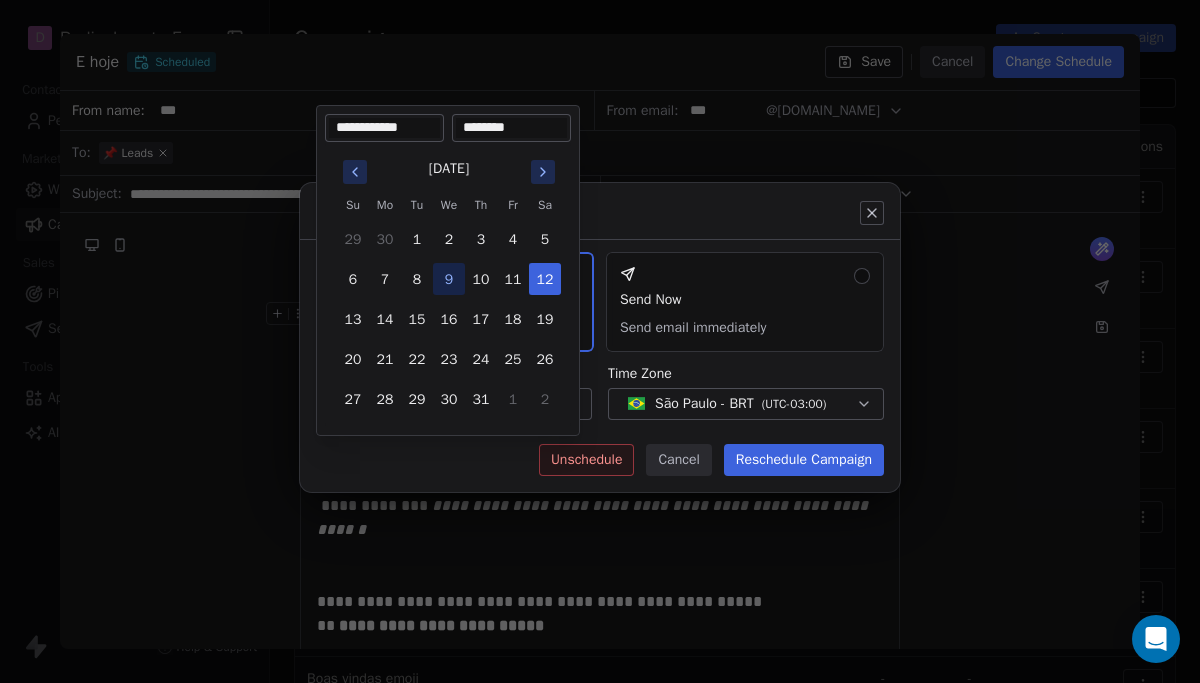 click on "Send or schedule email Schedule & Send Choose a future date and time Send Now Send email immediately Date & Time [DATE] 08:00 AM Time Zone [GEOGRAPHIC_DATA] - BRT ( UTC-03:00 ) Unschedule Cancel Reschedule Campaign" at bounding box center [600, 342] 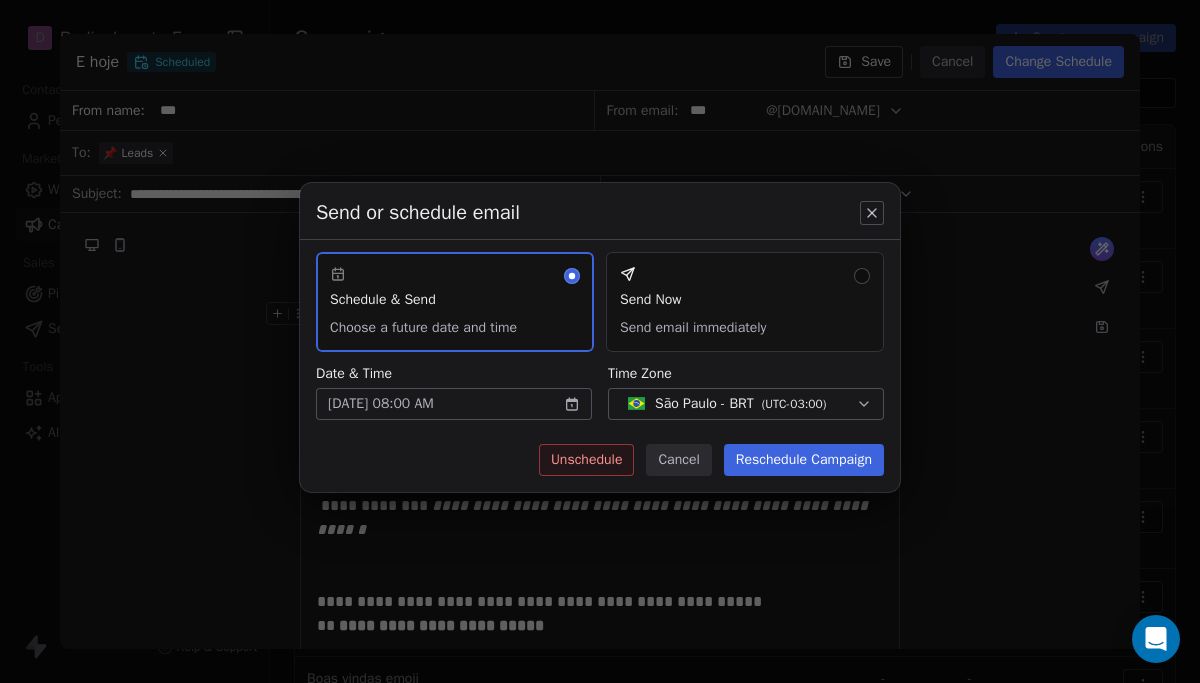 click on "Reschedule Campaign" at bounding box center [804, 460] 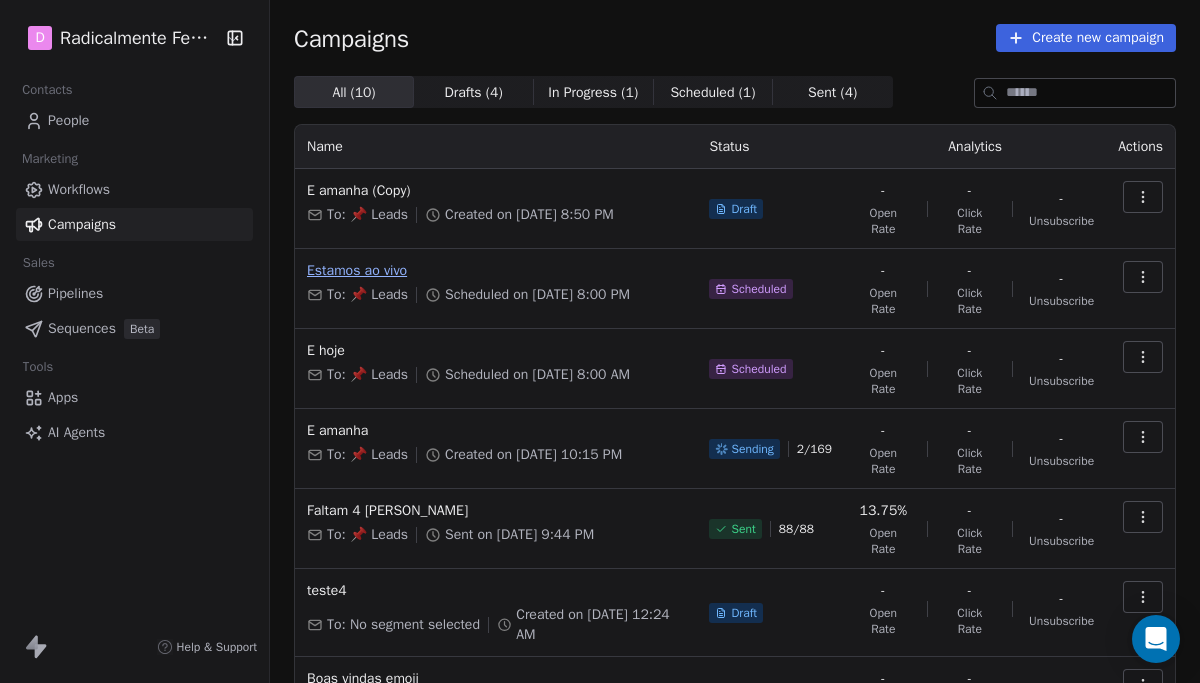click on "Estamos ao vivo" at bounding box center (496, 271) 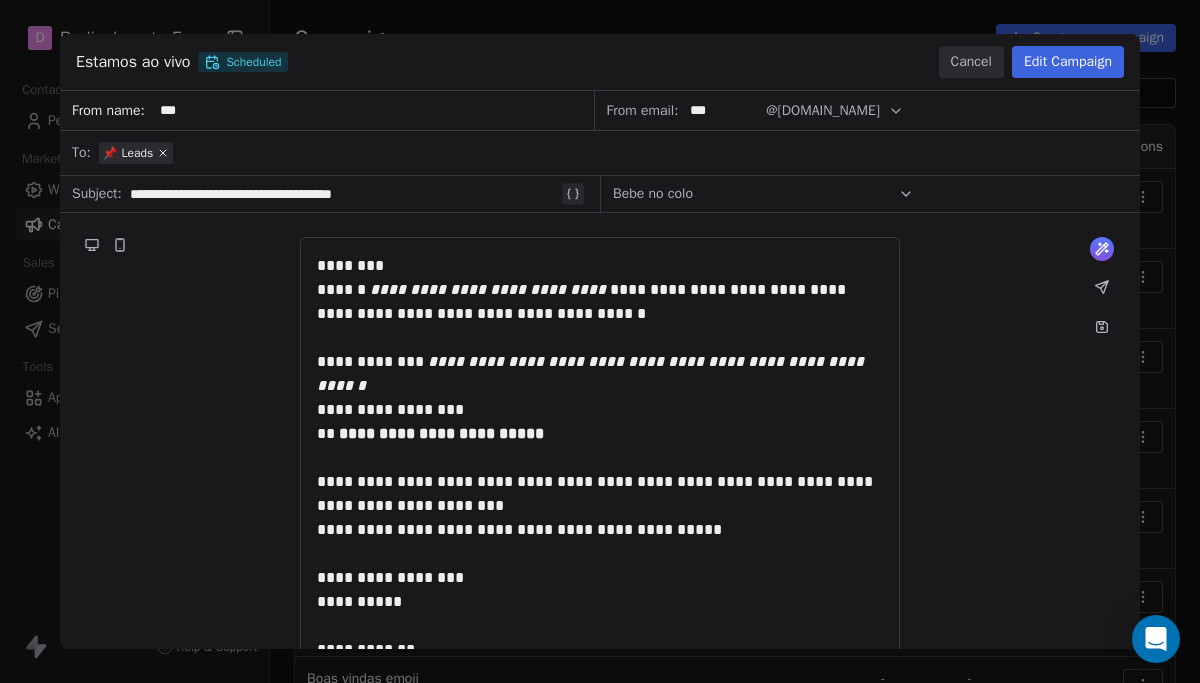 click on "Edit Campaign" at bounding box center (1068, 62) 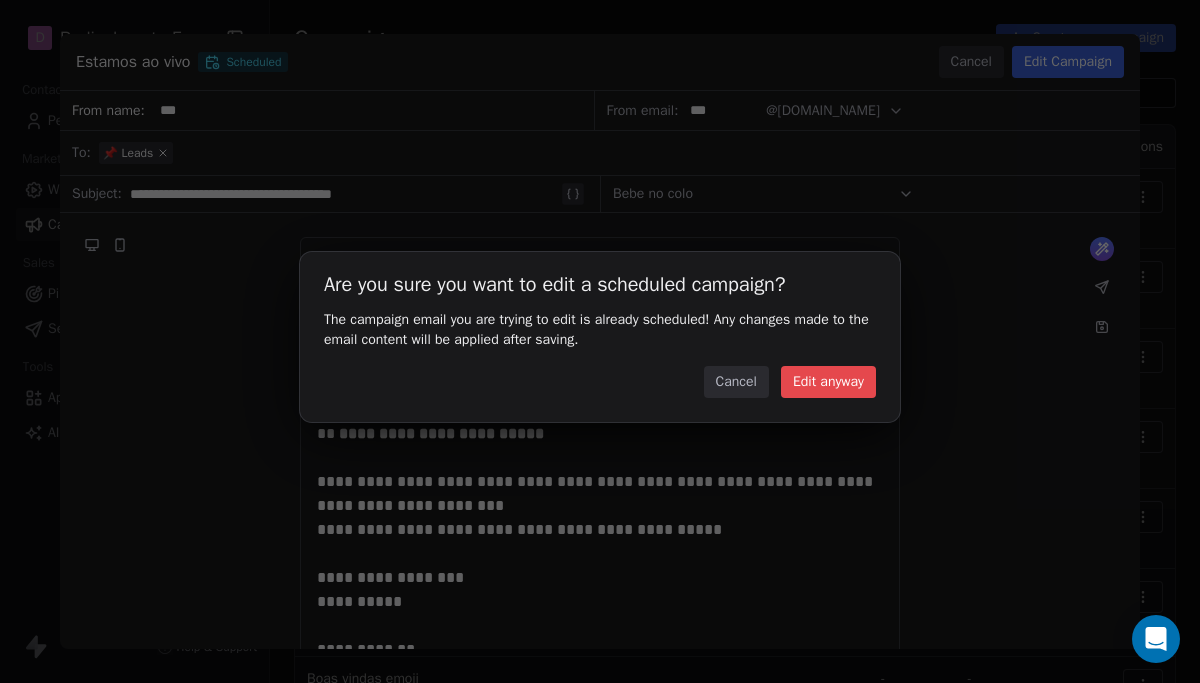 click on "Edit anyway" at bounding box center [828, 382] 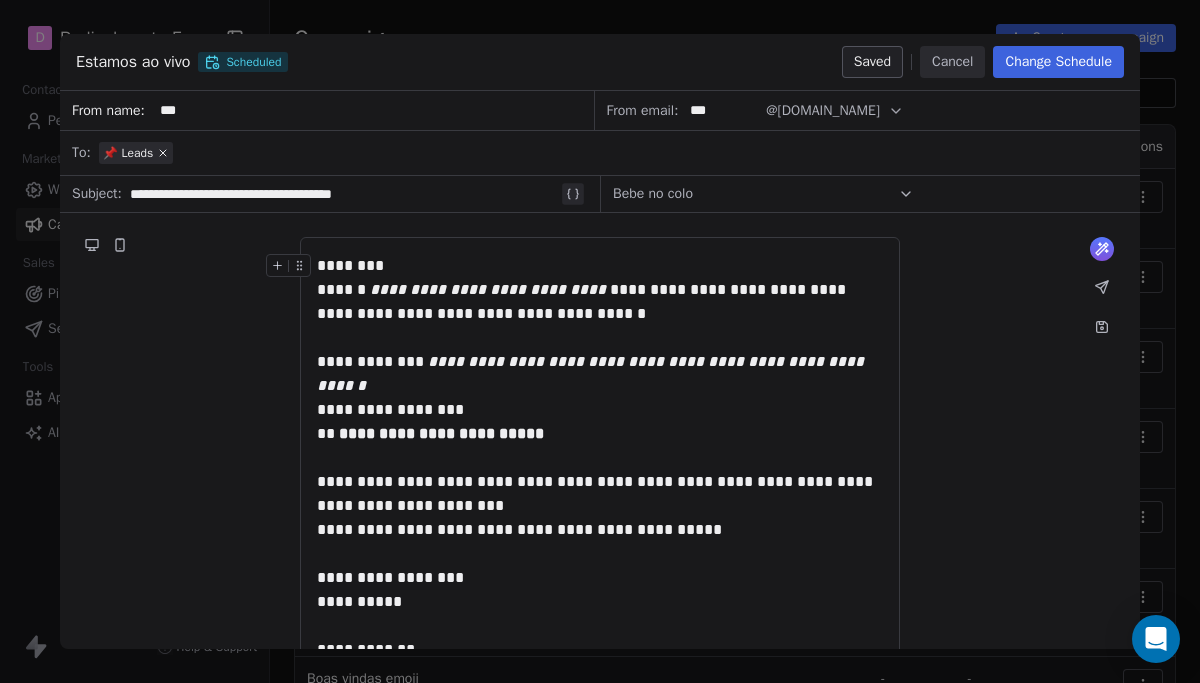 click on "Change Schedule" at bounding box center (1058, 62) 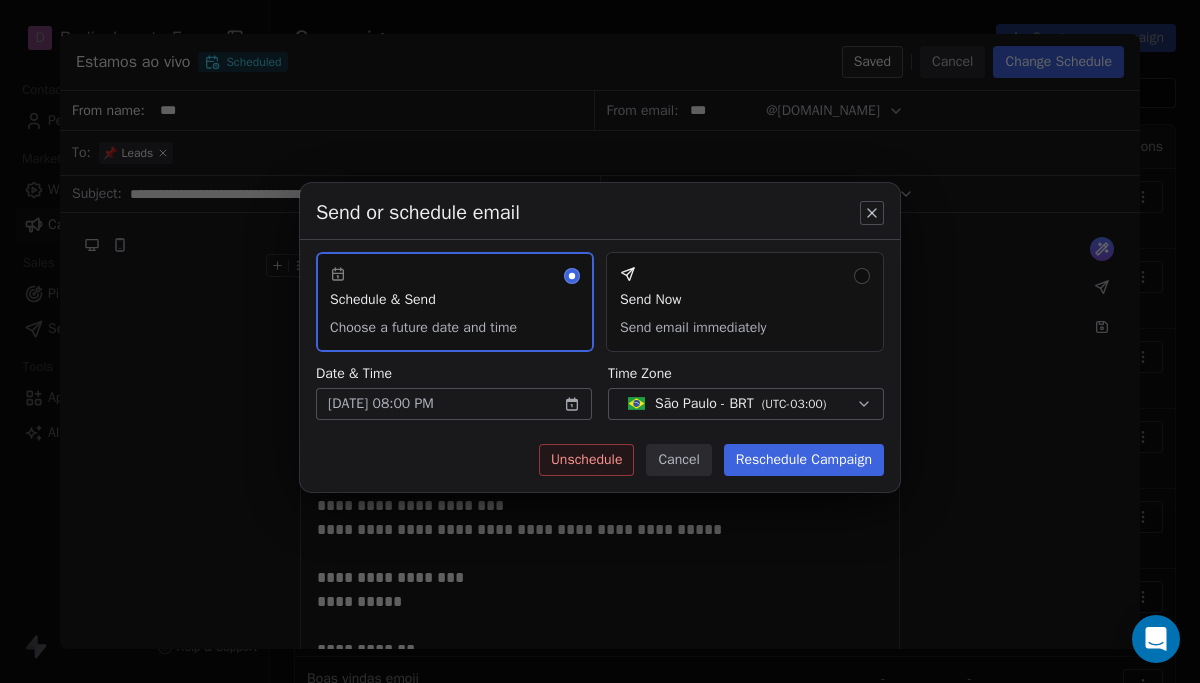 click on "Send or schedule email Schedule & Send Choose a future date and time Send Now Send email immediately Date & Time [DATE] 08:00 PM Time Zone [GEOGRAPHIC_DATA] - BRT ( UTC-03:00 ) Unschedule Cancel Reschedule Campaign" at bounding box center (600, 342) 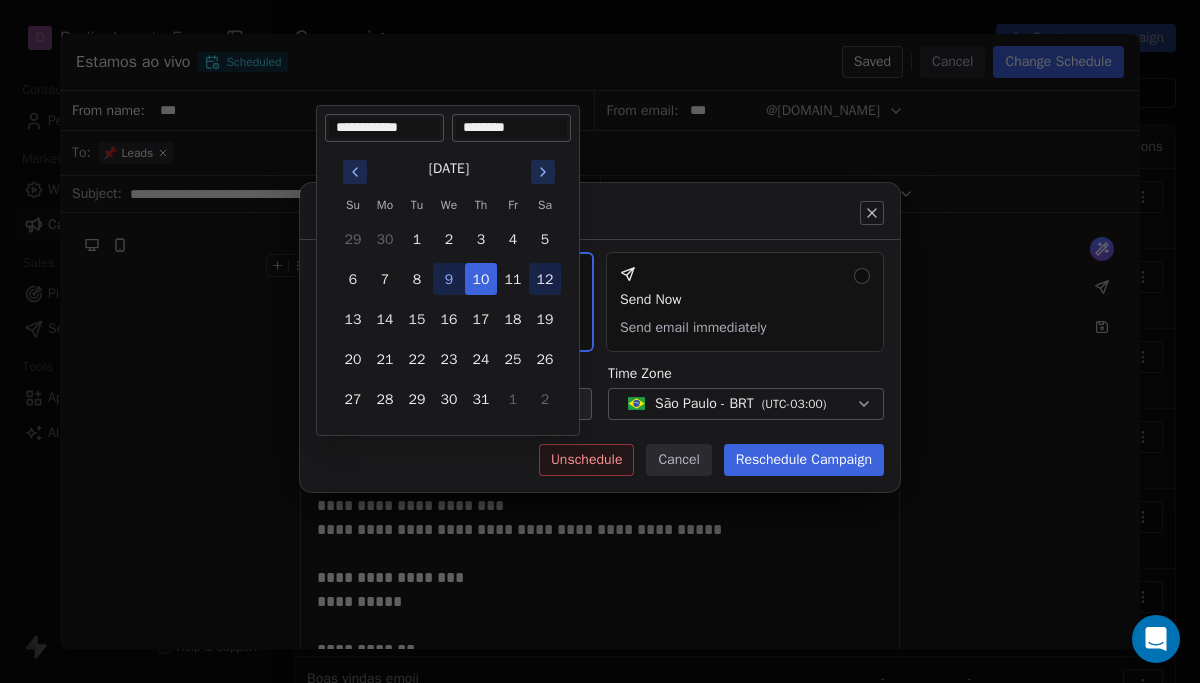 click on "12" at bounding box center [545, 279] 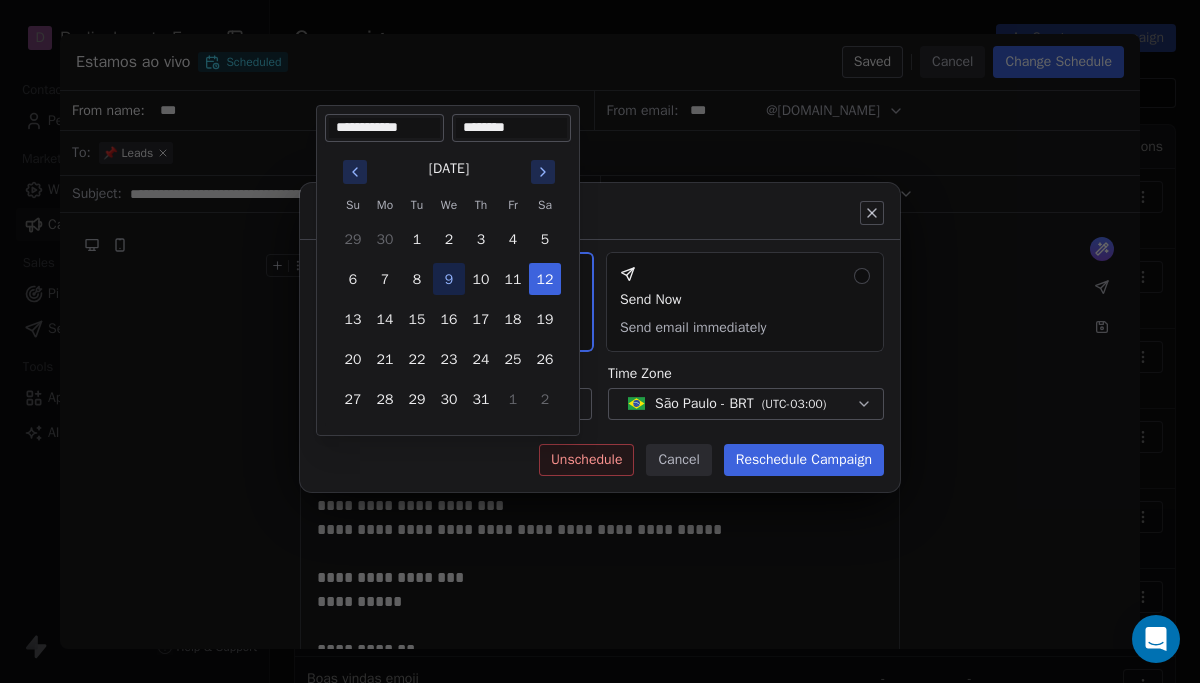 click on "Send or schedule email Schedule & Send Choose a future date and time Send Now Send email immediately Date & Time [DATE] 08:00 PM Time Zone [GEOGRAPHIC_DATA] - BRT ( UTC-03:00 ) Unschedule Cancel Reschedule Campaign" at bounding box center [600, 342] 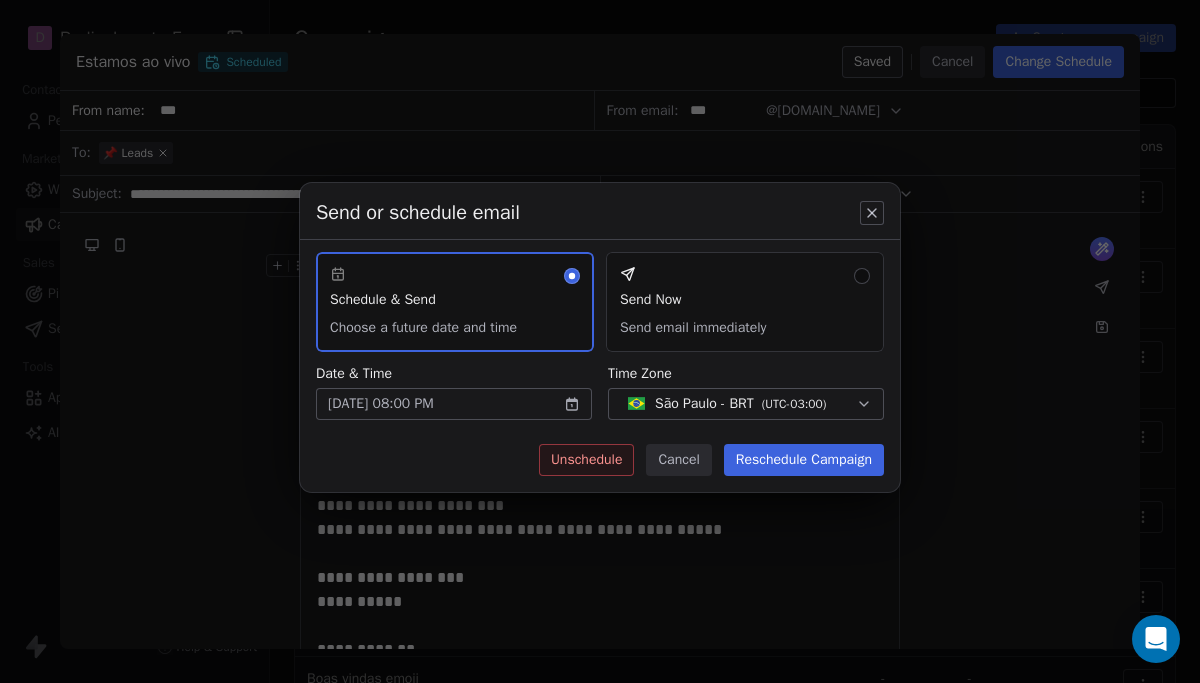 click on "Reschedule Campaign" at bounding box center [804, 460] 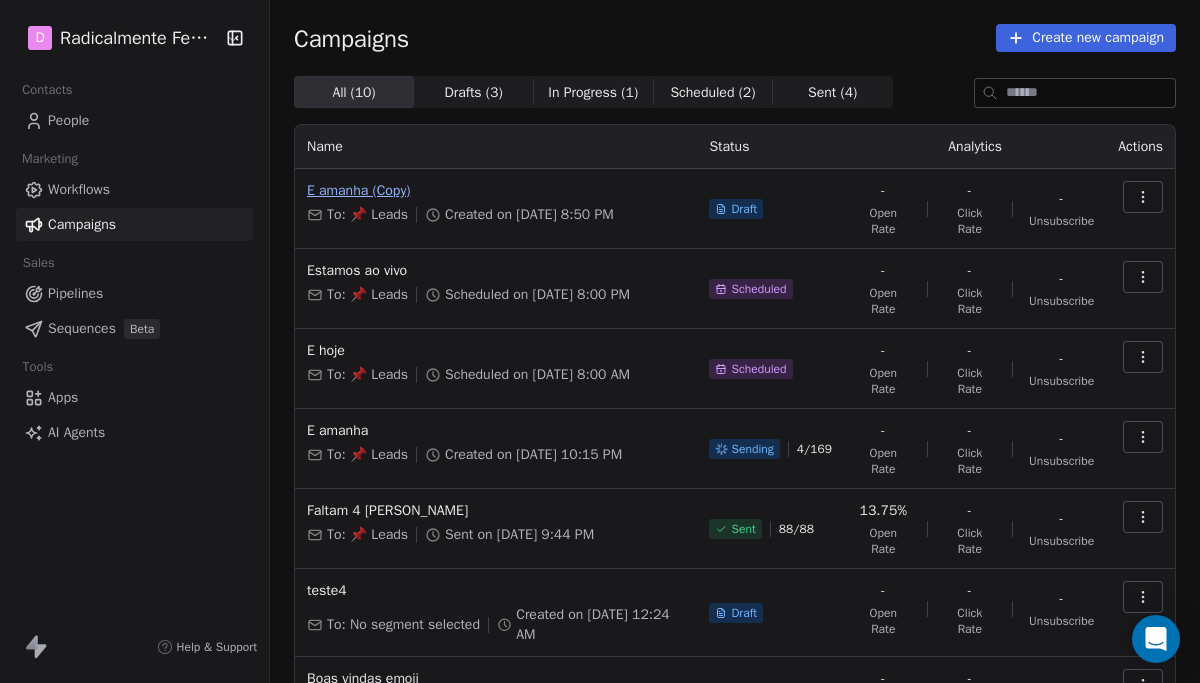 click on "E amanha (Copy)" at bounding box center (496, 191) 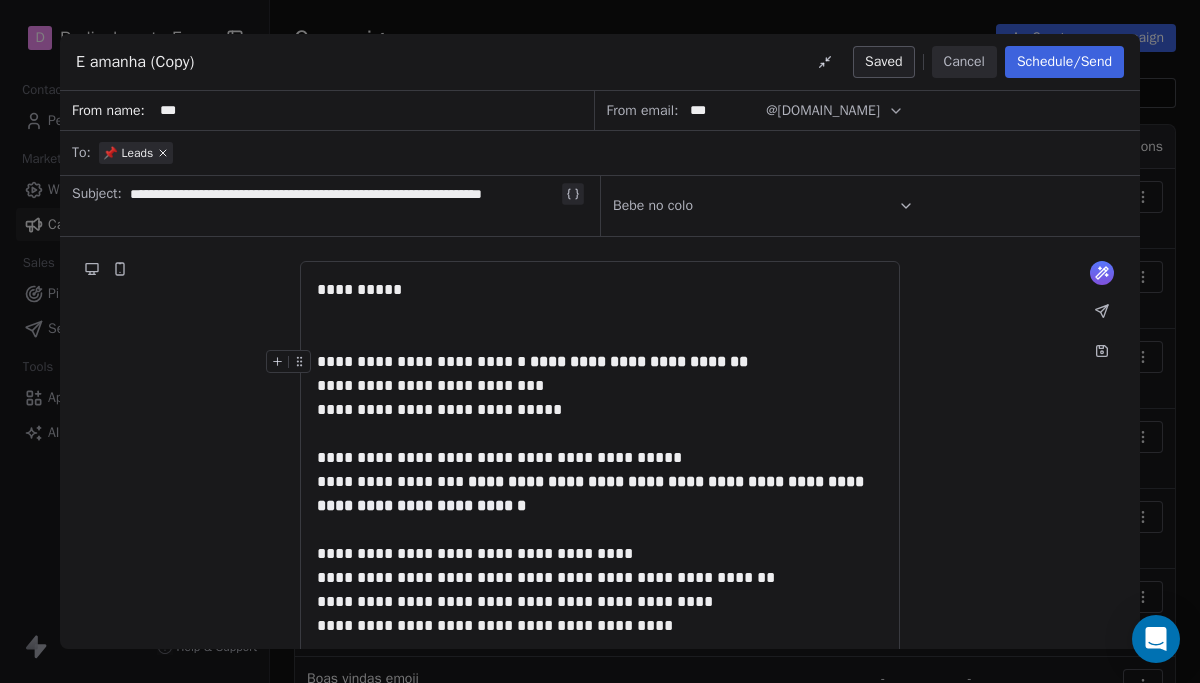 click on "**********" at bounding box center (600, 386) 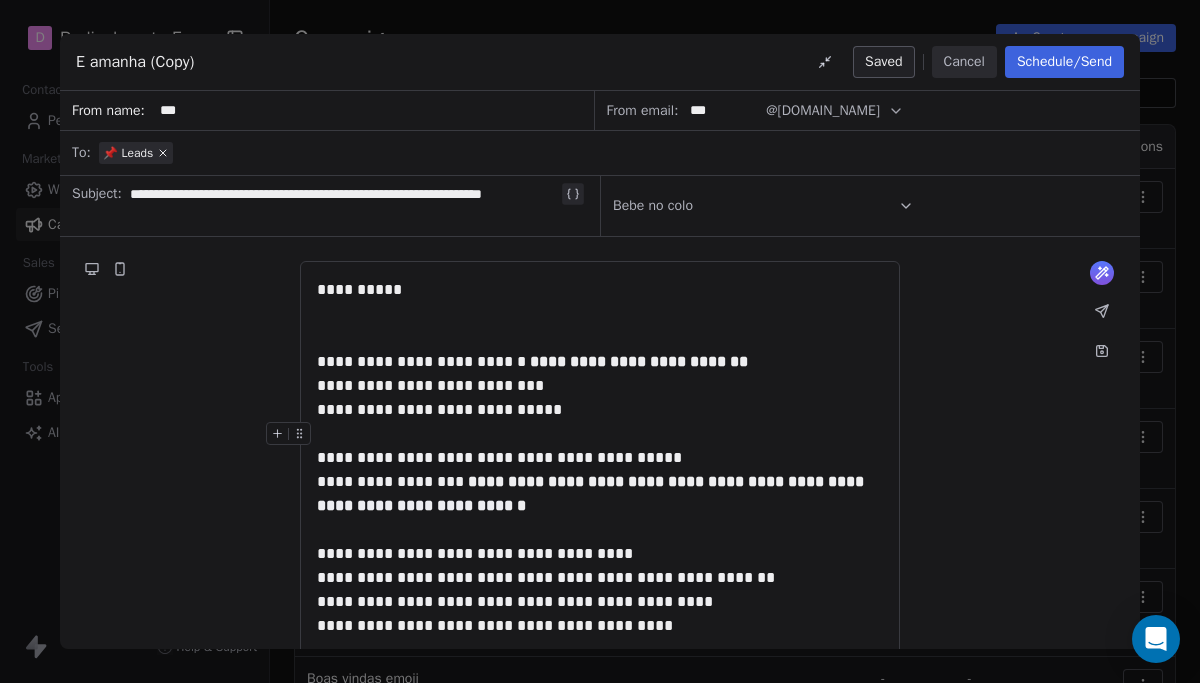 type 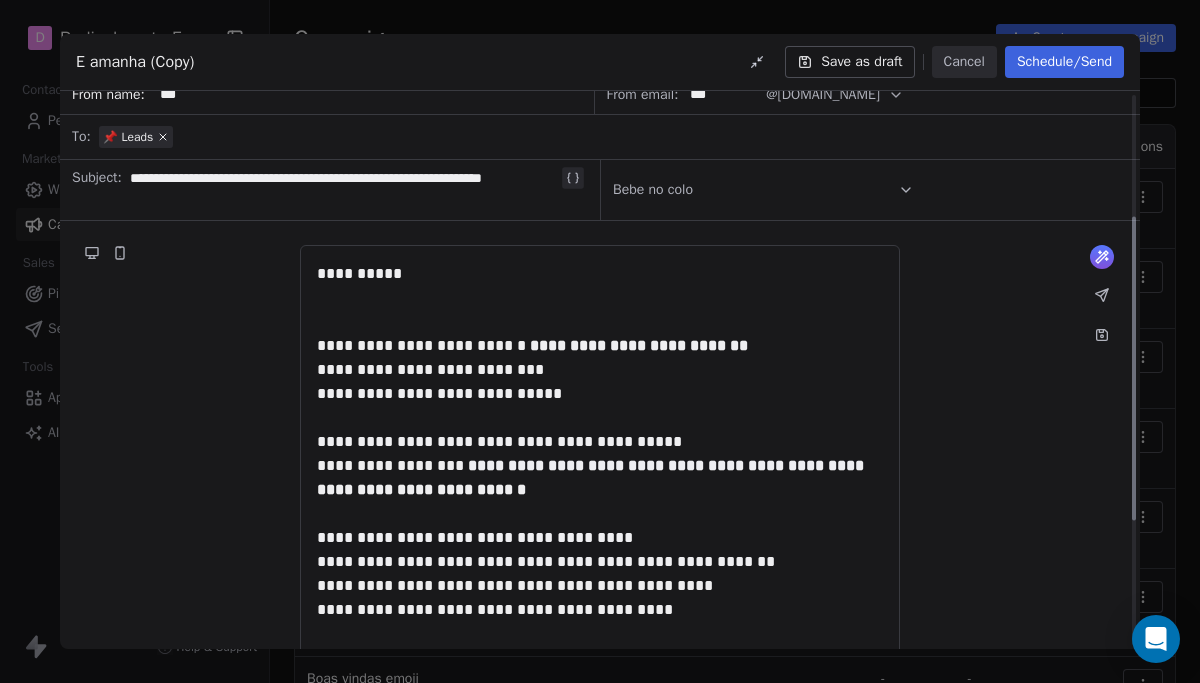 scroll, scrollTop: 0, scrollLeft: 0, axis: both 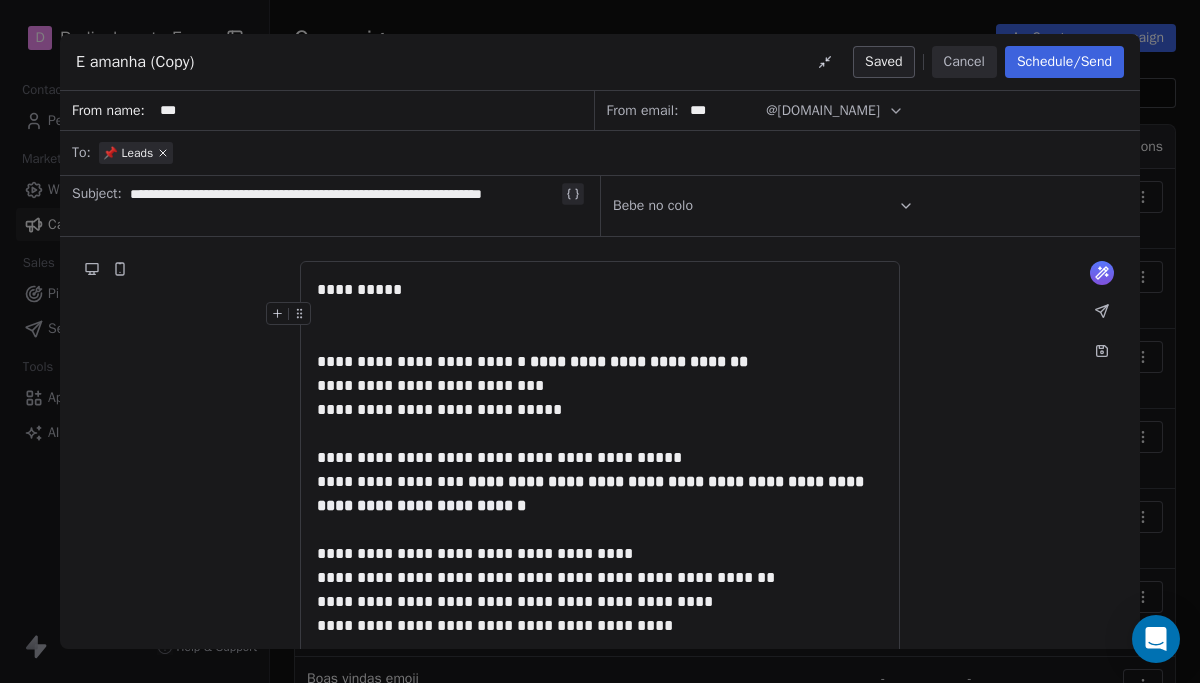 click on "Schedule/Send" at bounding box center [1064, 62] 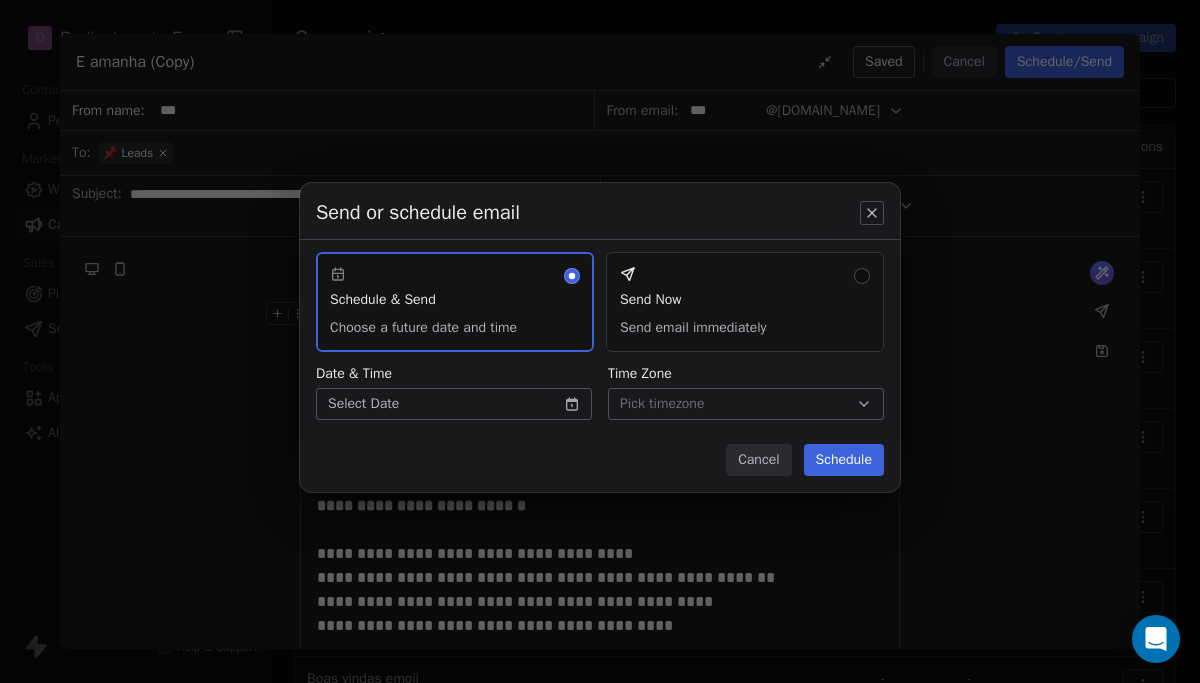 click on "Send or schedule email Schedule & Send Choose a future date and time Send Now Send email immediately Date & Time Select Date Time Zone Pick timezone Cancel Schedule" at bounding box center (600, 342) 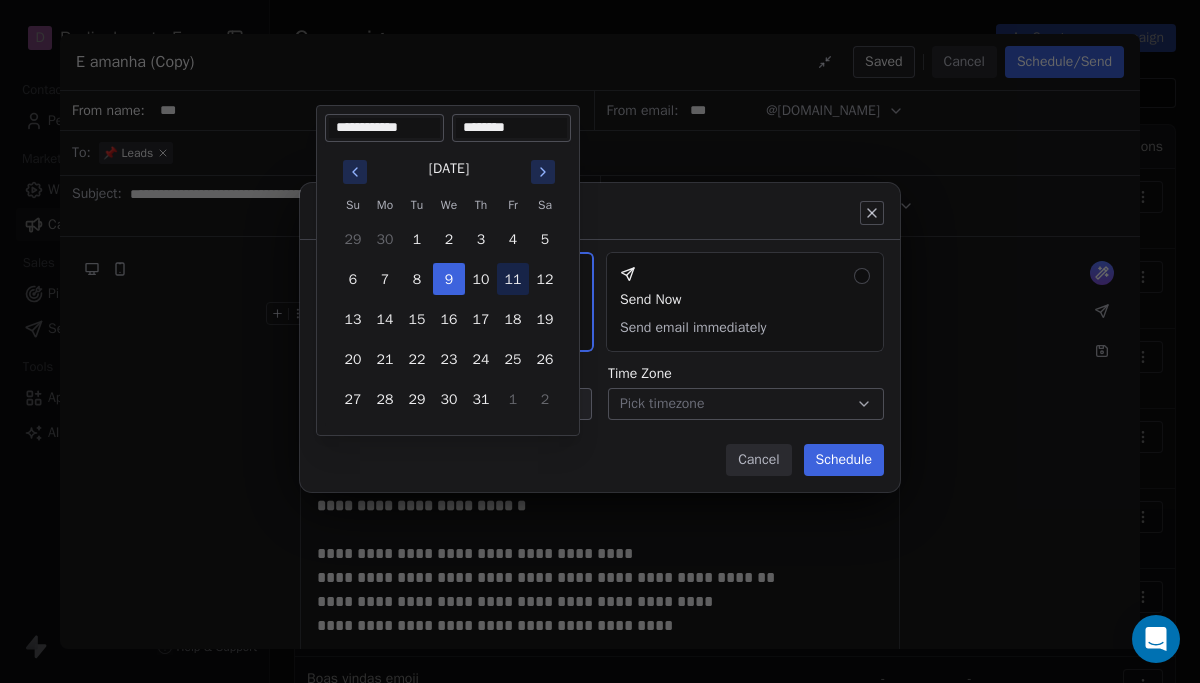 click on "11" at bounding box center (513, 279) 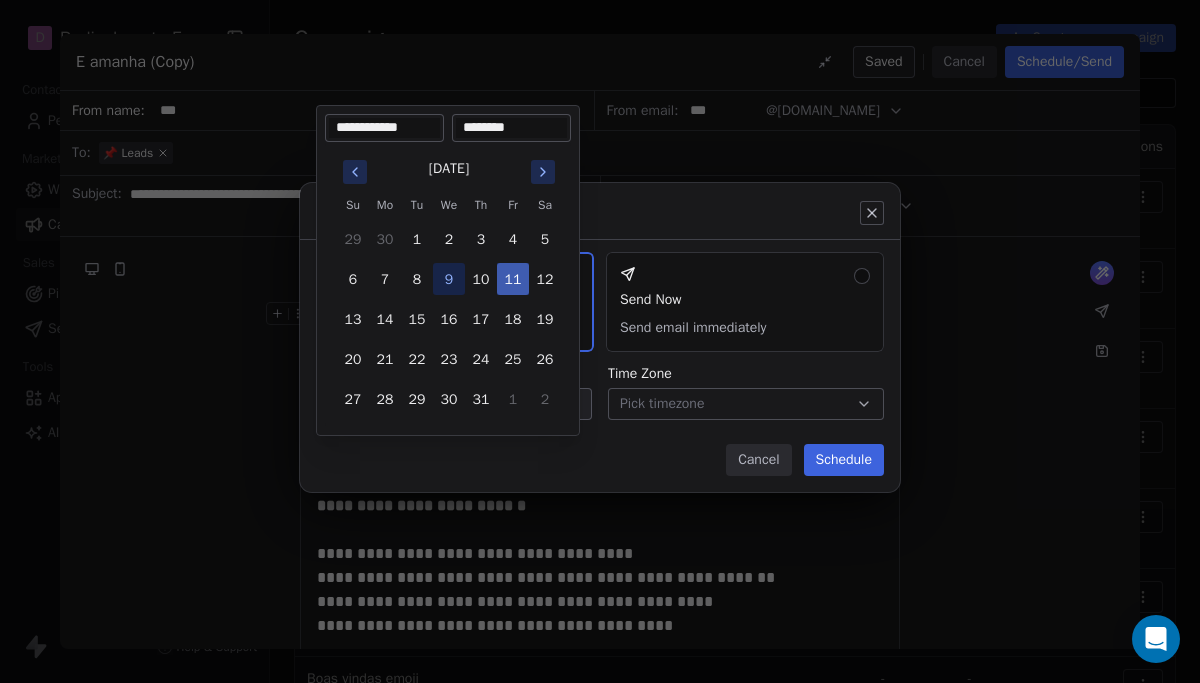 click on "11" at bounding box center (513, 279) 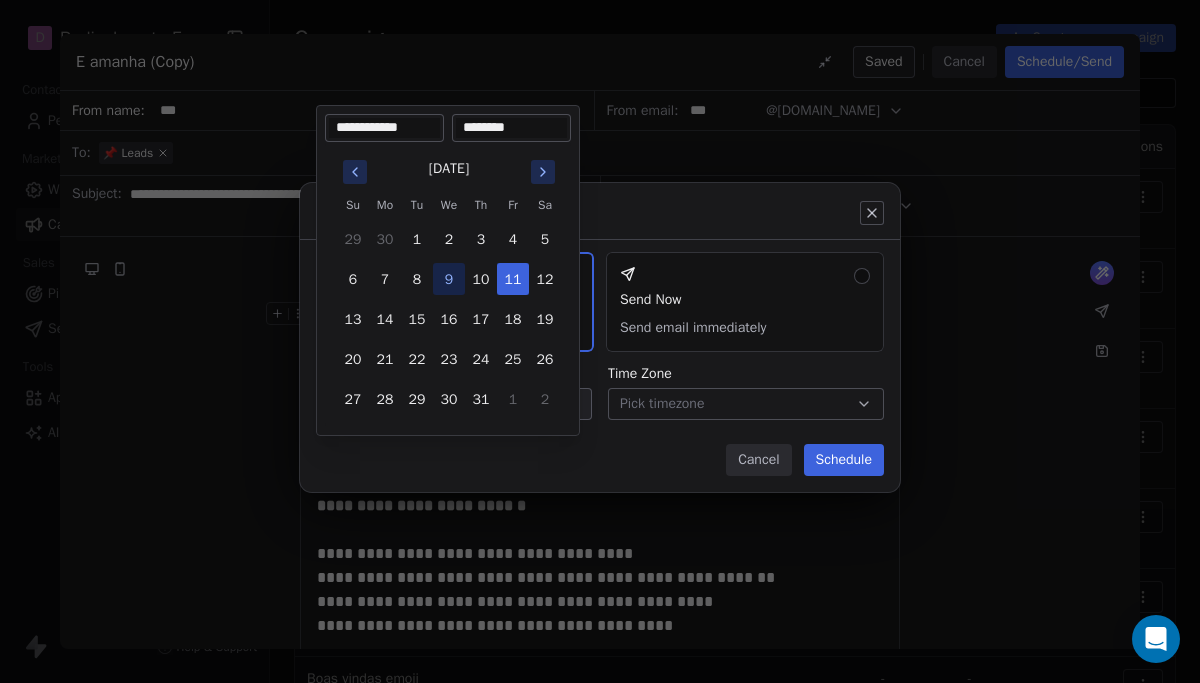 click on "********" at bounding box center [511, 128] 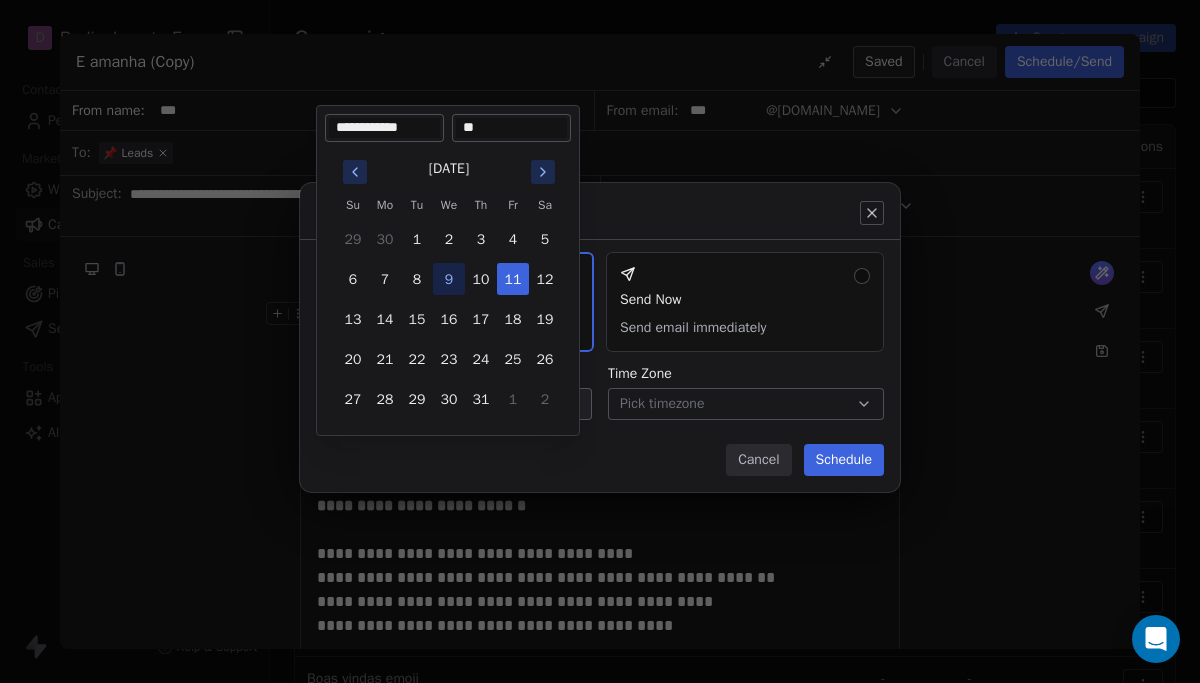 type on "*" 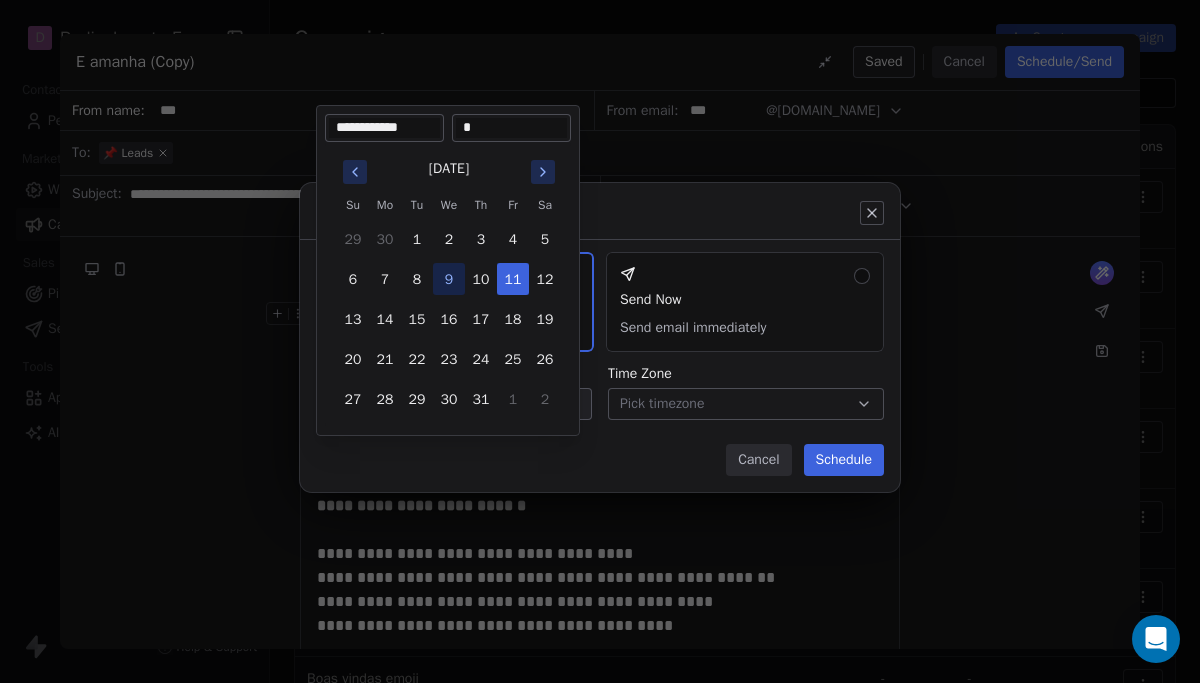 type on "********" 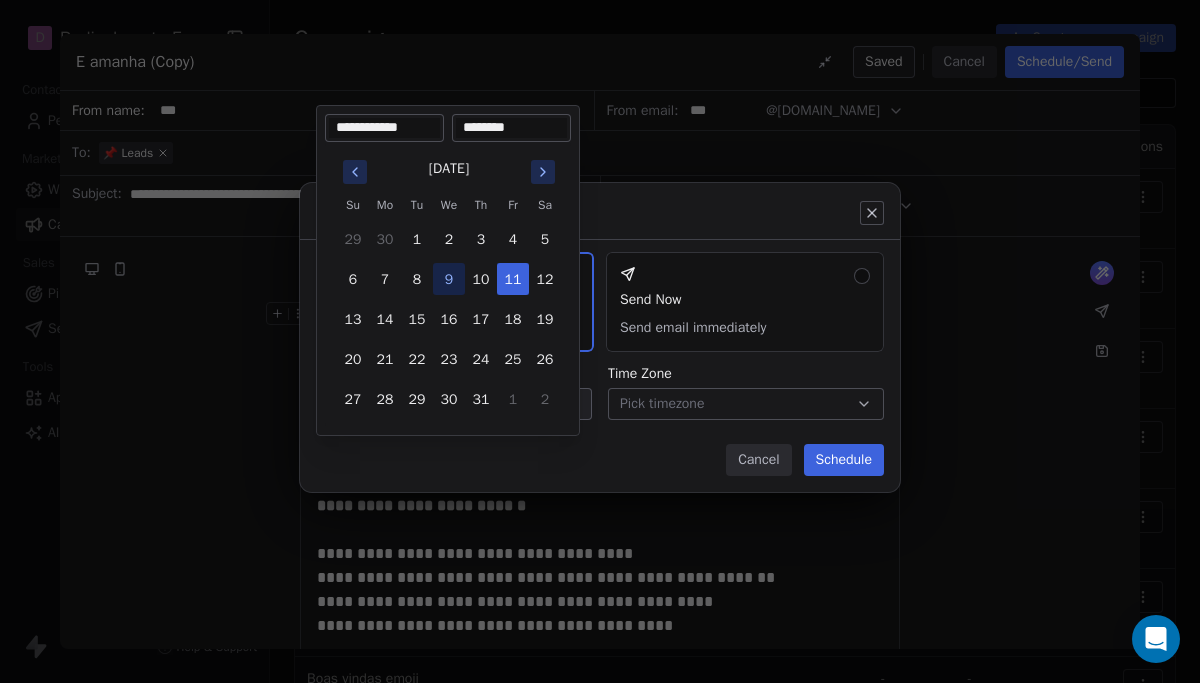 type 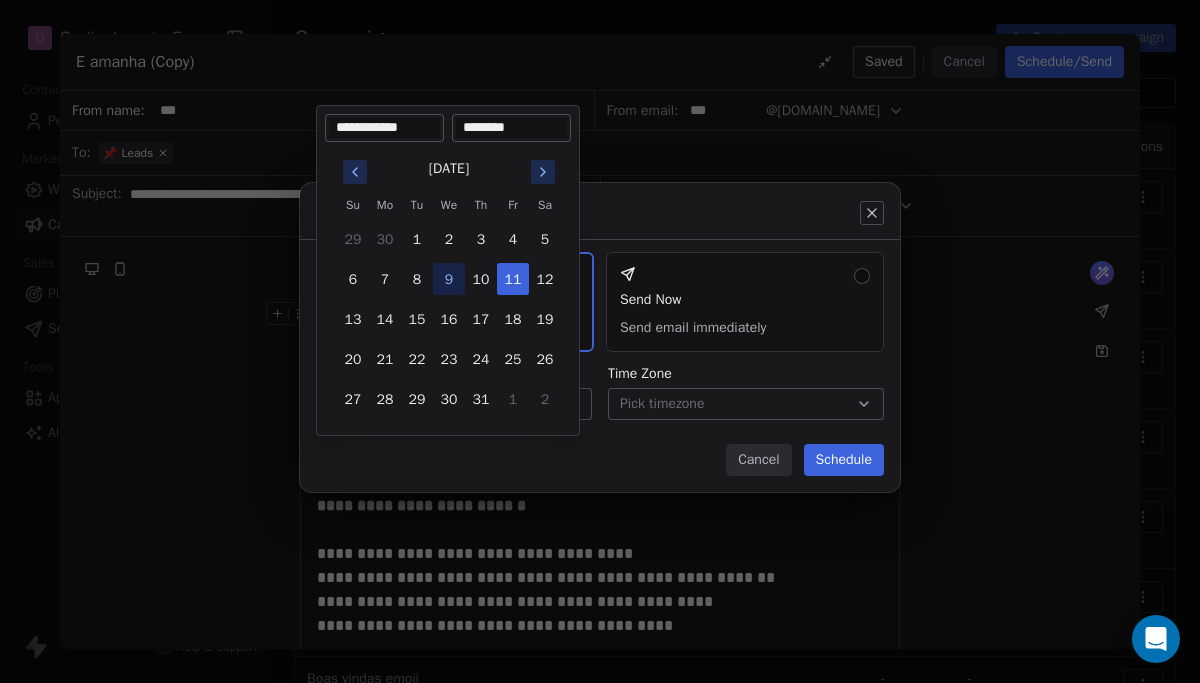 click on "Send or schedule email Schedule & Send Choose a future date and time Send Now Send email immediately Date & Time [DATE] 08:00 AM Time Zone Pick timezone Cancel Schedule" at bounding box center [600, 342] 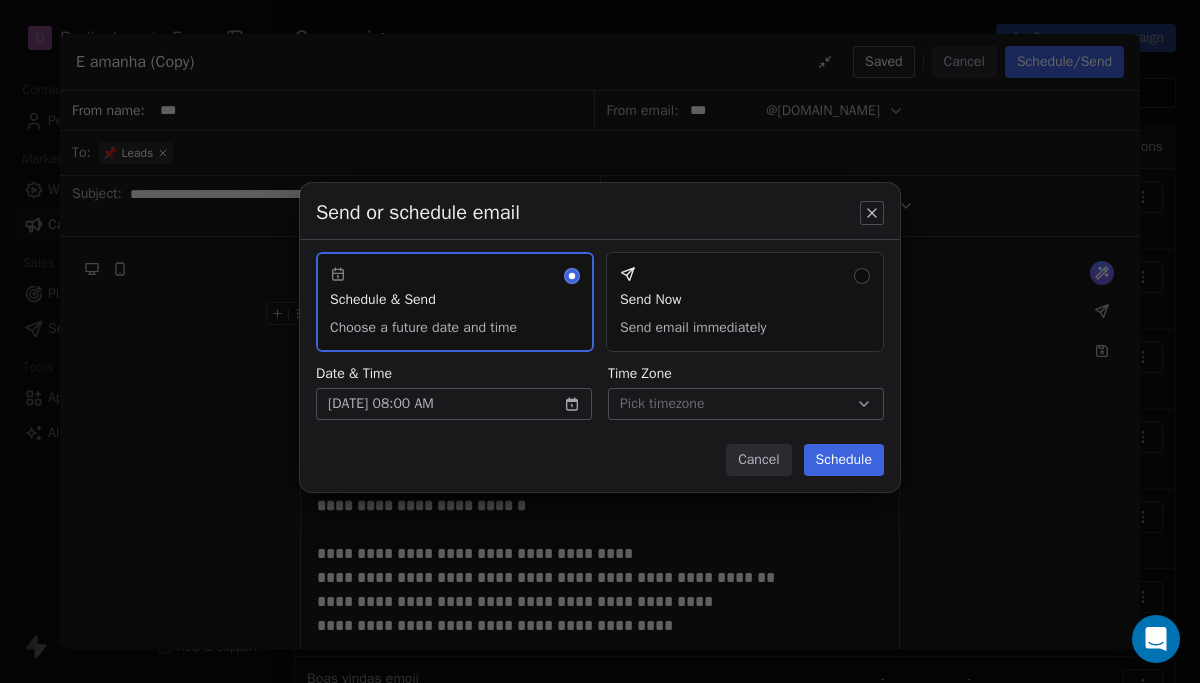 click 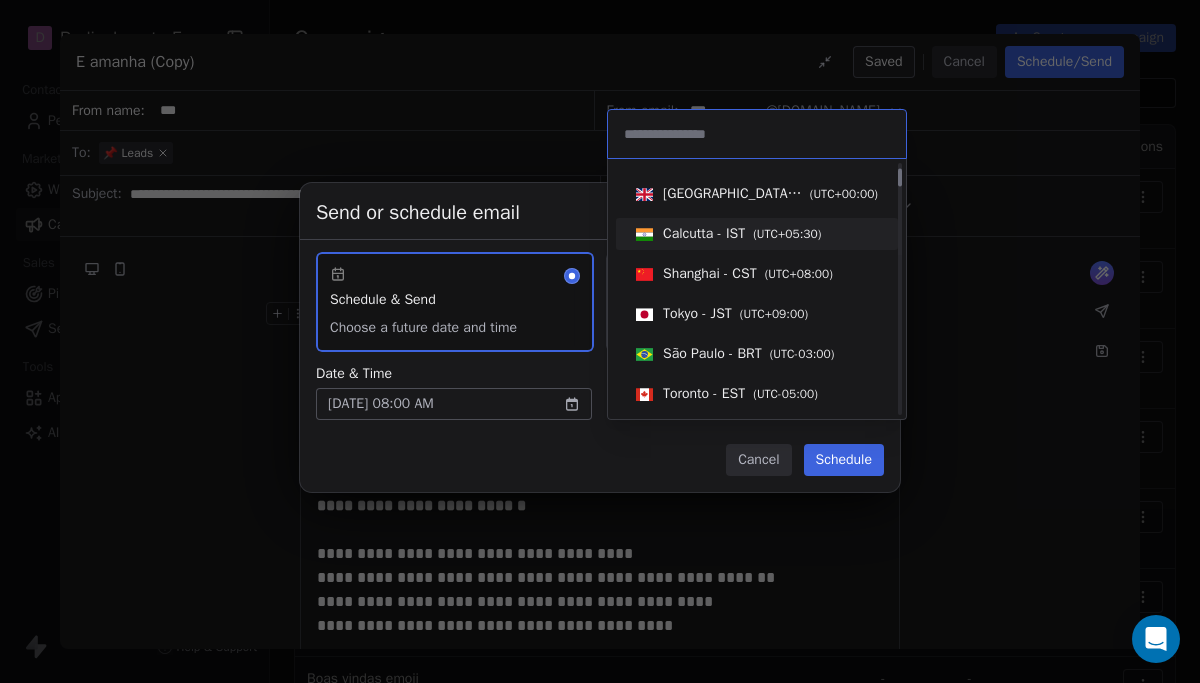 scroll, scrollTop: 76, scrollLeft: 0, axis: vertical 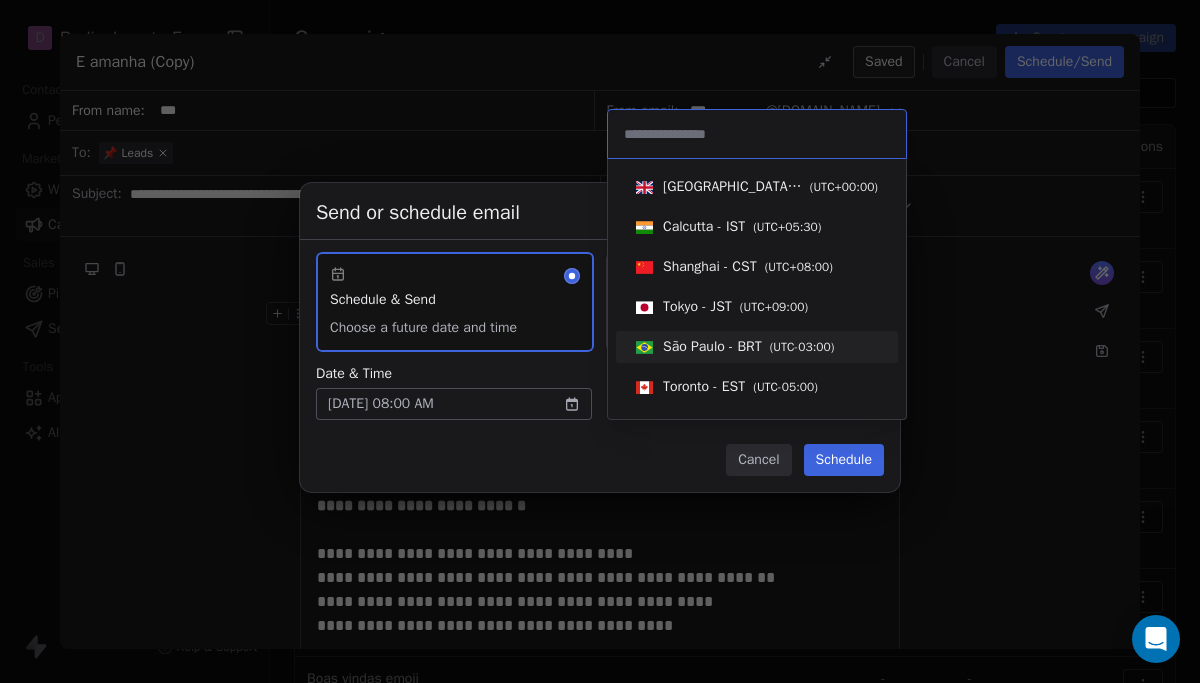 click on "( UTC-03:00 )" at bounding box center (802, 347) 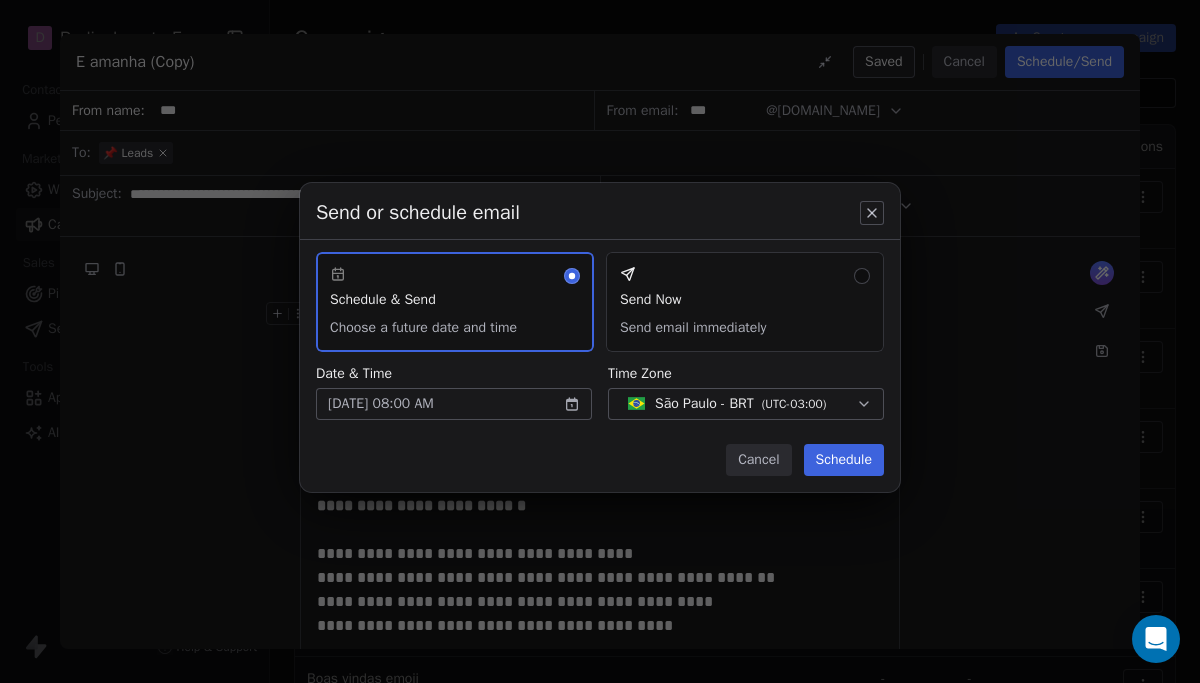 click on "Schedule" at bounding box center (844, 460) 